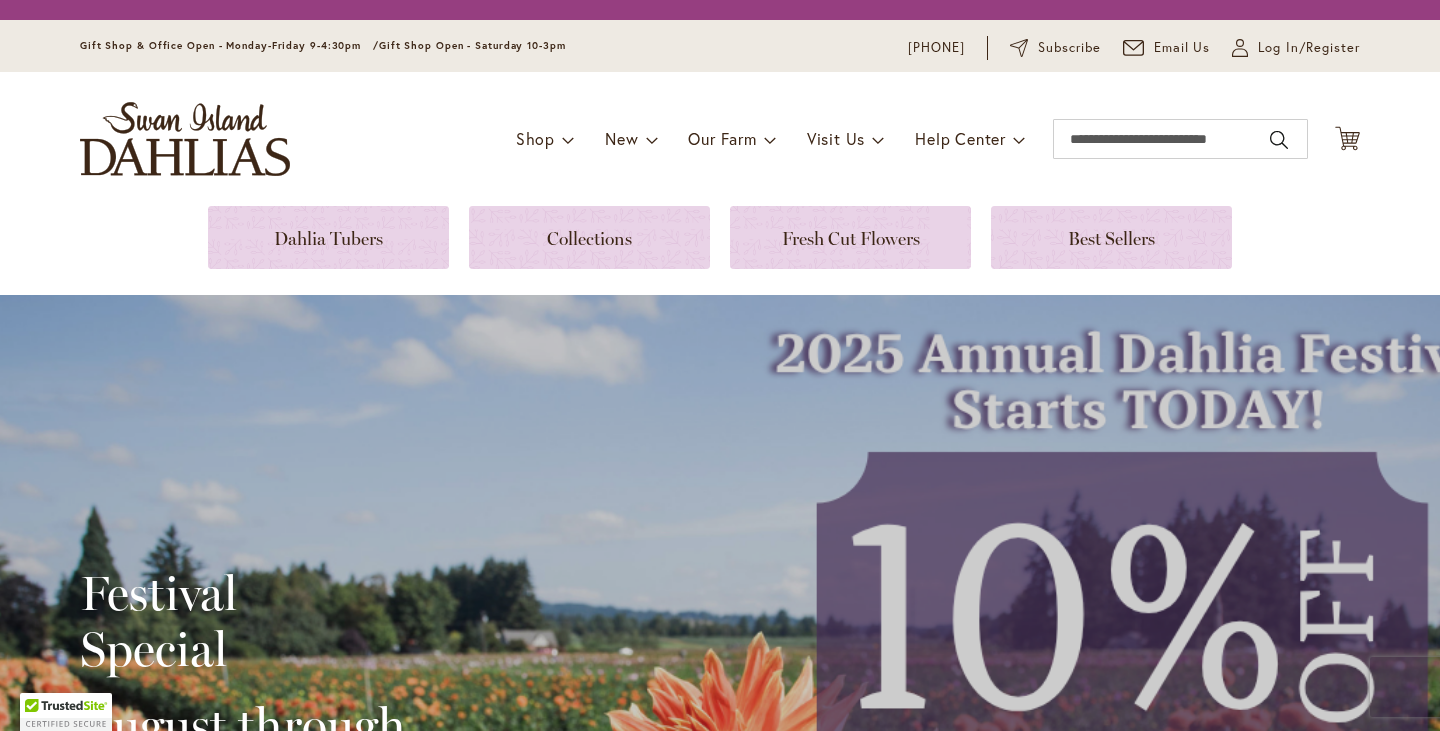 scroll, scrollTop: 0, scrollLeft: 0, axis: both 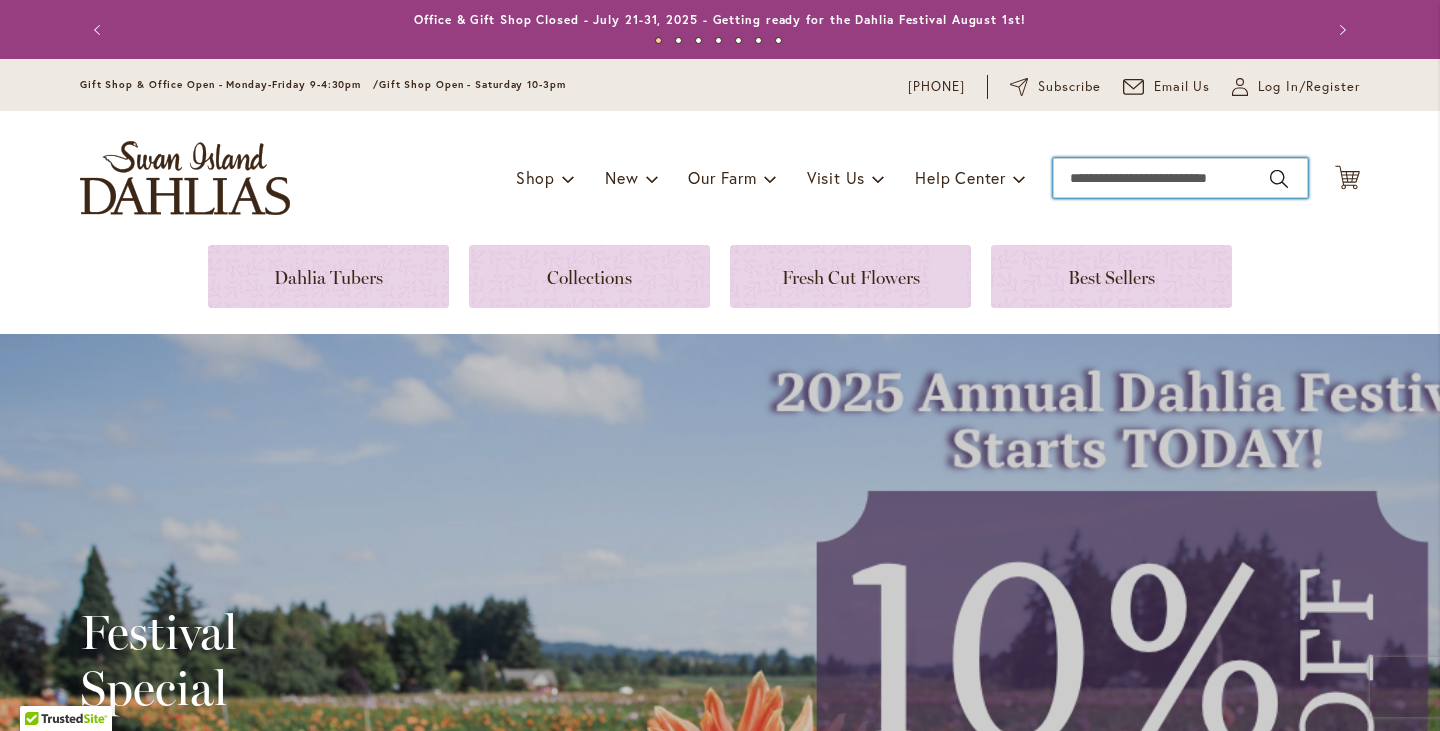 drag, startPoint x: 1215, startPoint y: 191, endPoint x: 1203, endPoint y: 194, distance: 12.369317 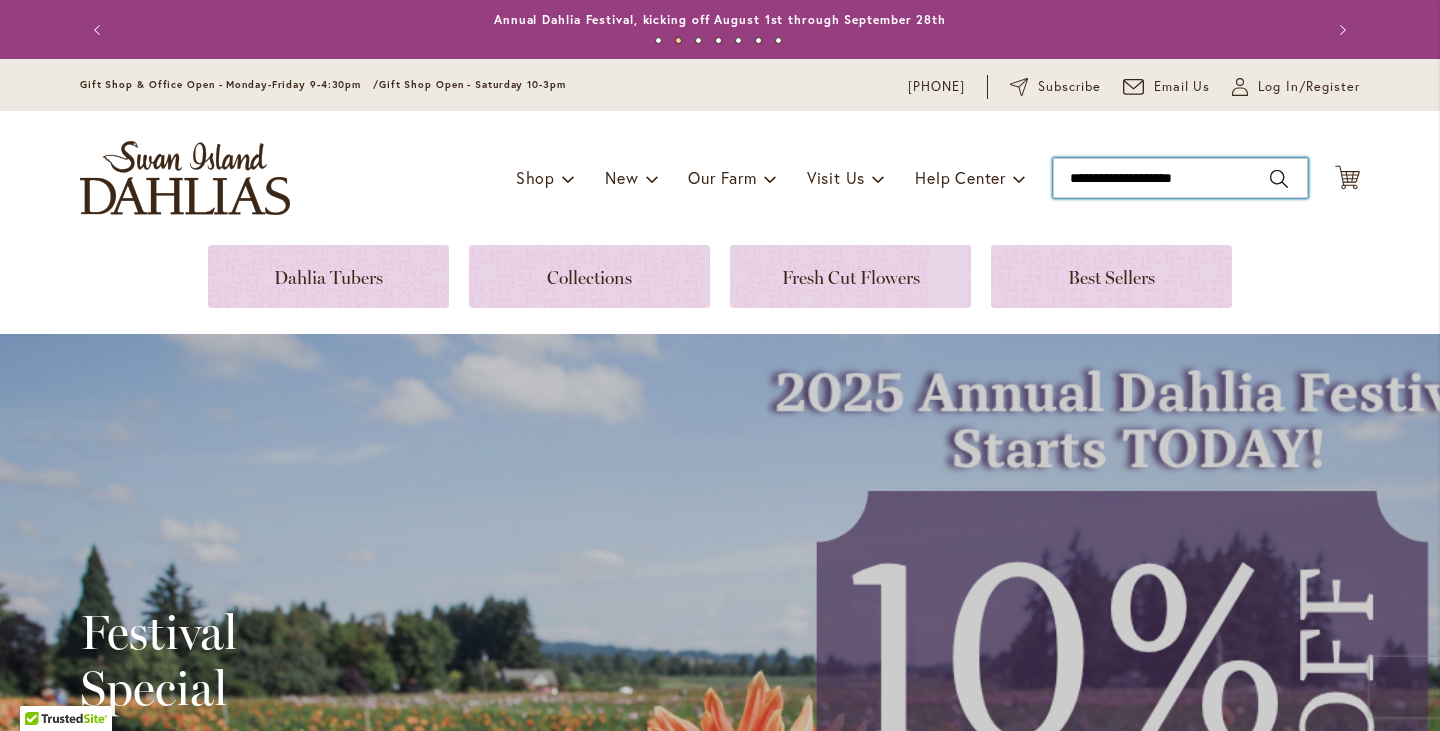 type on "**********" 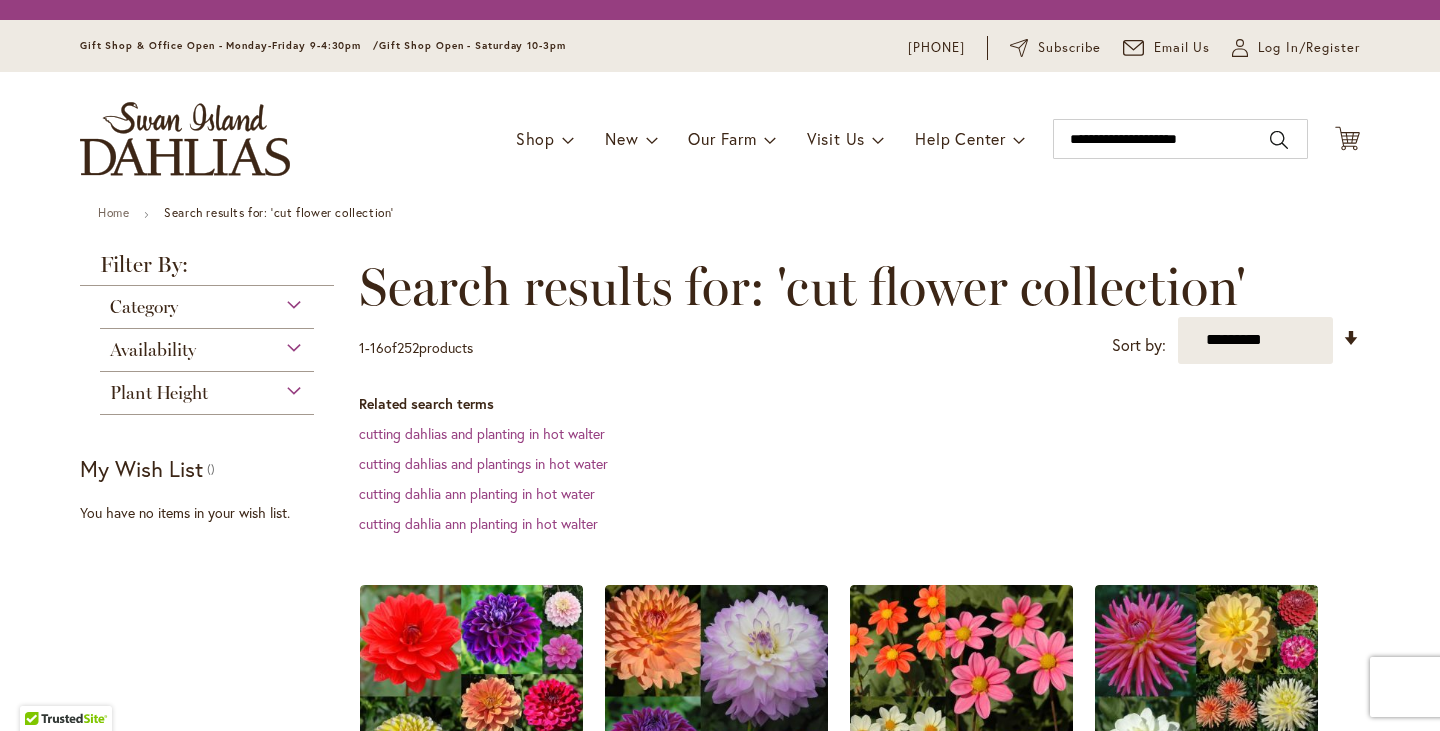 scroll, scrollTop: 0, scrollLeft: 0, axis: both 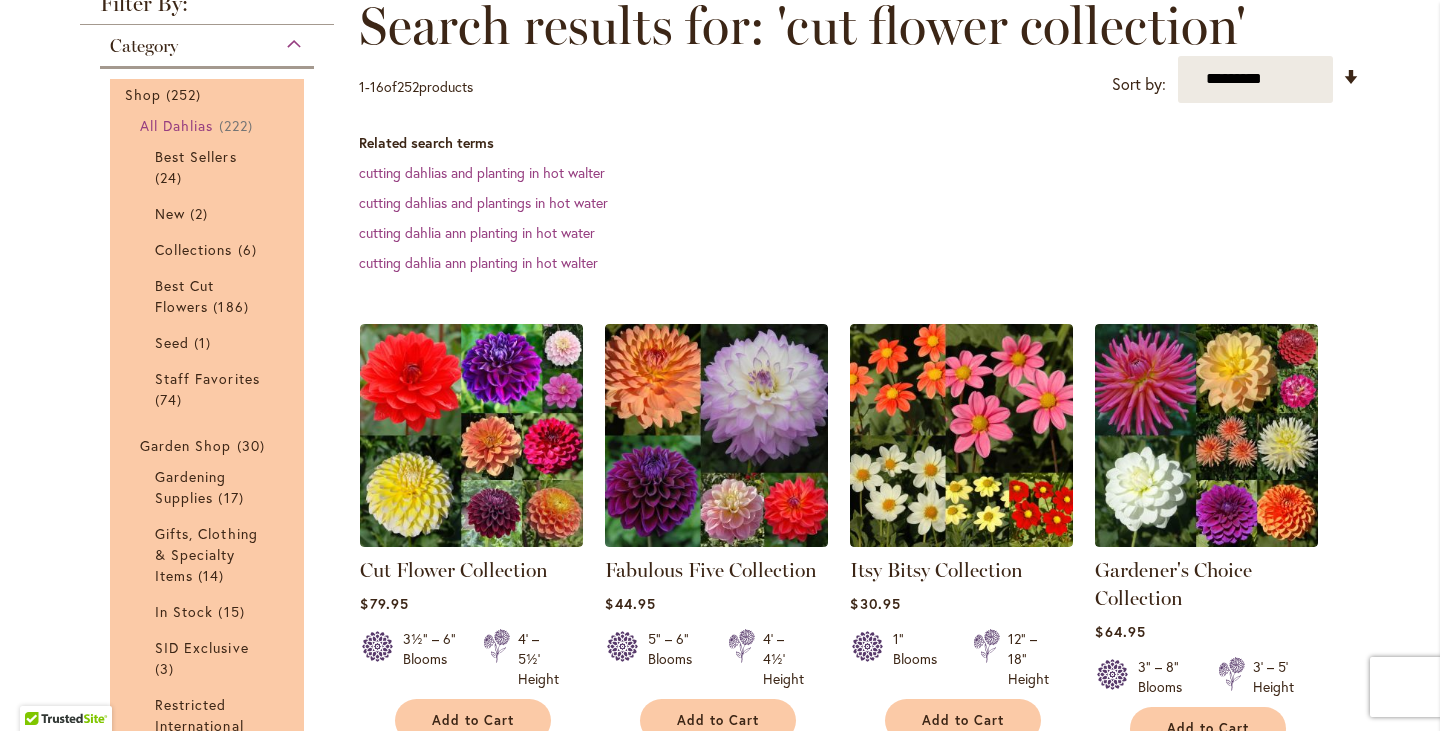 click on "All Dahlias" at bounding box center (177, 125) 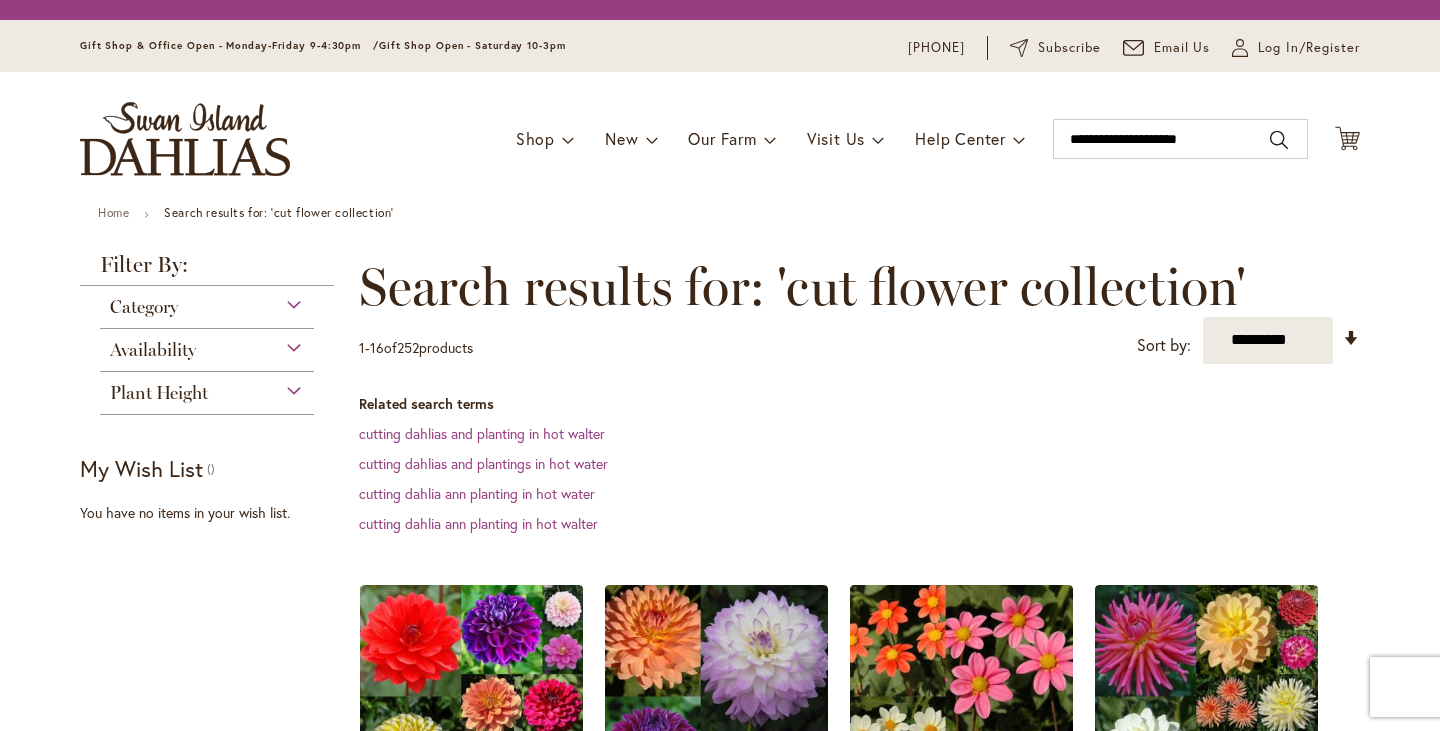 scroll, scrollTop: 0, scrollLeft: 0, axis: both 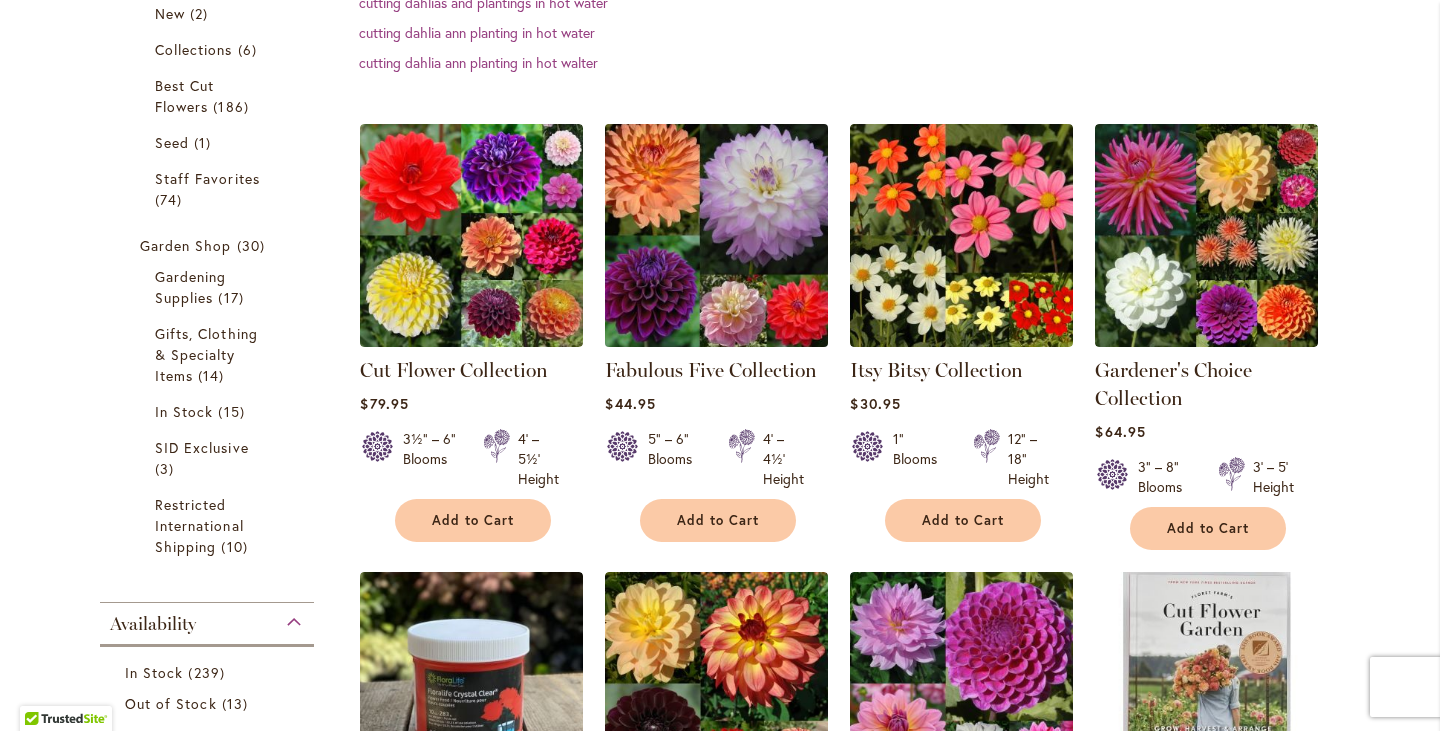click at bounding box center [717, 235] 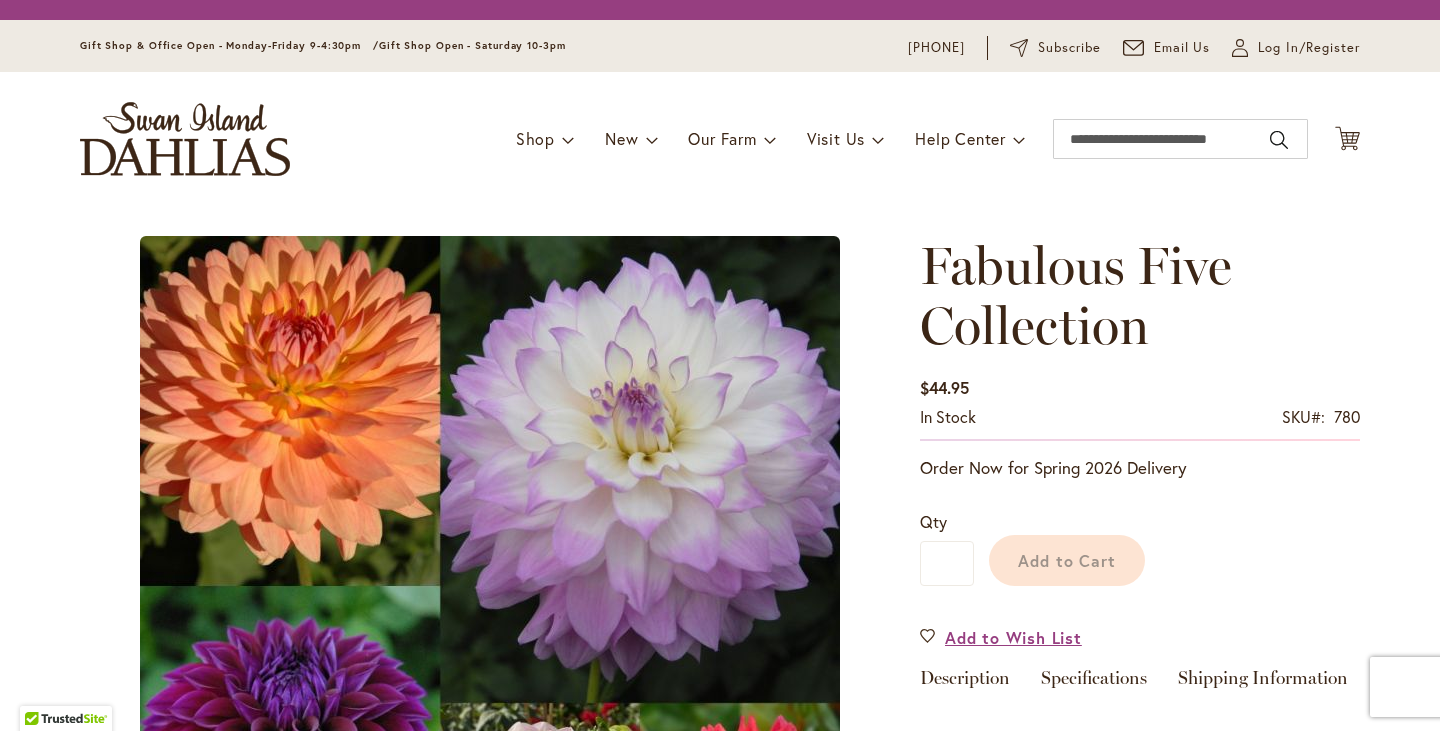 scroll, scrollTop: 0, scrollLeft: 0, axis: both 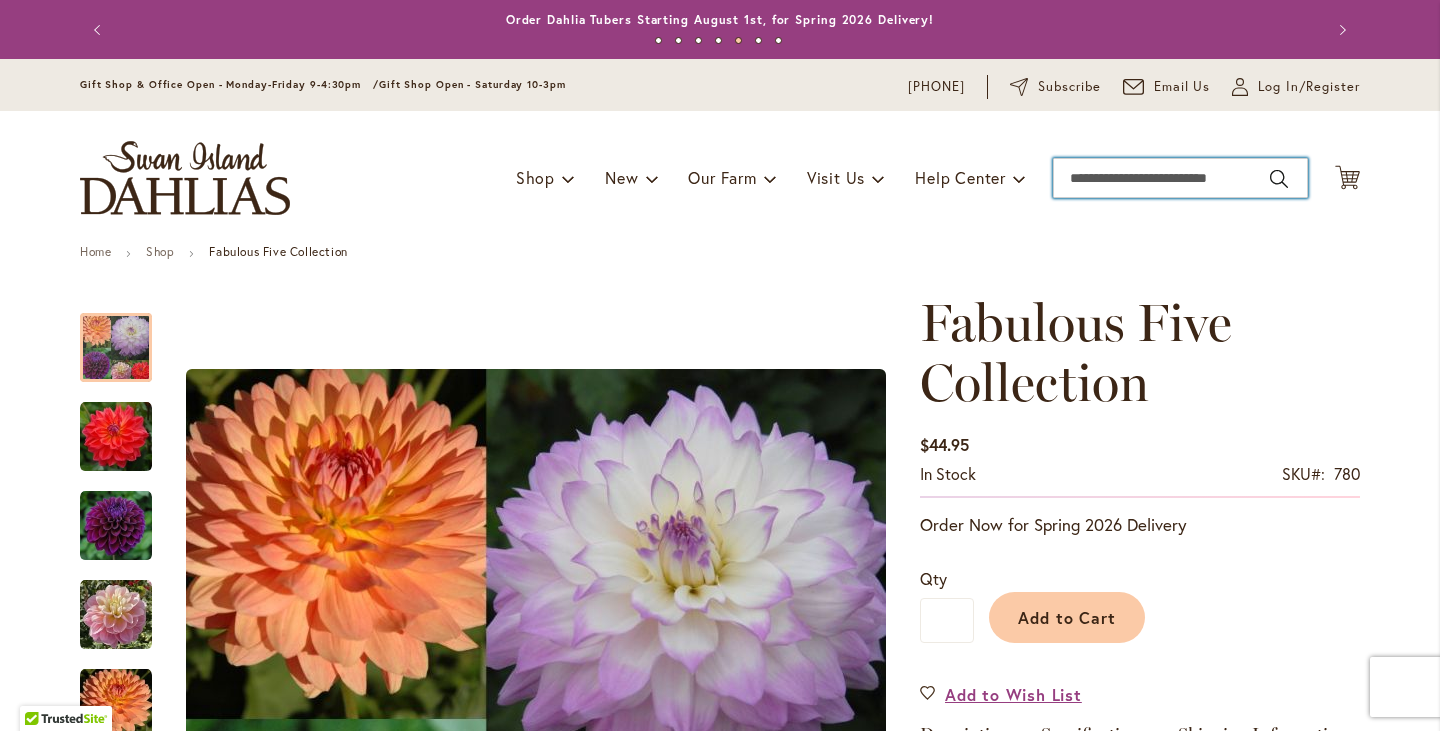 click on "Search" at bounding box center (1180, 178) 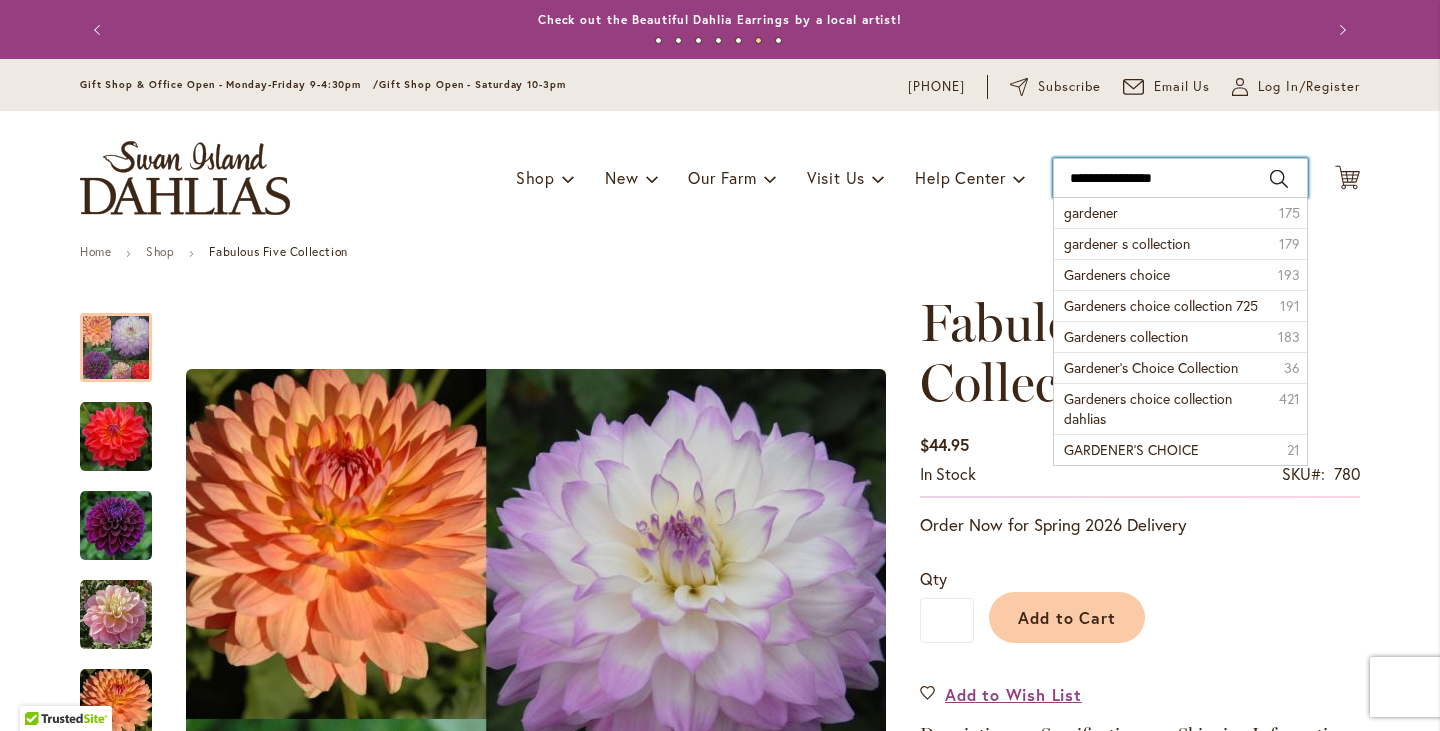 type on "**********" 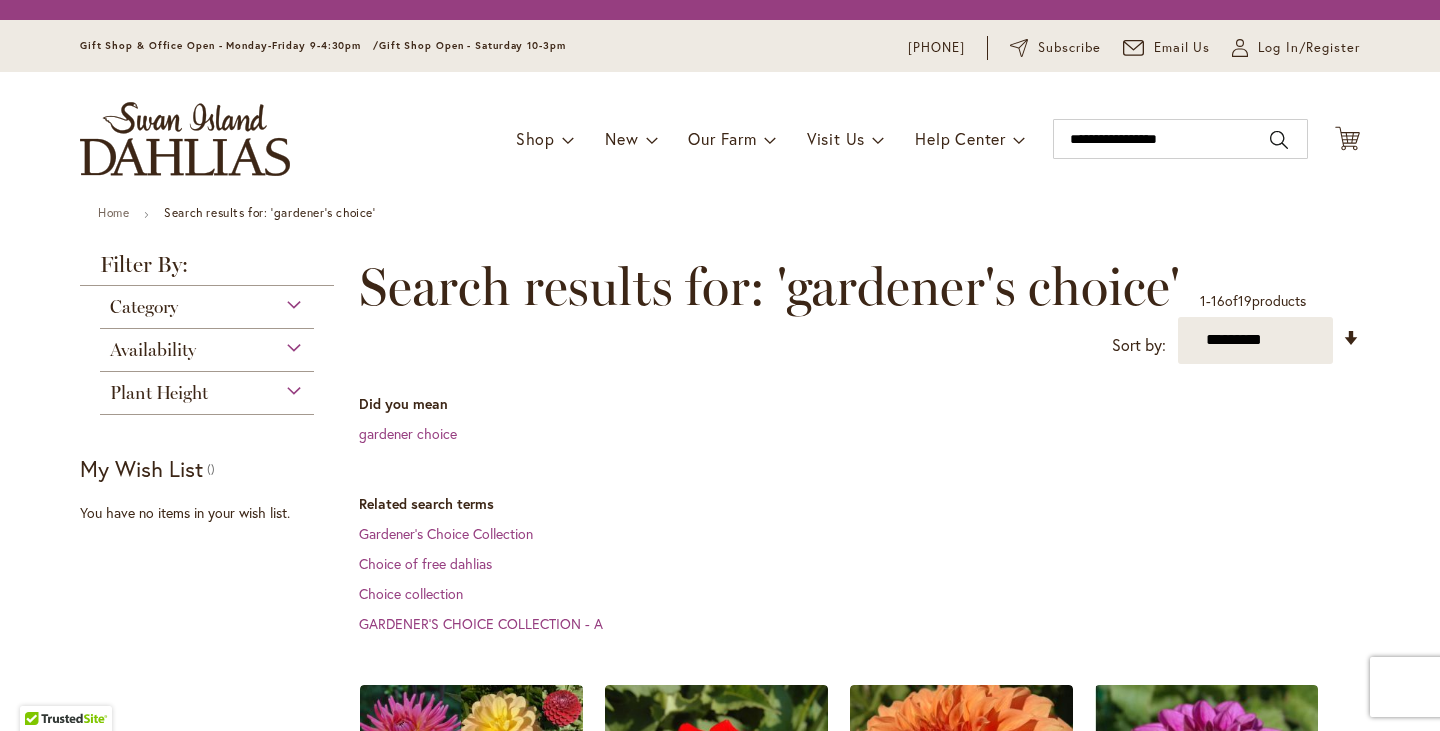 scroll, scrollTop: 0, scrollLeft: 0, axis: both 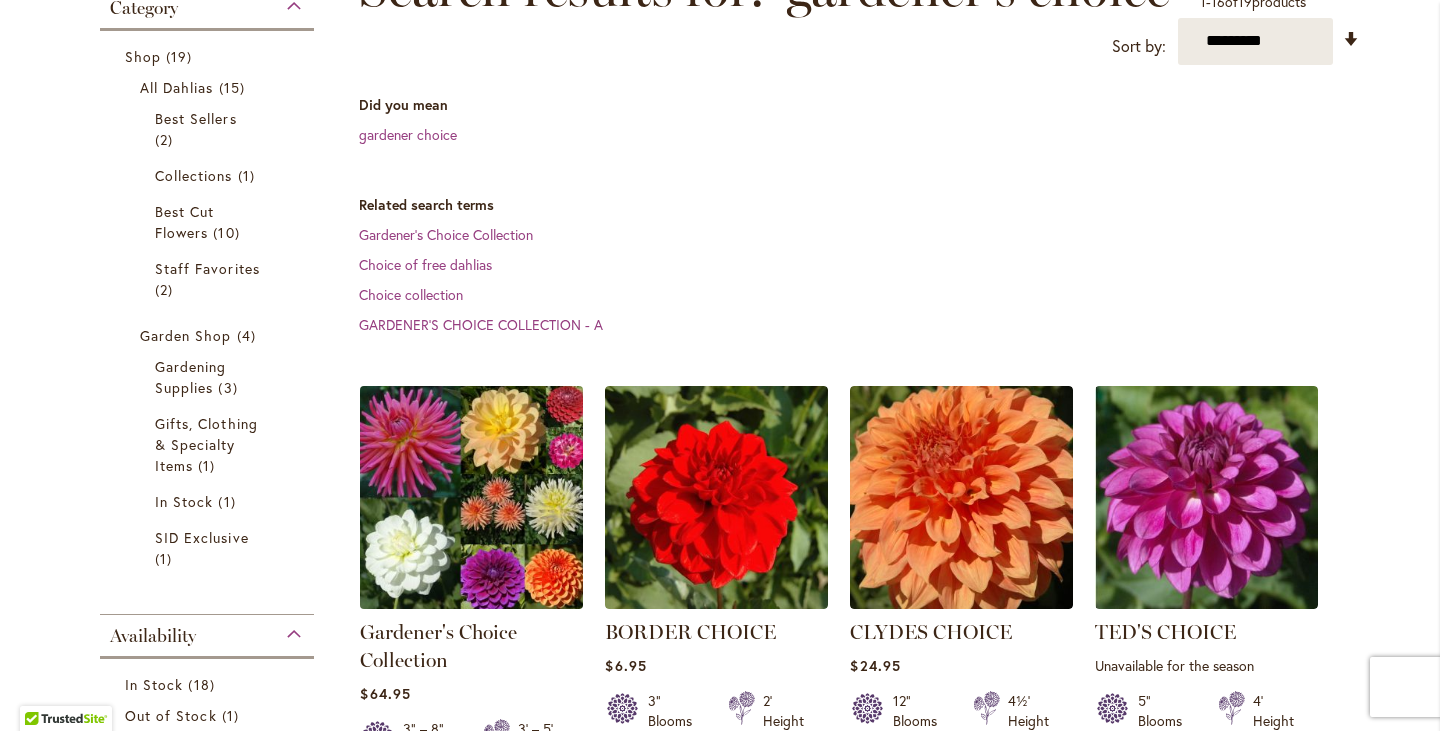 click at bounding box center [472, 497] 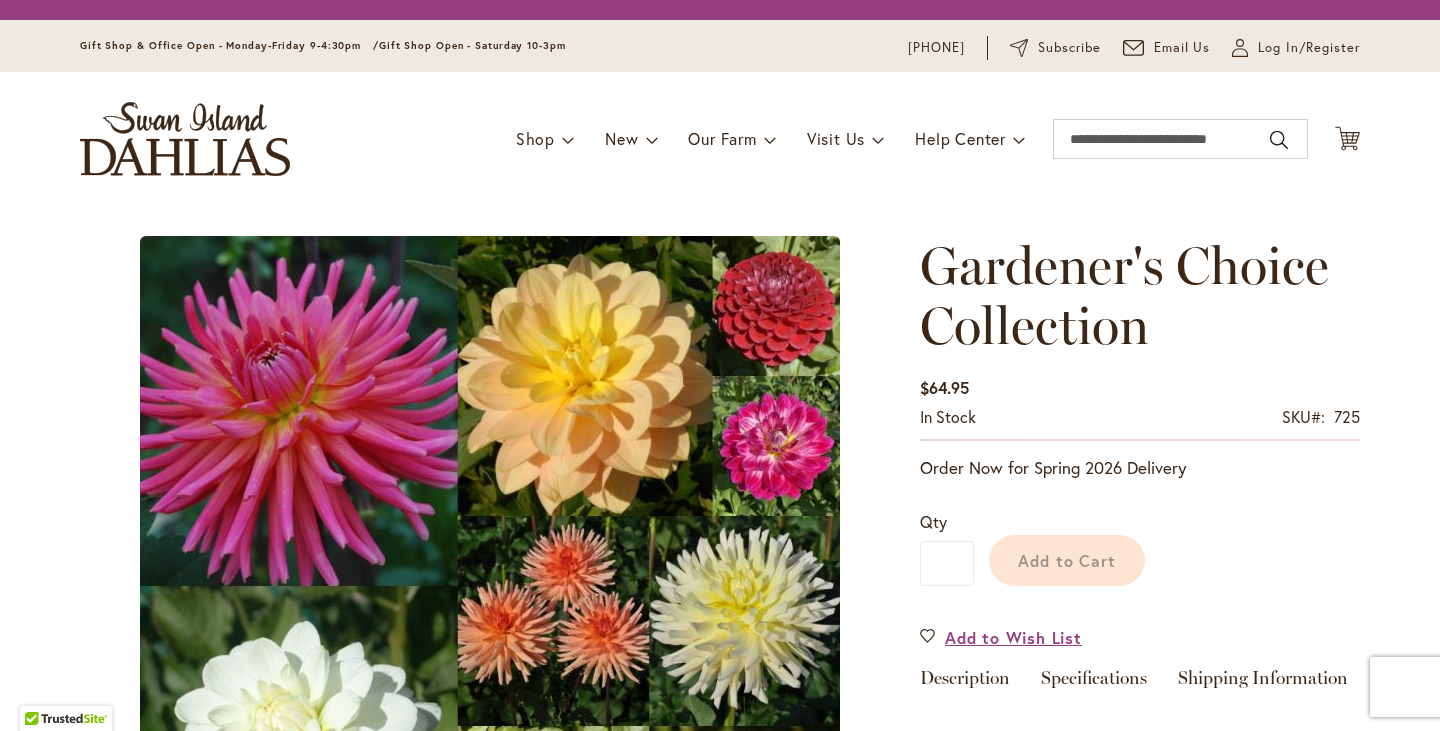 scroll, scrollTop: 0, scrollLeft: 0, axis: both 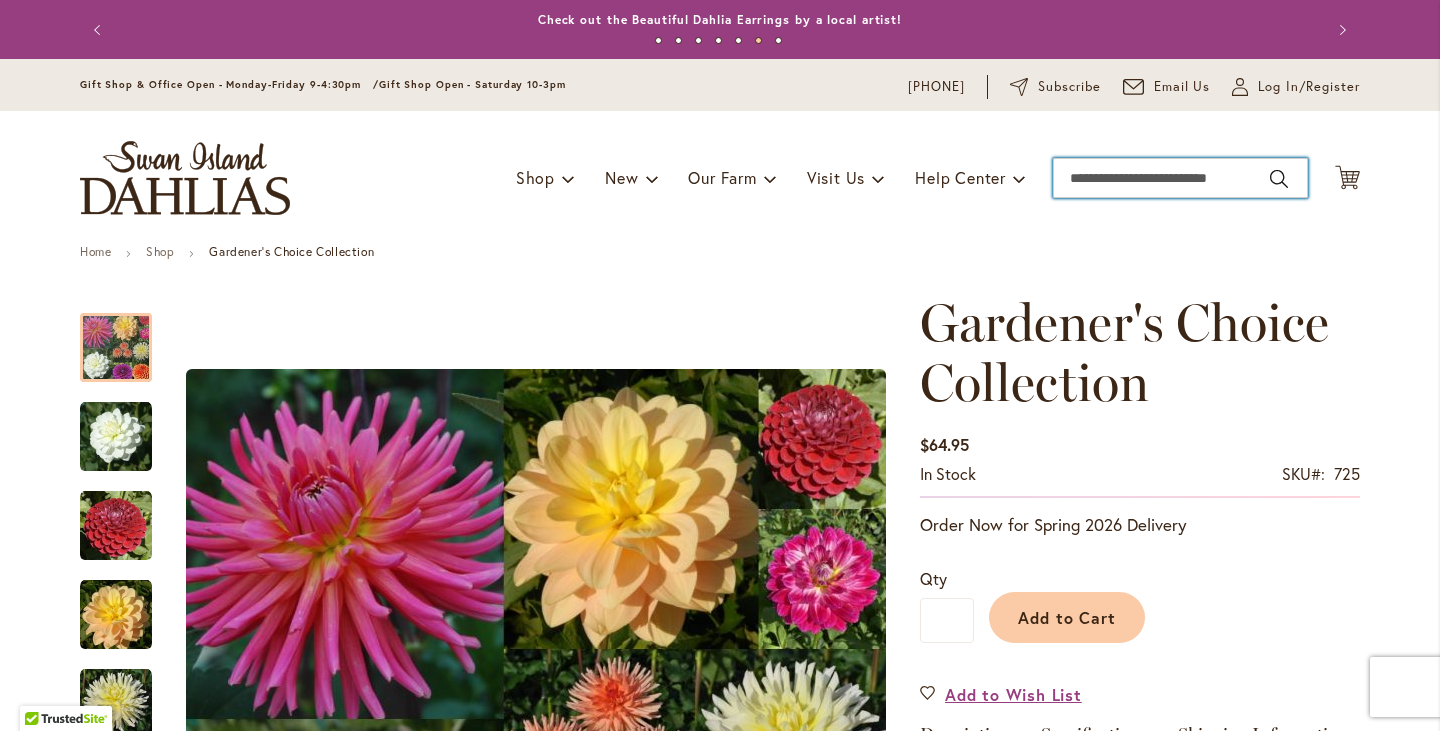 click on "Search" at bounding box center (1180, 178) 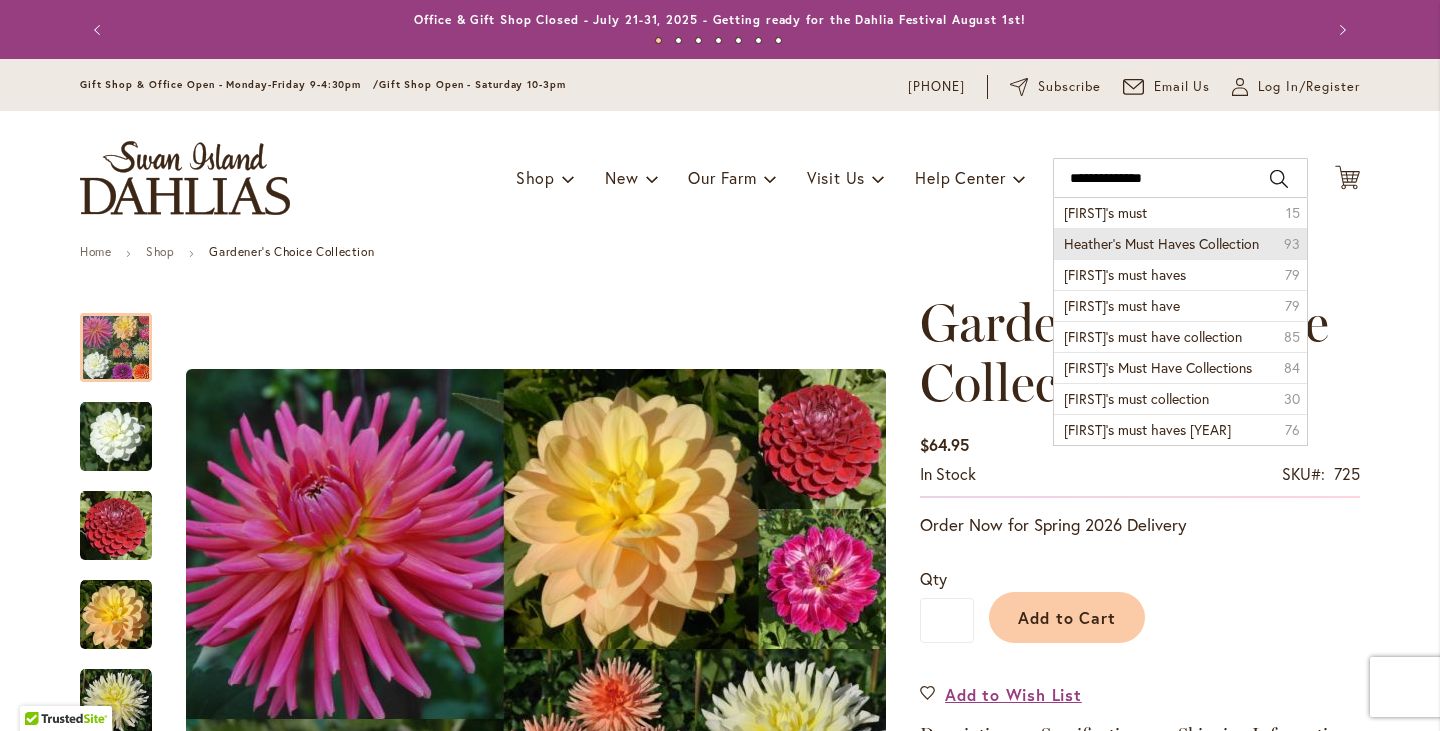click on "Heather's Must Haves Collection" at bounding box center [1161, 243] 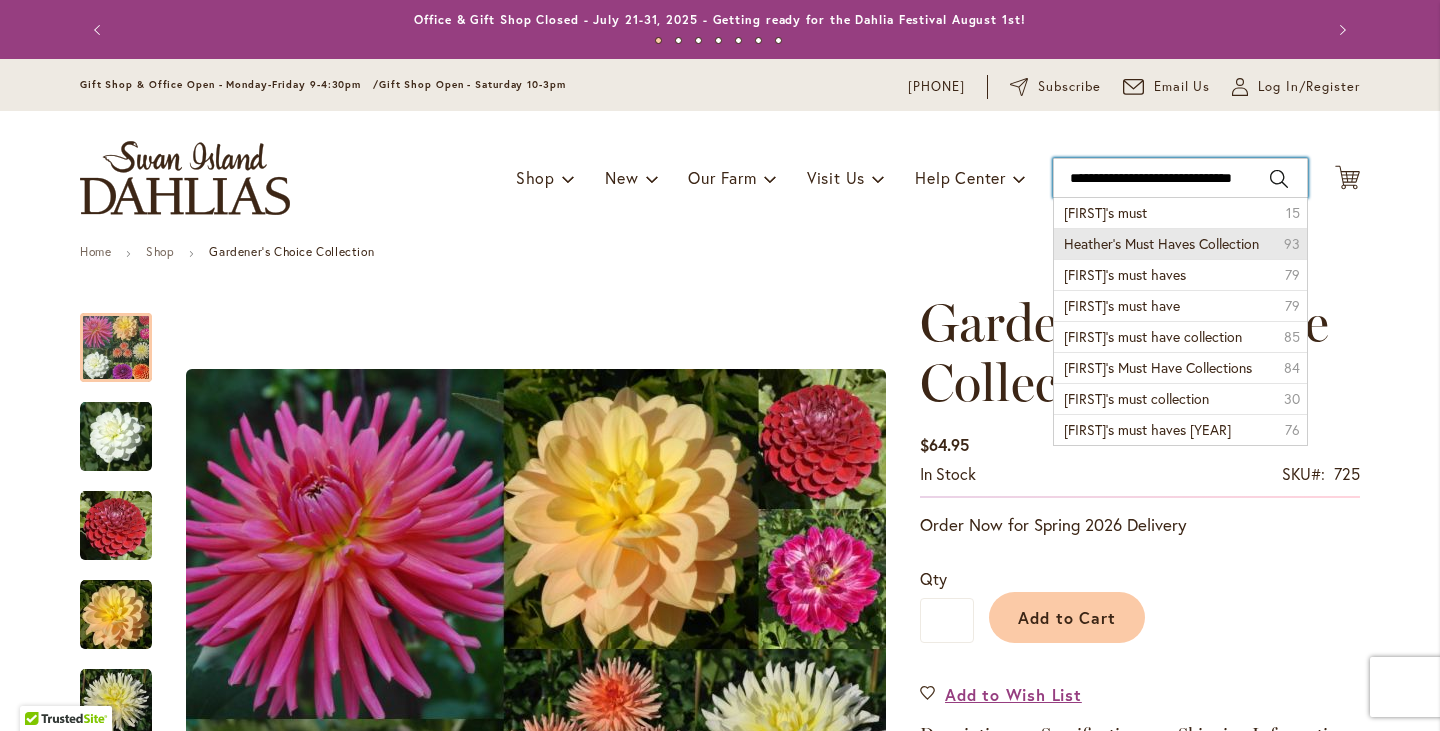type on "**********" 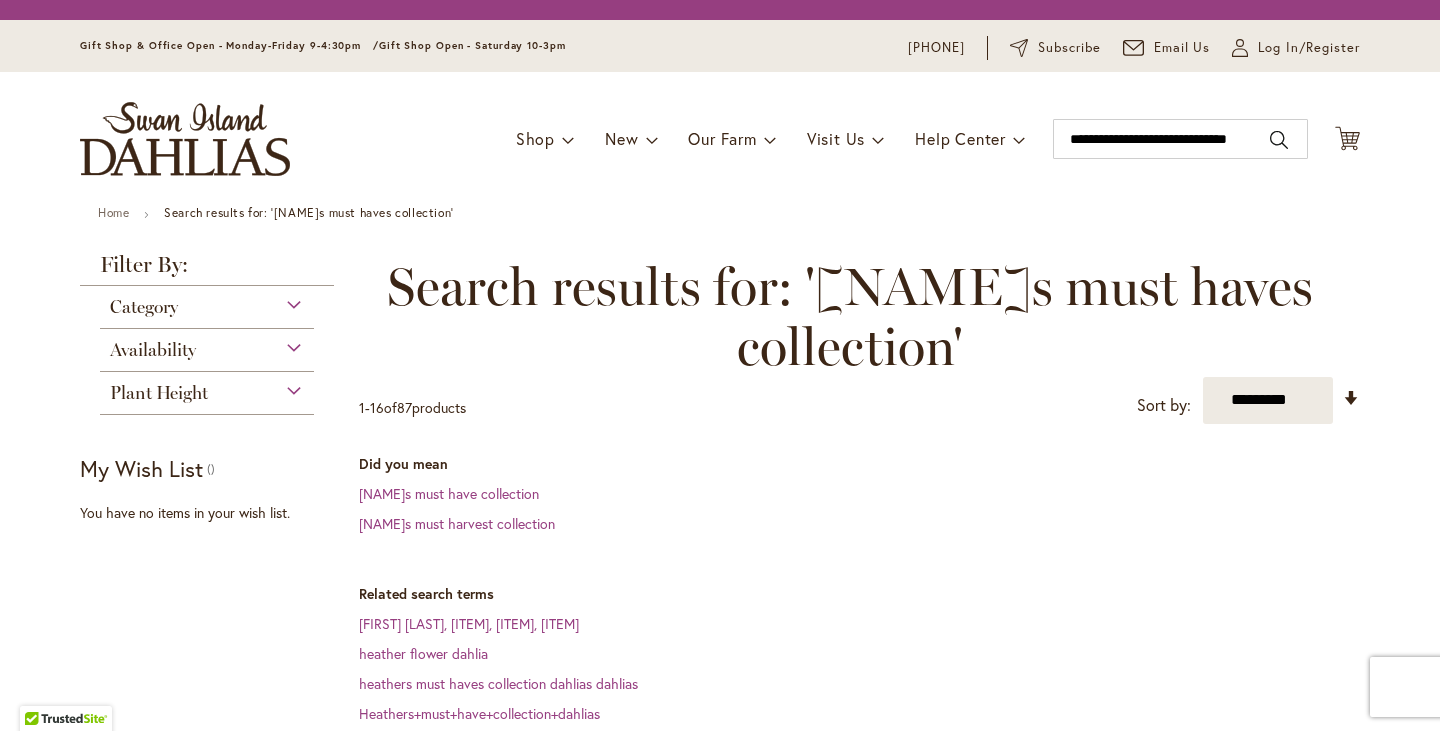 scroll, scrollTop: 0, scrollLeft: 0, axis: both 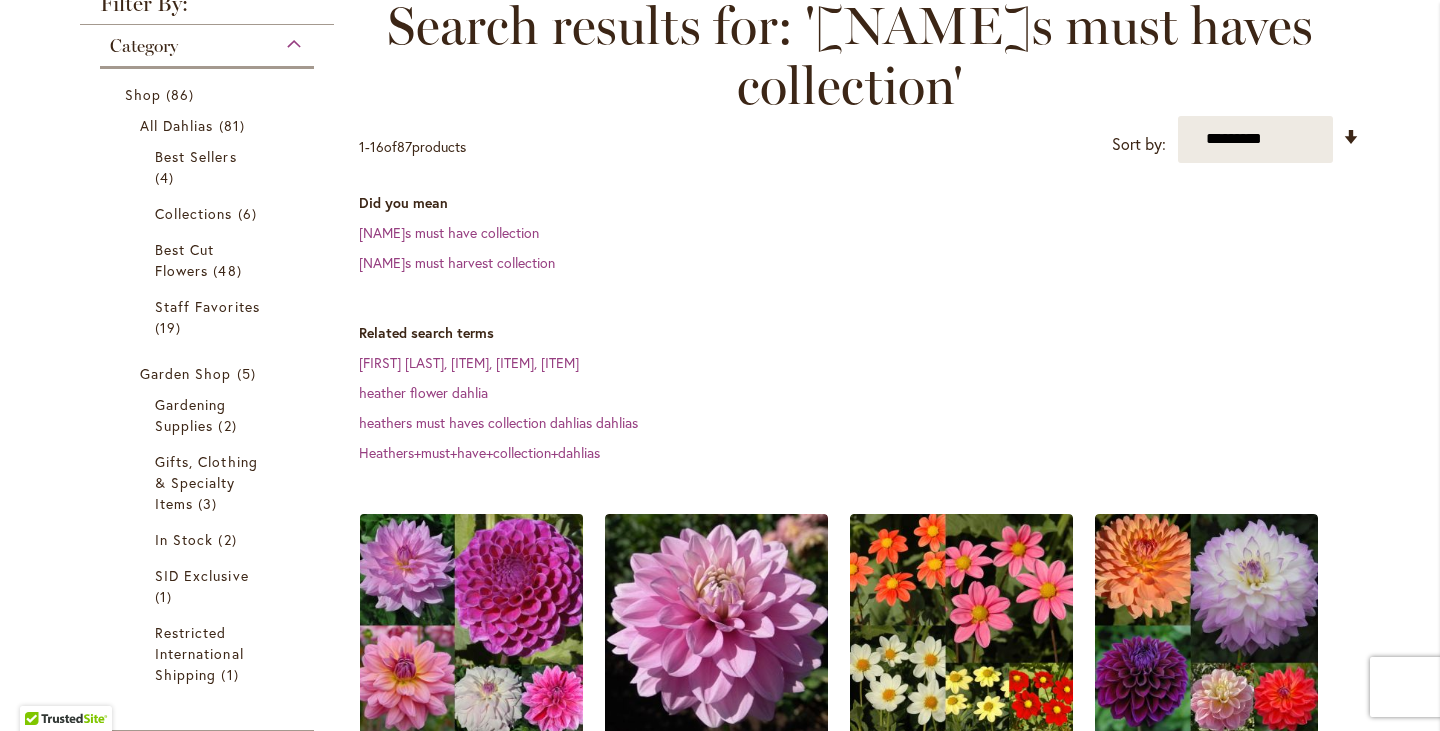 click at bounding box center [472, 625] 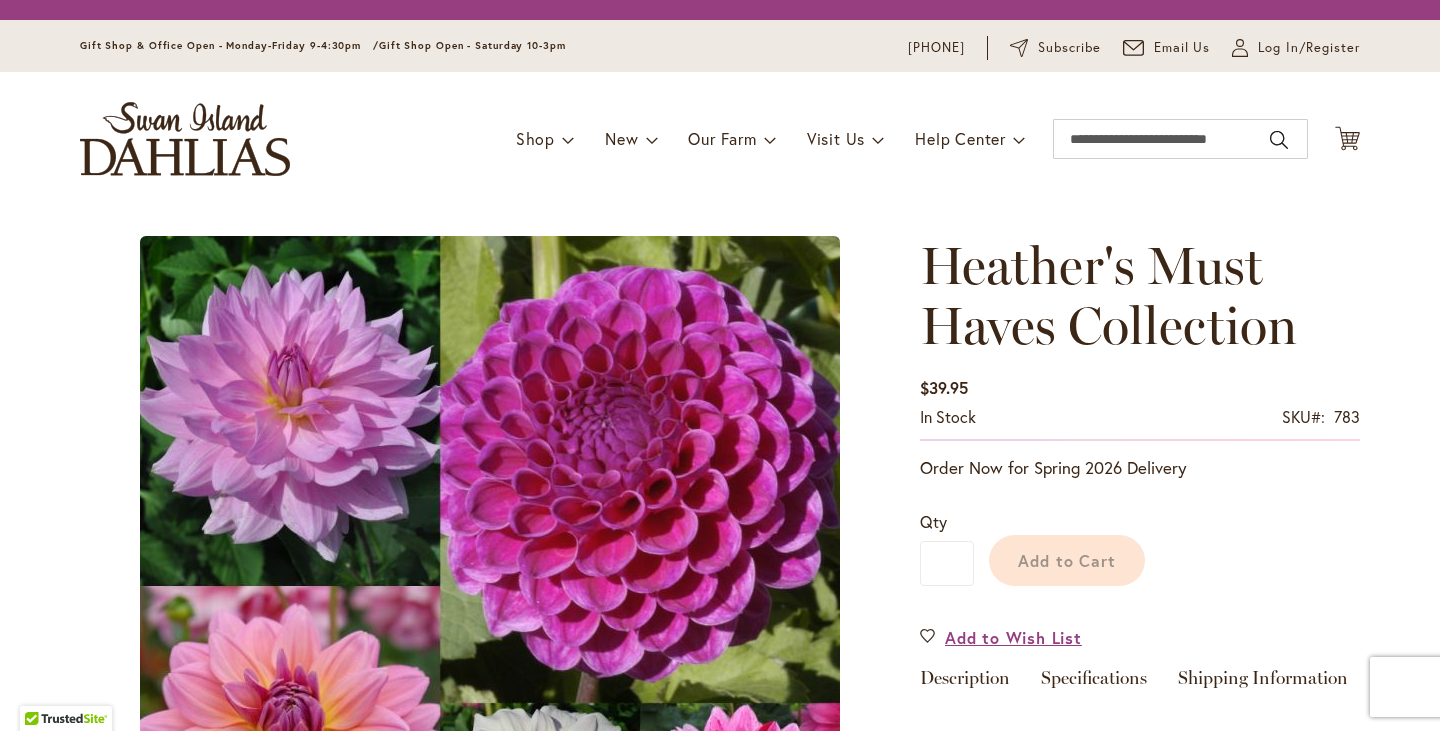 scroll, scrollTop: 0, scrollLeft: 0, axis: both 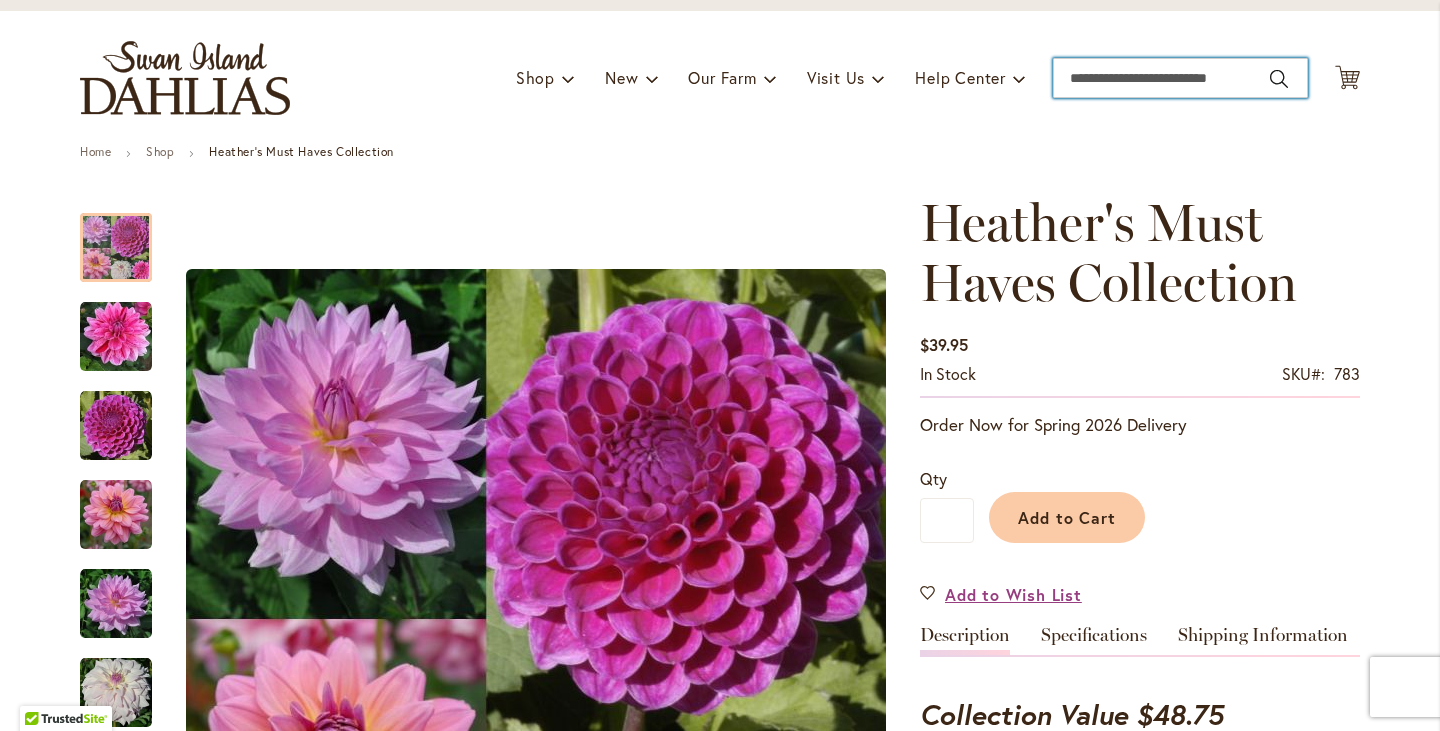 drag, startPoint x: 1137, startPoint y: 61, endPoint x: 1115, endPoint y: 63, distance: 22.090721 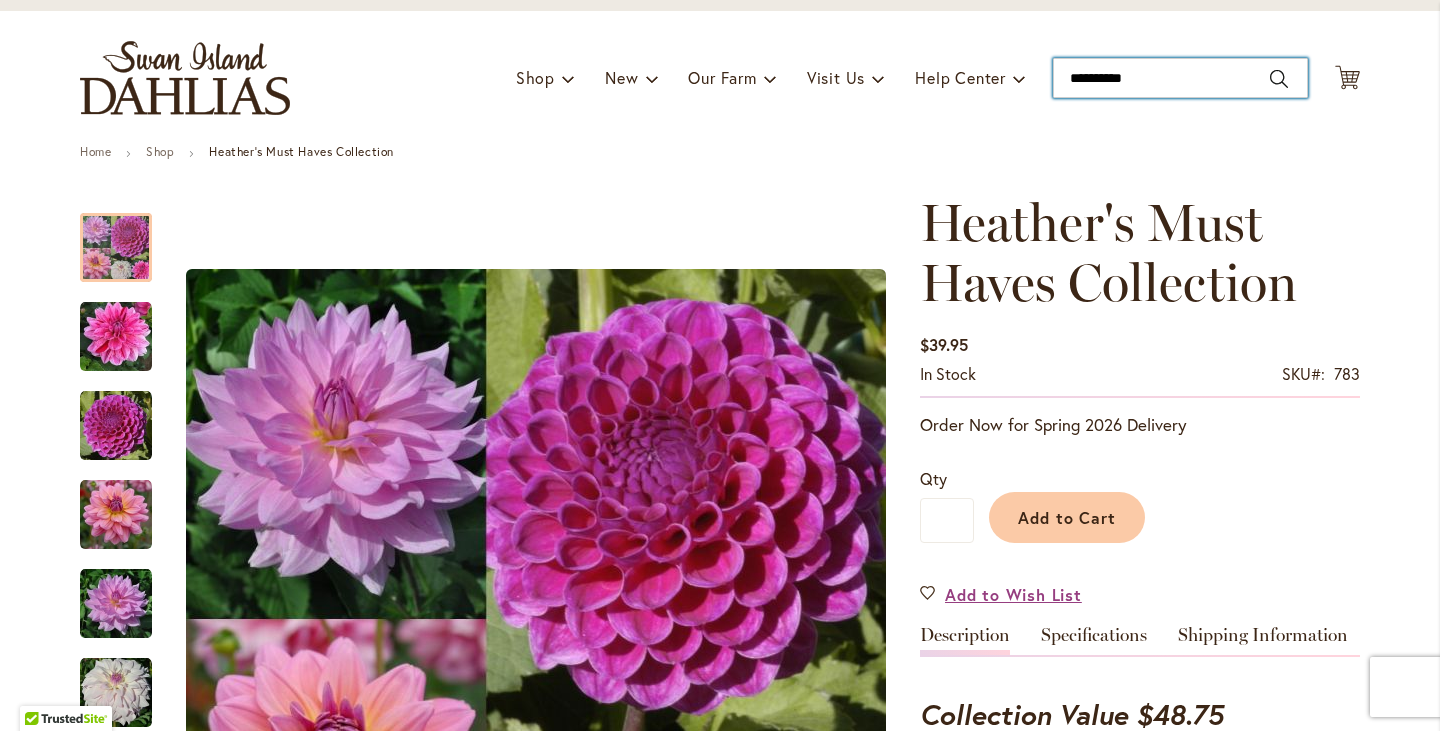 type on "**********" 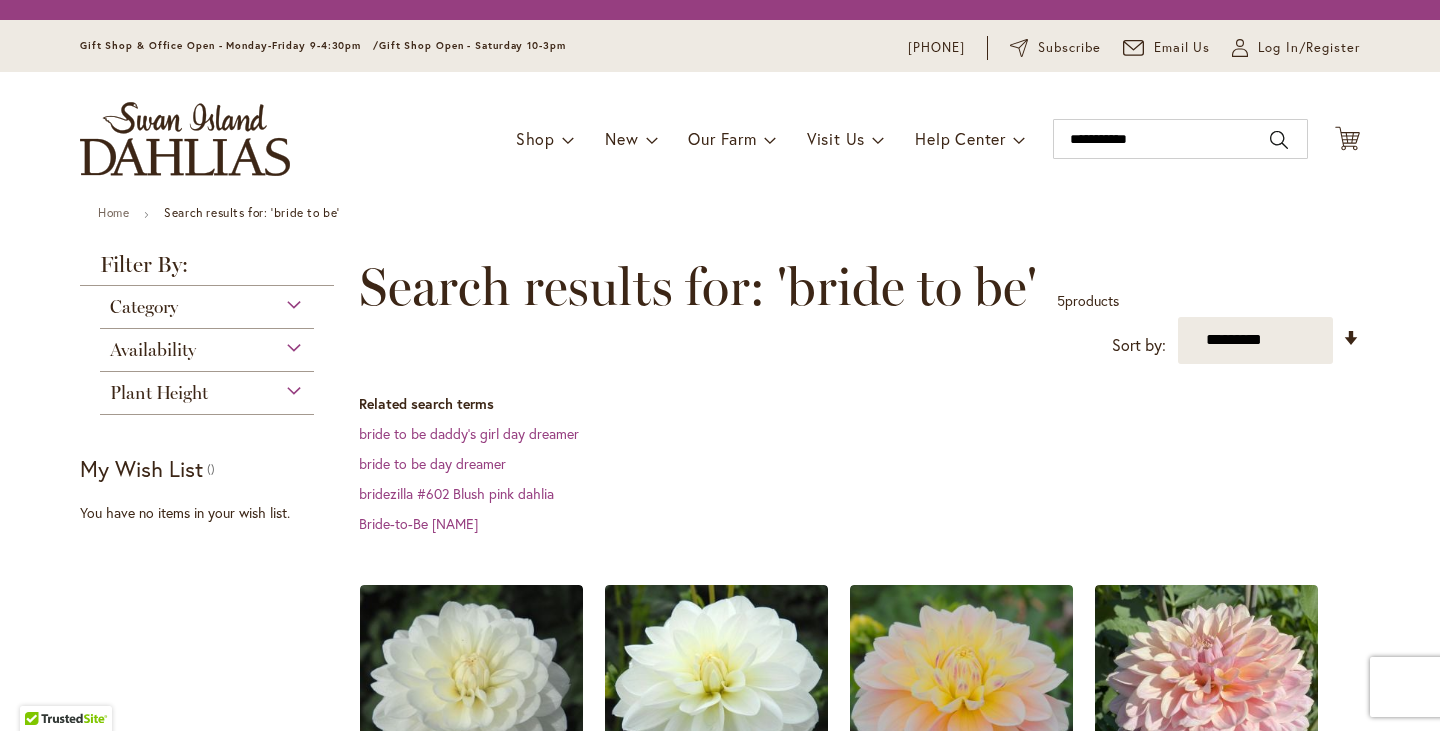 scroll, scrollTop: 0, scrollLeft: 0, axis: both 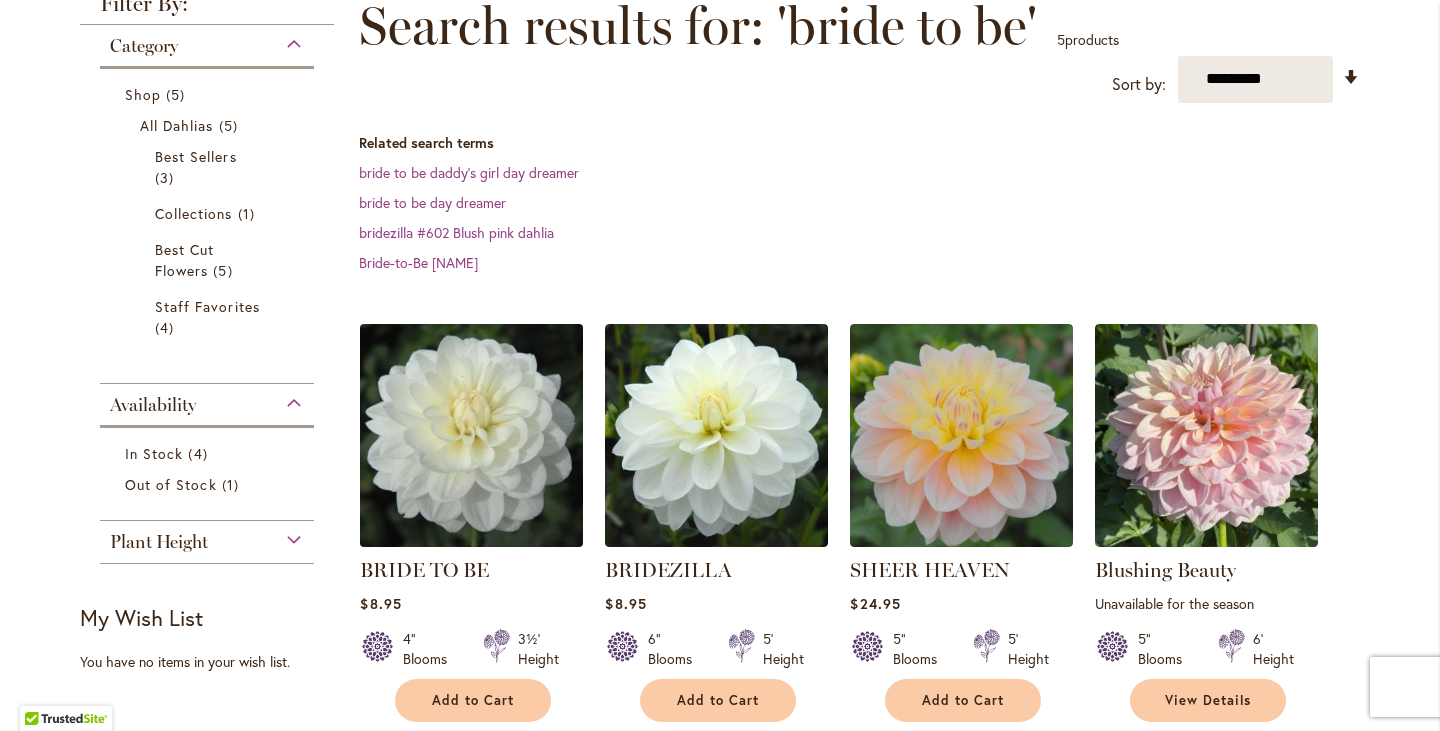click at bounding box center [472, 435] 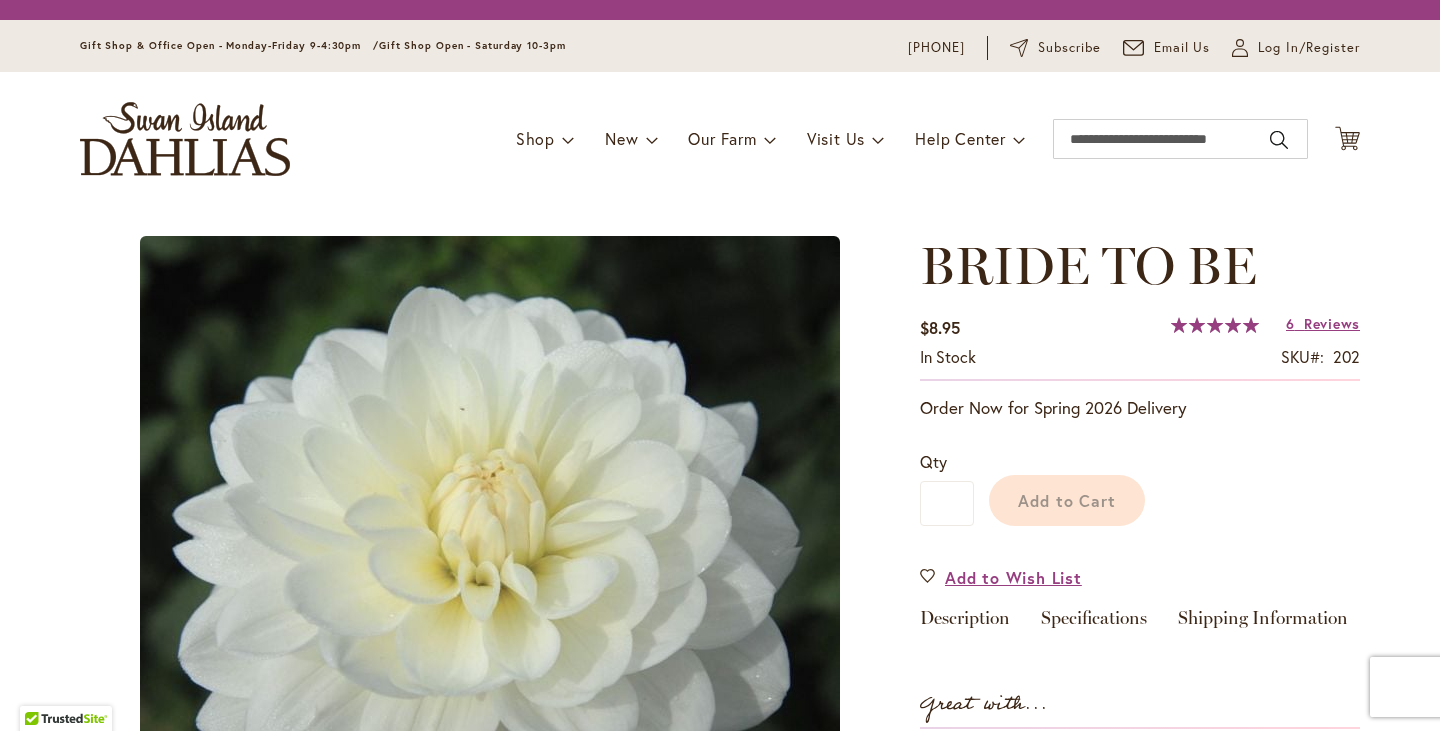 scroll, scrollTop: 0, scrollLeft: 0, axis: both 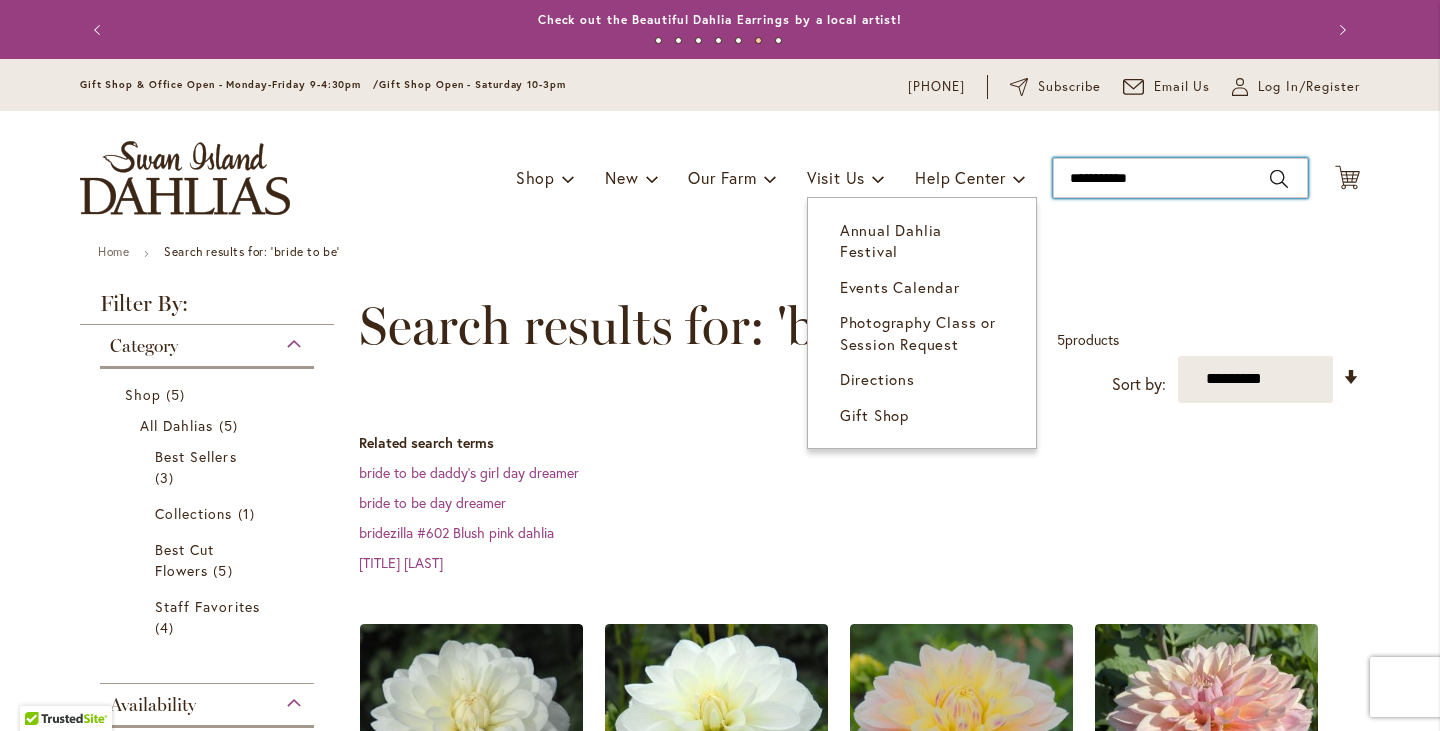 drag, startPoint x: 1200, startPoint y: 181, endPoint x: 850, endPoint y: 194, distance: 350.24133 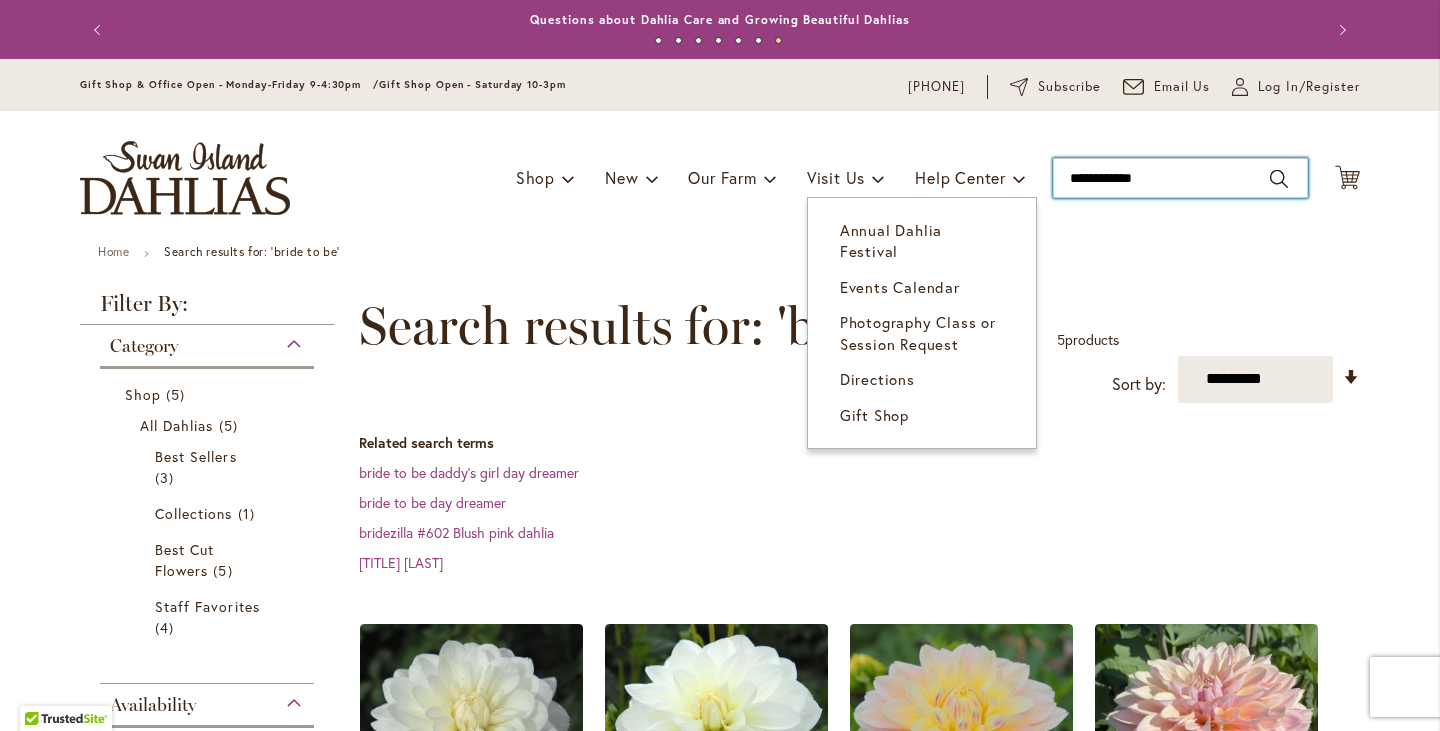 type on "**********" 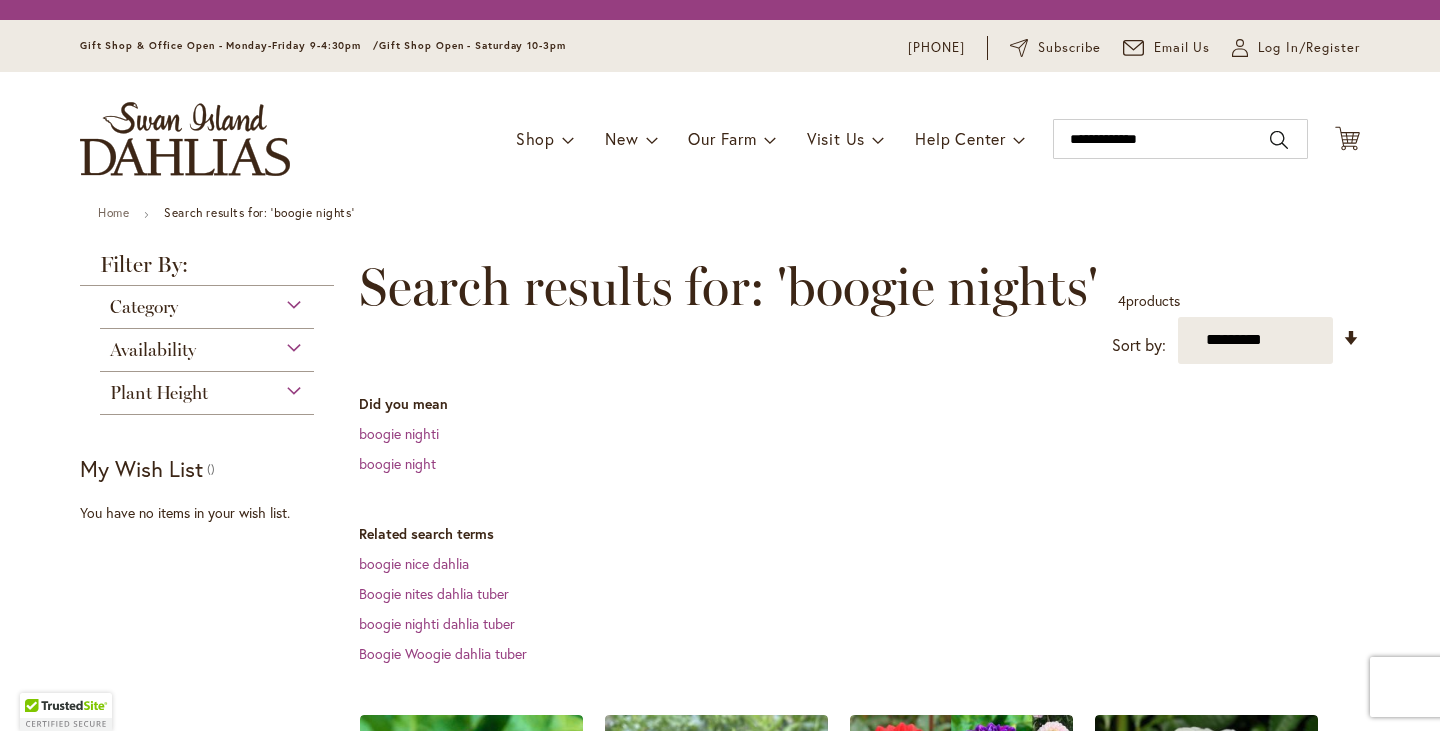 scroll, scrollTop: 0, scrollLeft: 0, axis: both 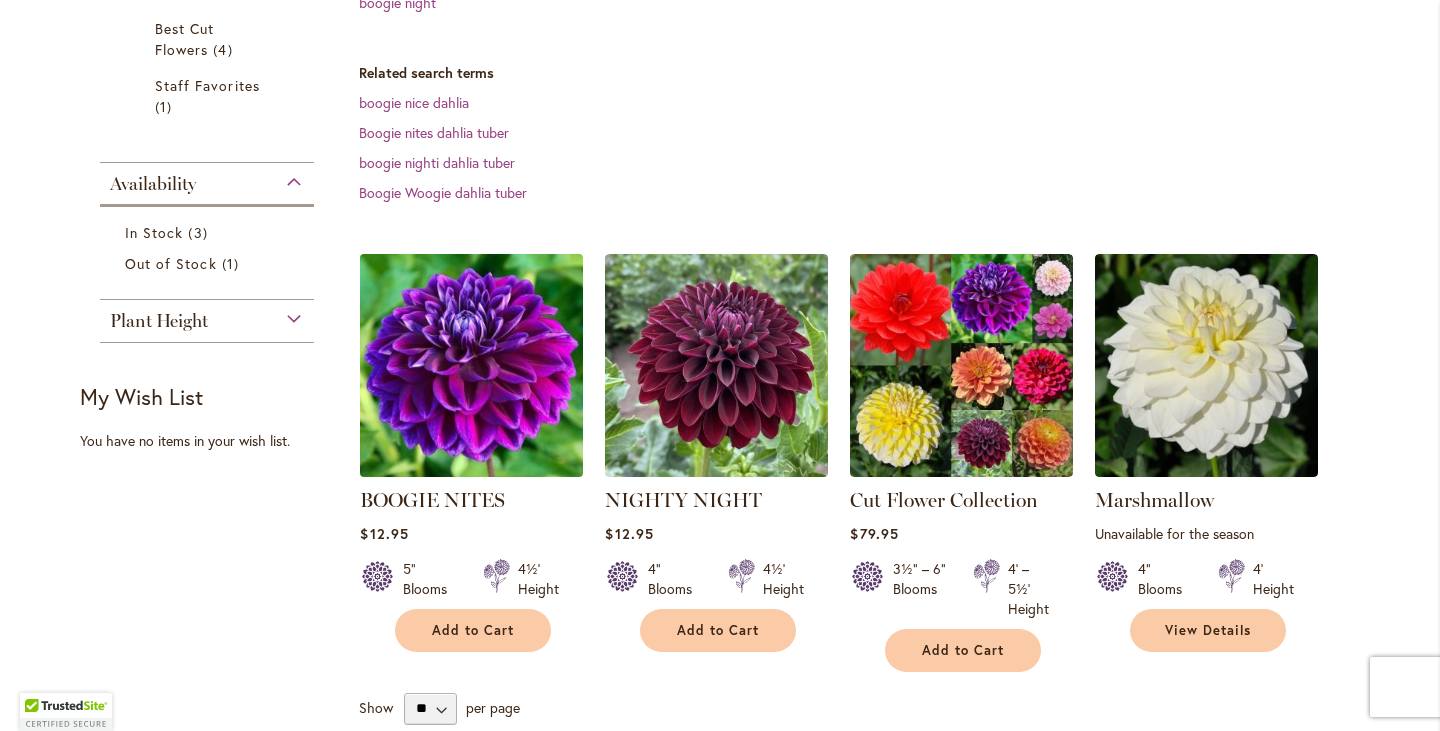 click at bounding box center (472, 365) 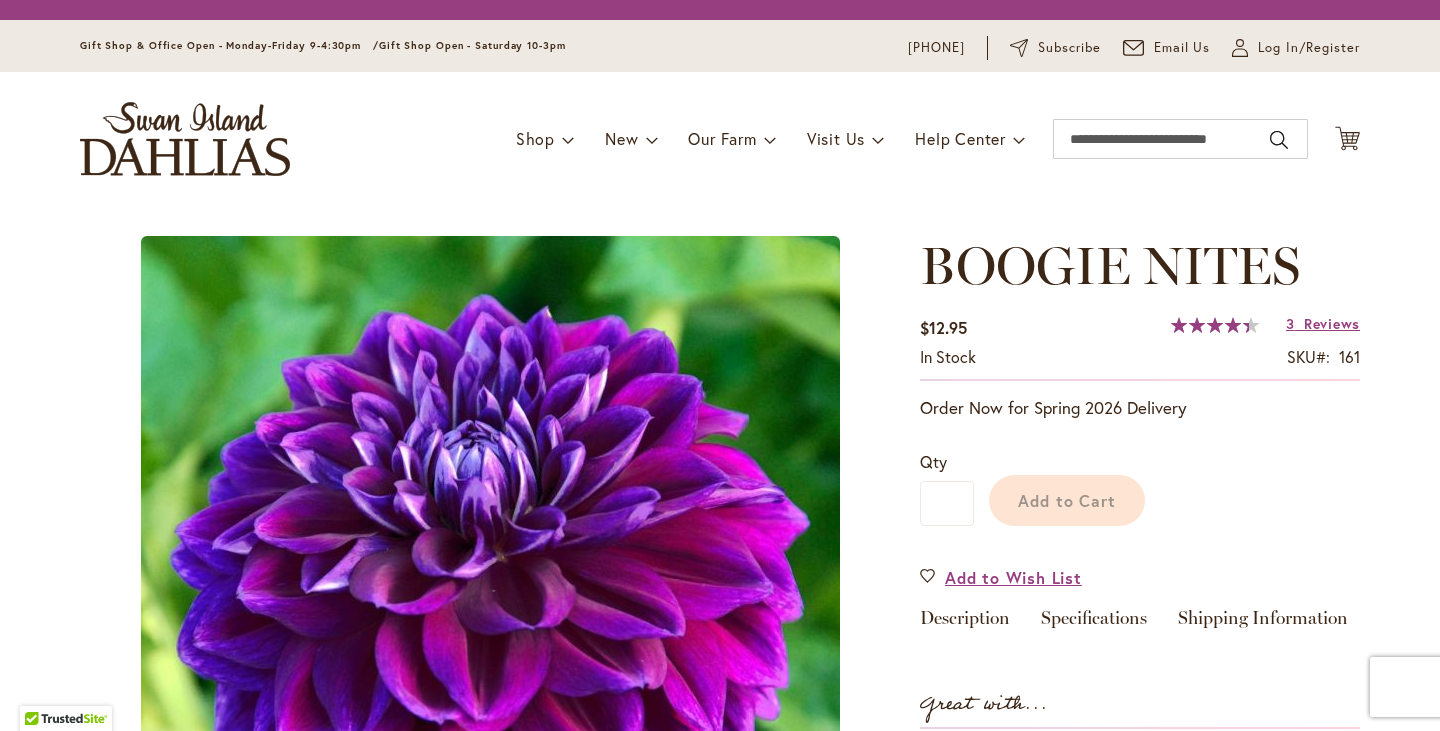 scroll, scrollTop: 0, scrollLeft: 0, axis: both 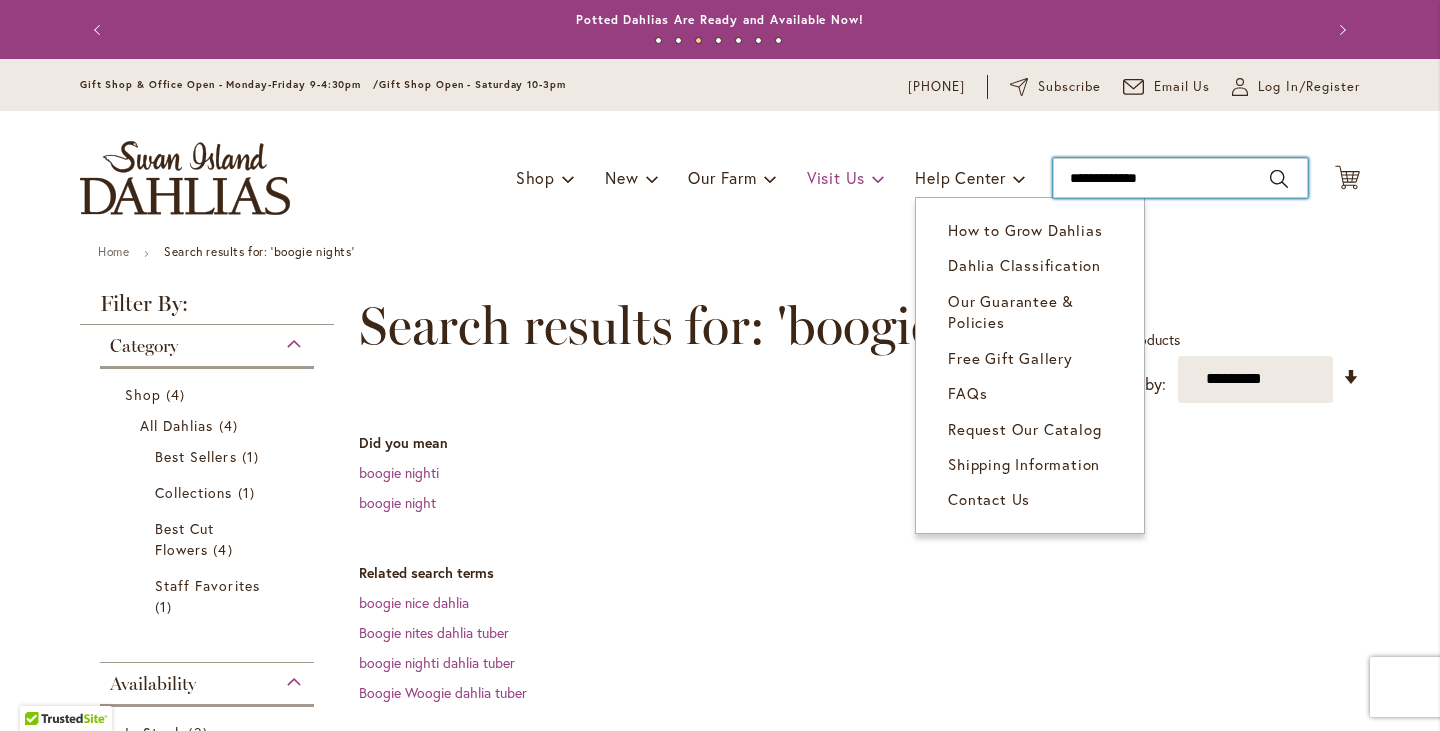 drag, startPoint x: 1197, startPoint y: 181, endPoint x: 852, endPoint y: 181, distance: 345 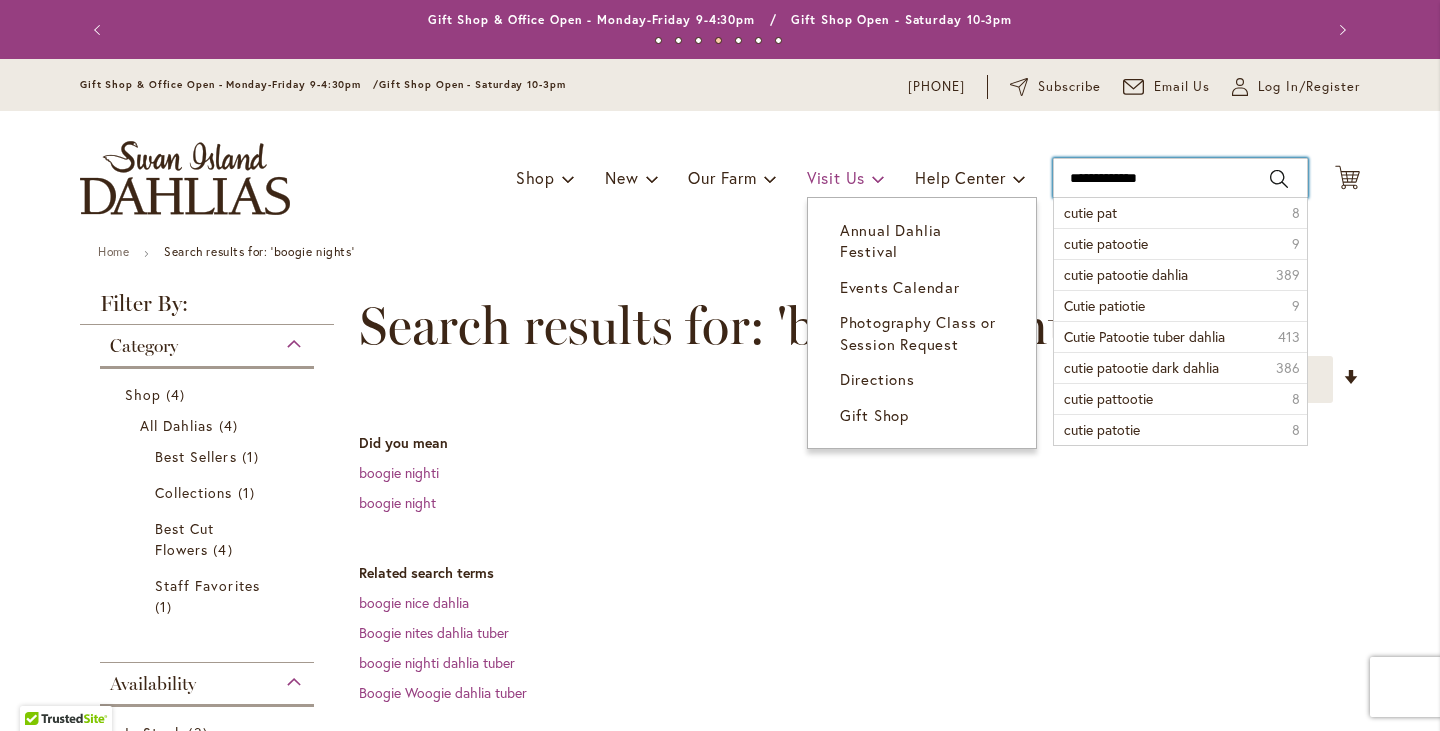 type on "**********" 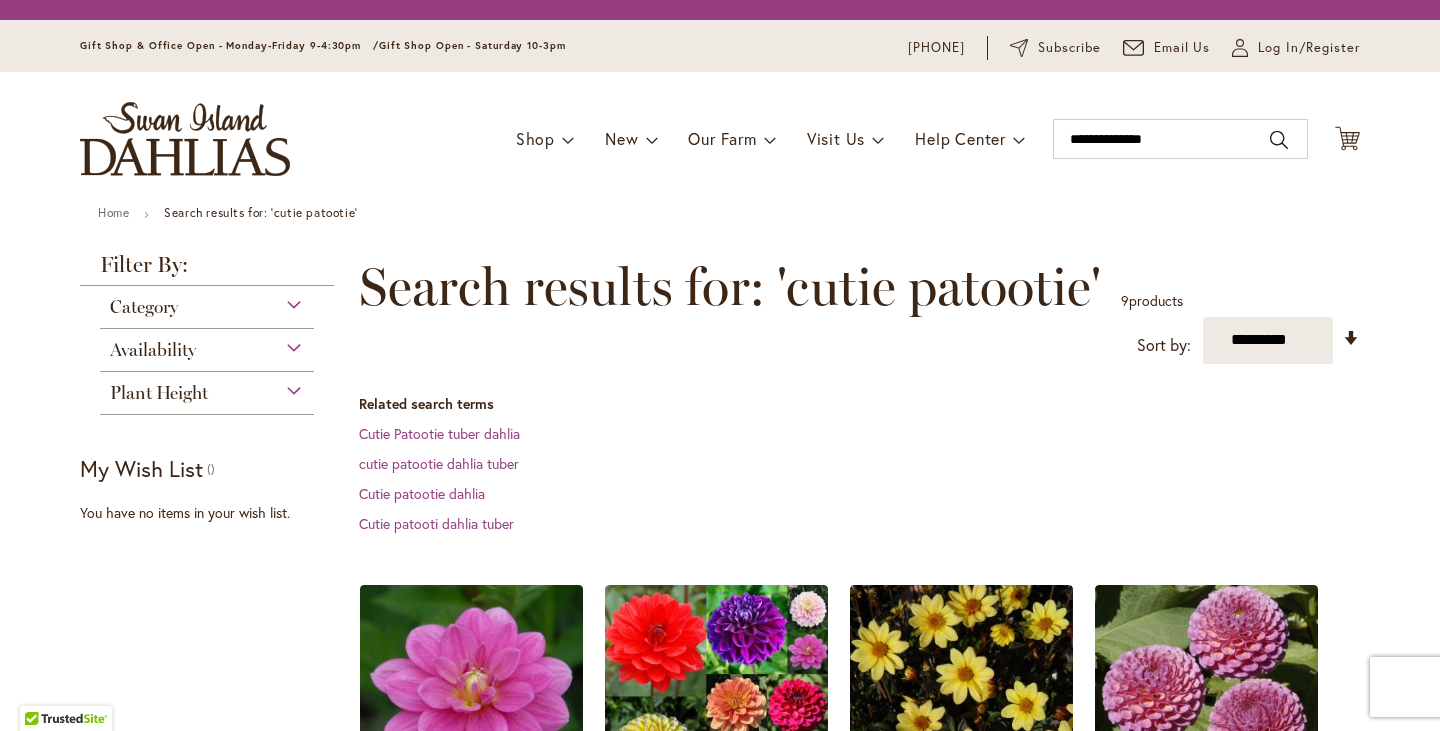scroll, scrollTop: 0, scrollLeft: 0, axis: both 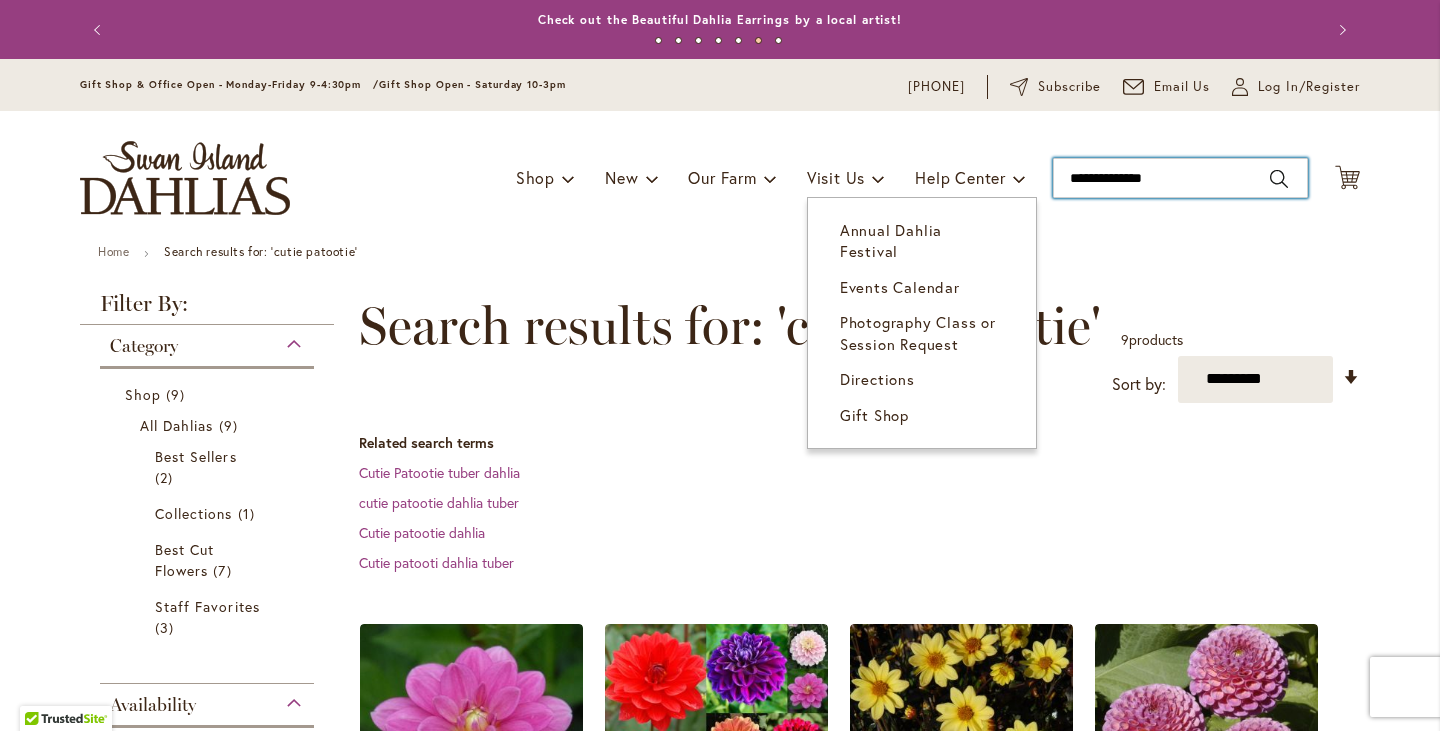 drag, startPoint x: 1196, startPoint y: 178, endPoint x: 793, endPoint y: 180, distance: 403.00497 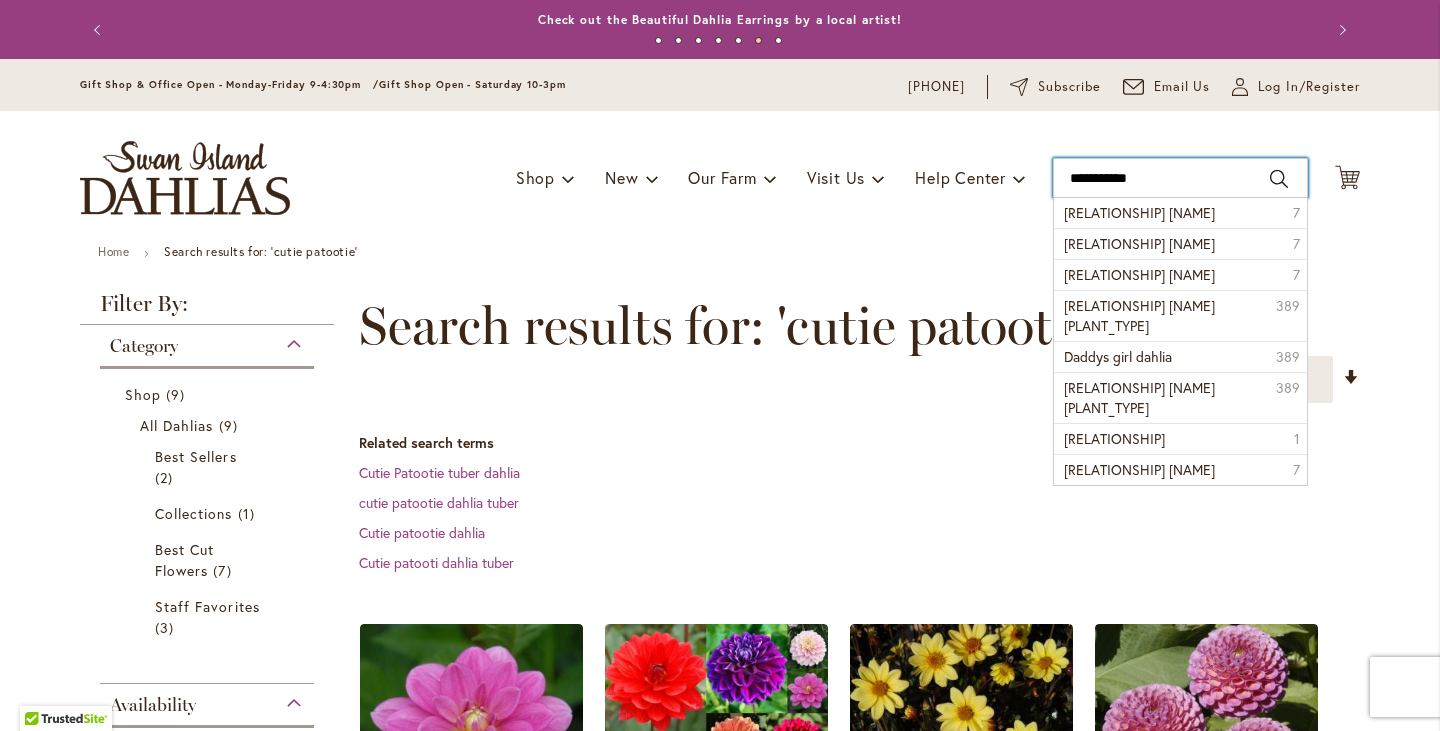 type on "**********" 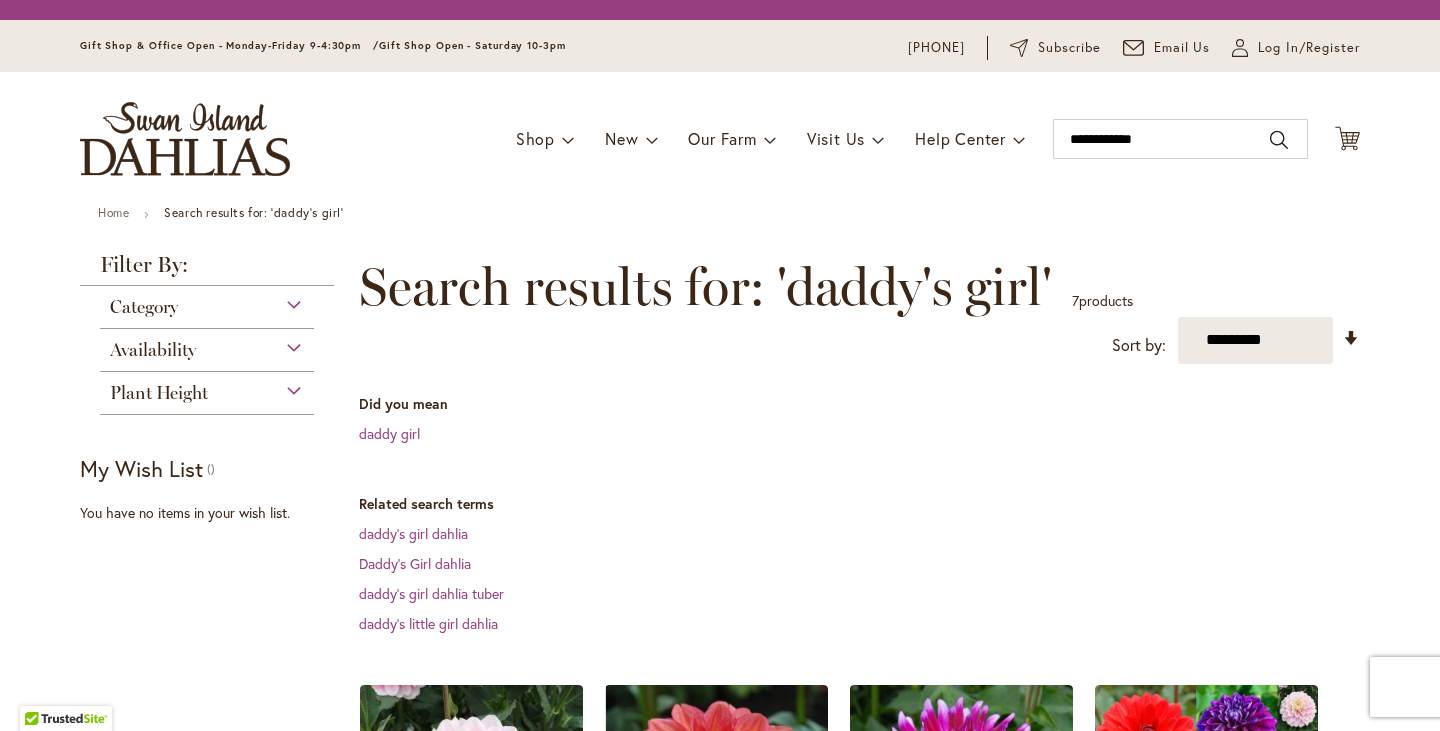 scroll, scrollTop: 0, scrollLeft: 0, axis: both 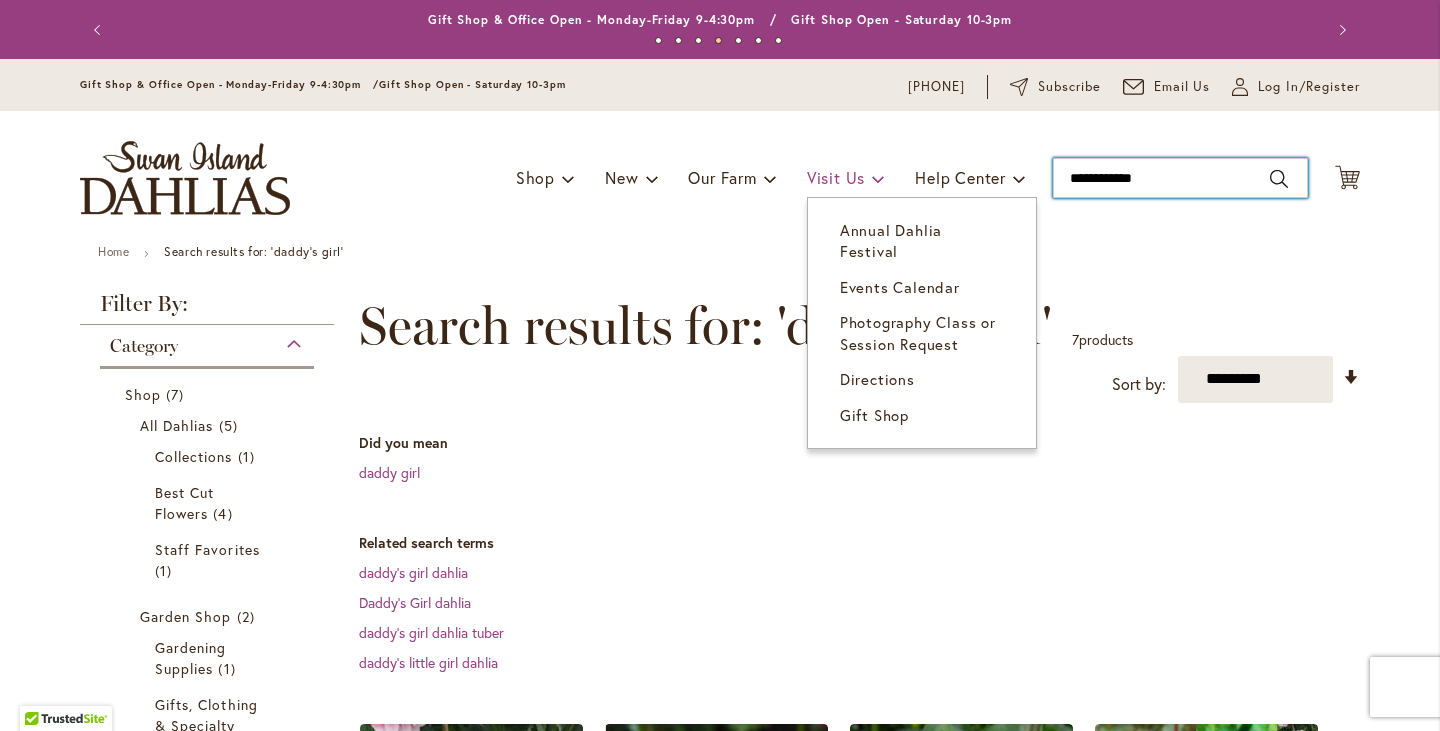 drag, startPoint x: 1212, startPoint y: 179, endPoint x: 851, endPoint y: 183, distance: 361.02216 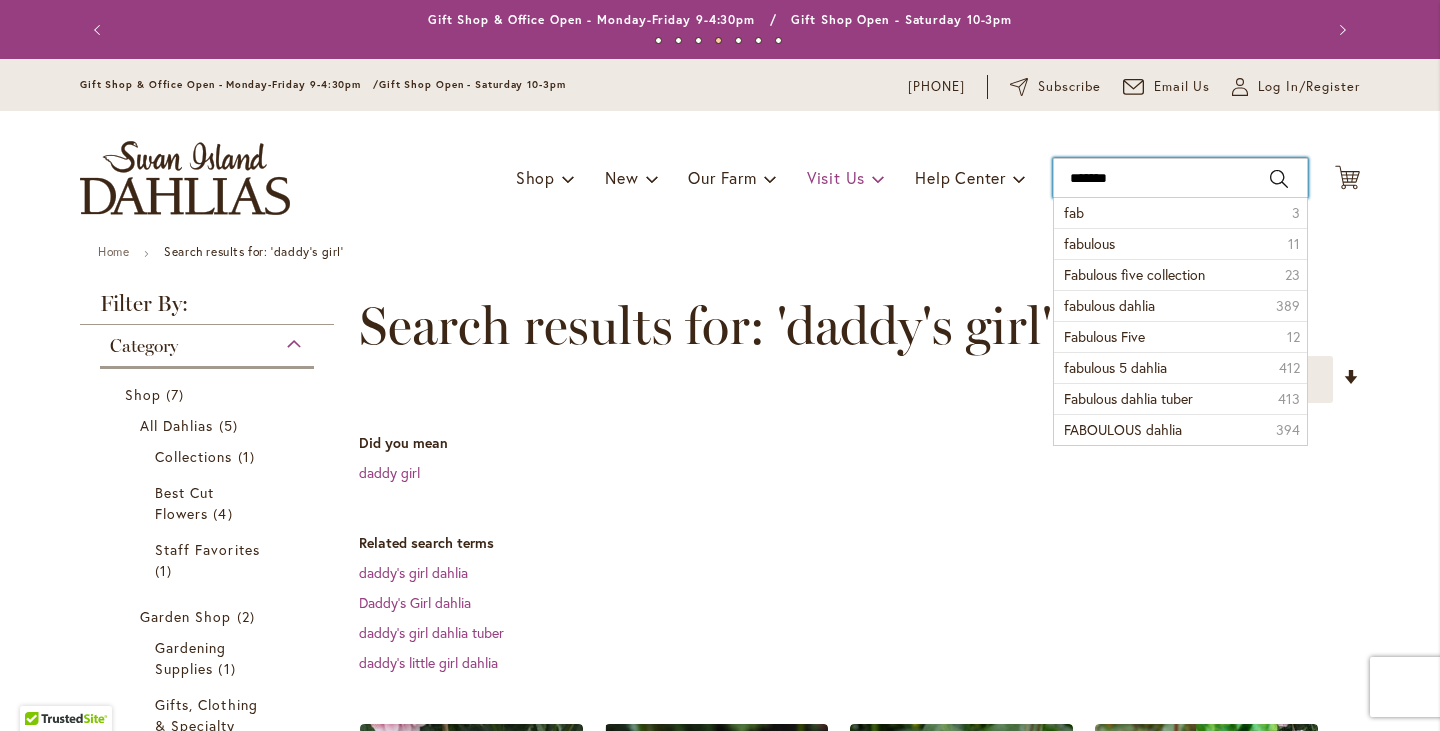 type on "********" 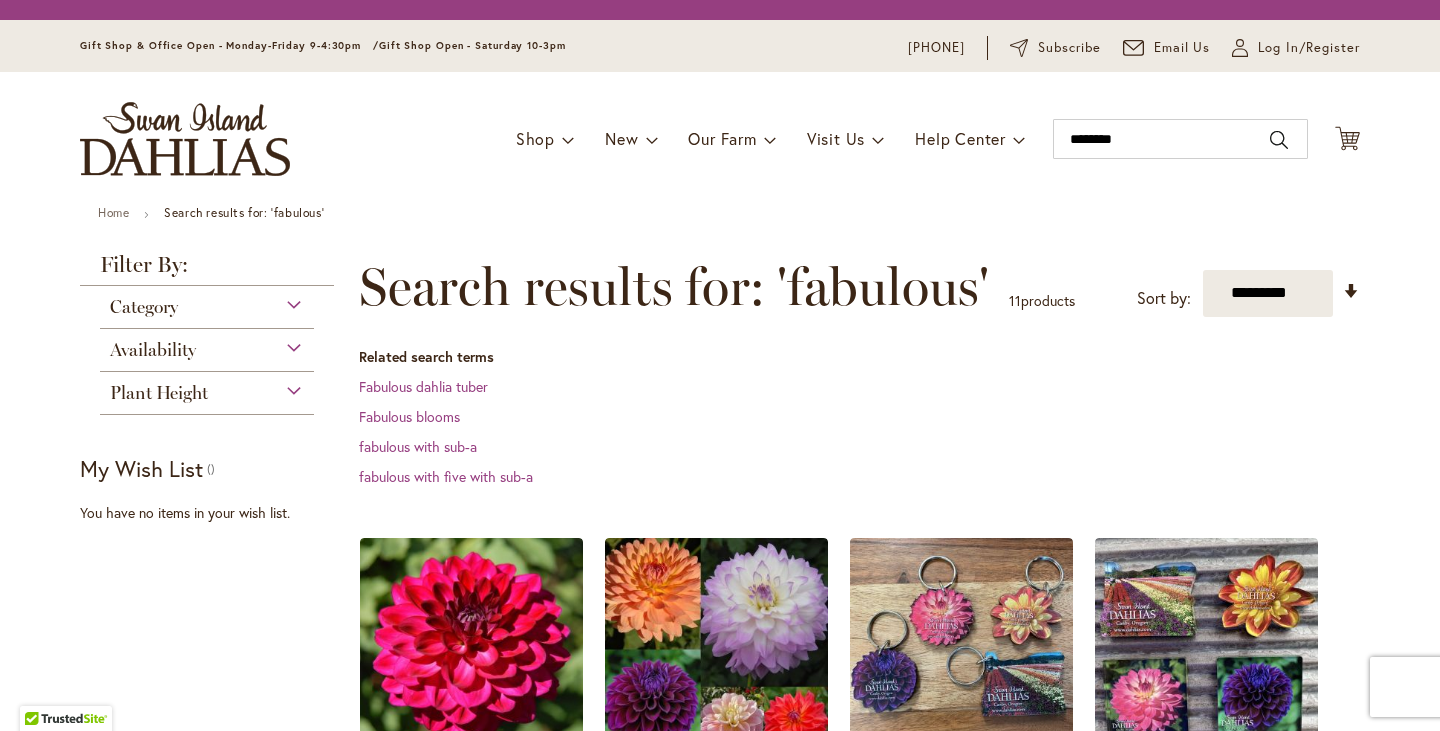 scroll, scrollTop: 0, scrollLeft: 0, axis: both 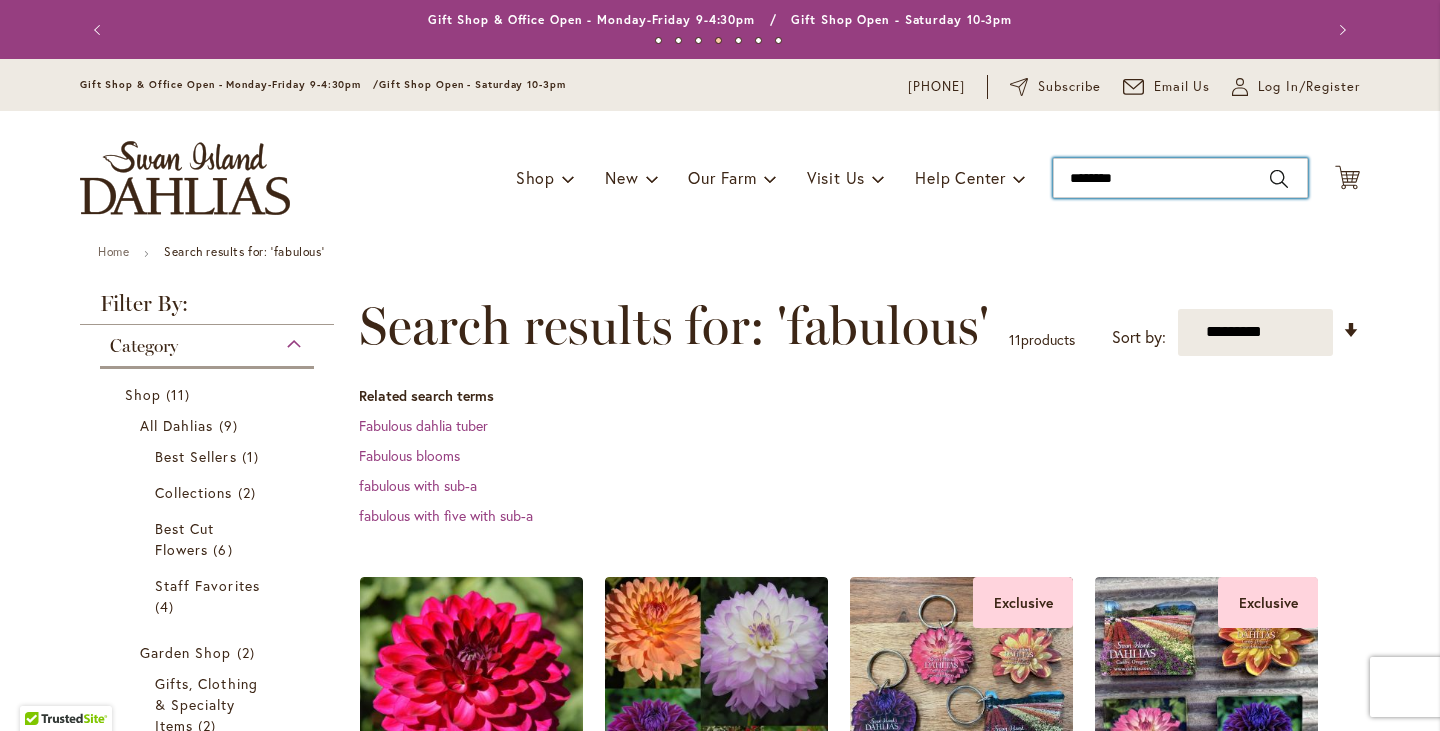 drag, startPoint x: 1150, startPoint y: 182, endPoint x: 787, endPoint y: 193, distance: 363.16663 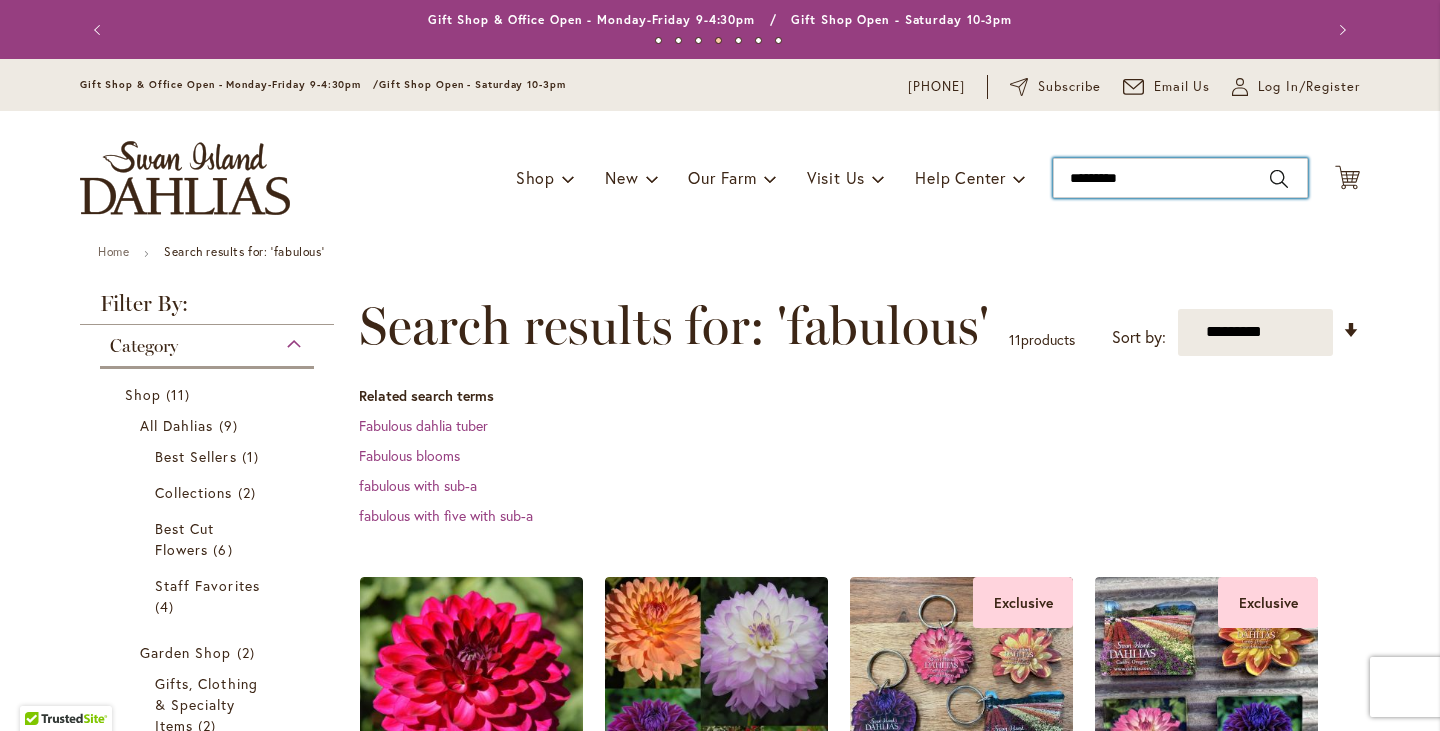 type on "**********" 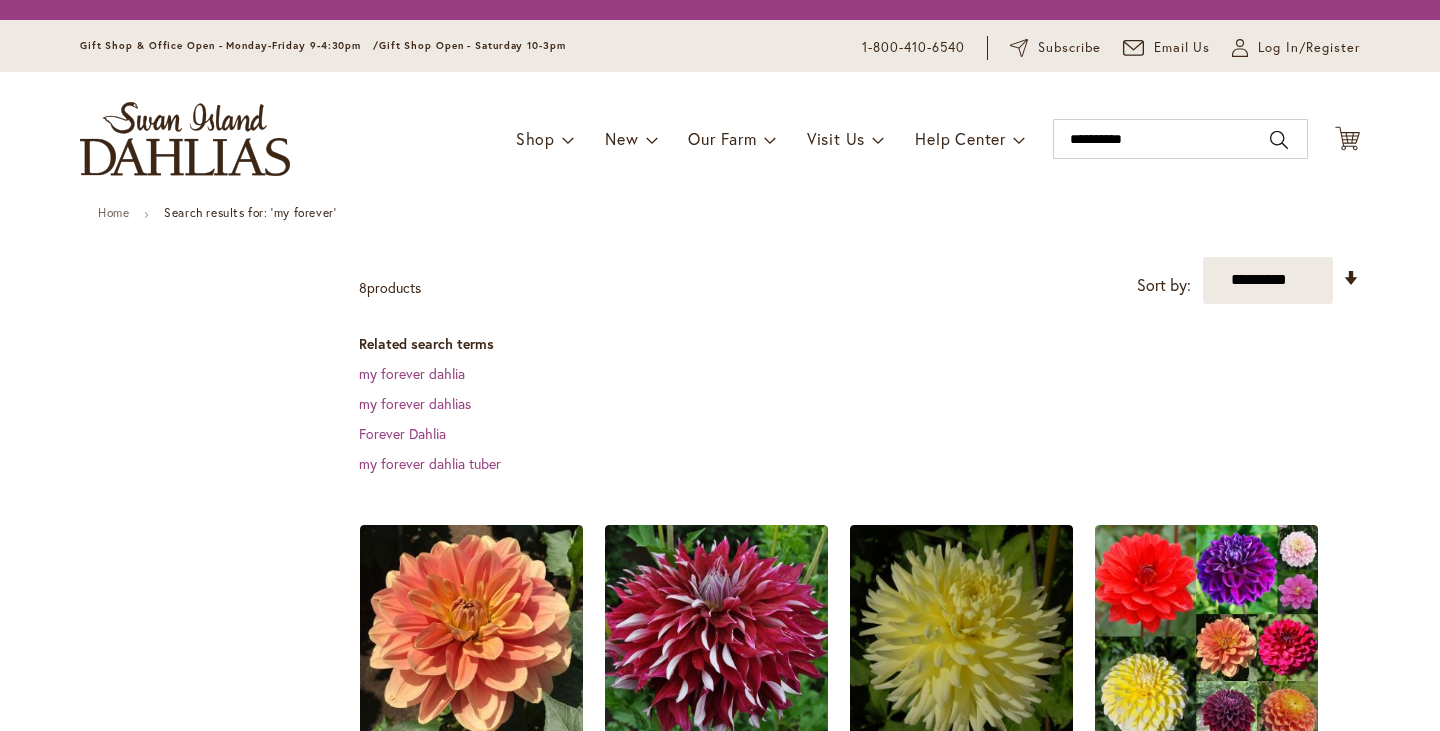 scroll, scrollTop: 0, scrollLeft: 0, axis: both 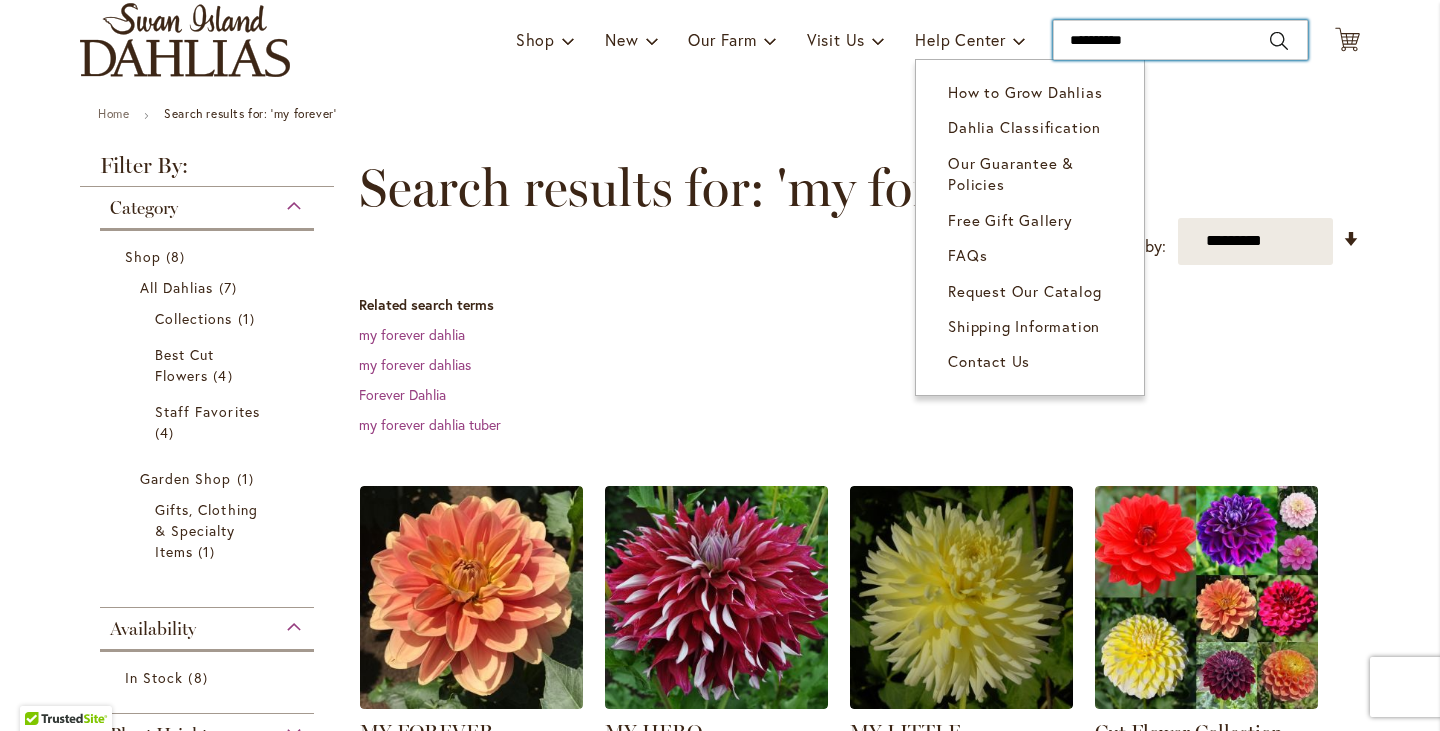 drag, startPoint x: 1197, startPoint y: 27, endPoint x: 902, endPoint y: 42, distance: 295.3811 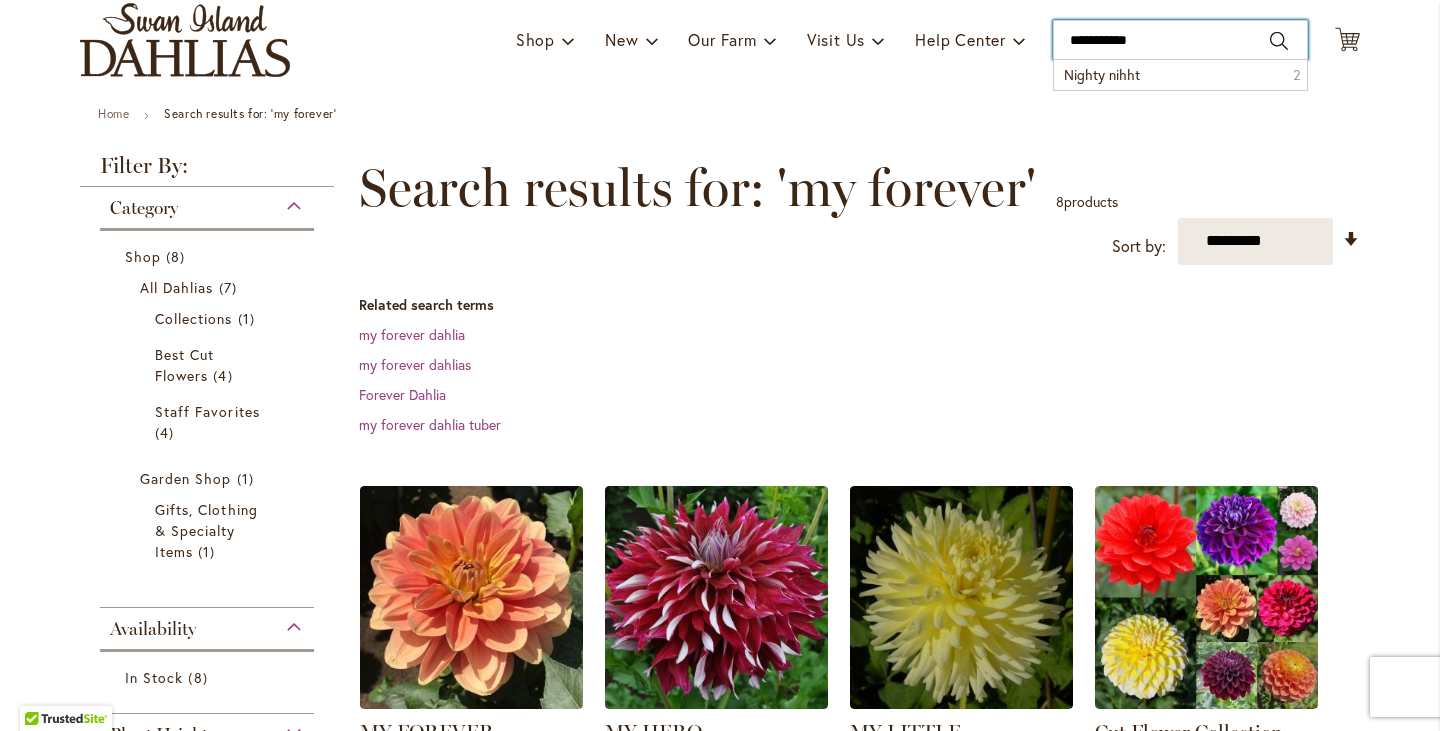 type on "**********" 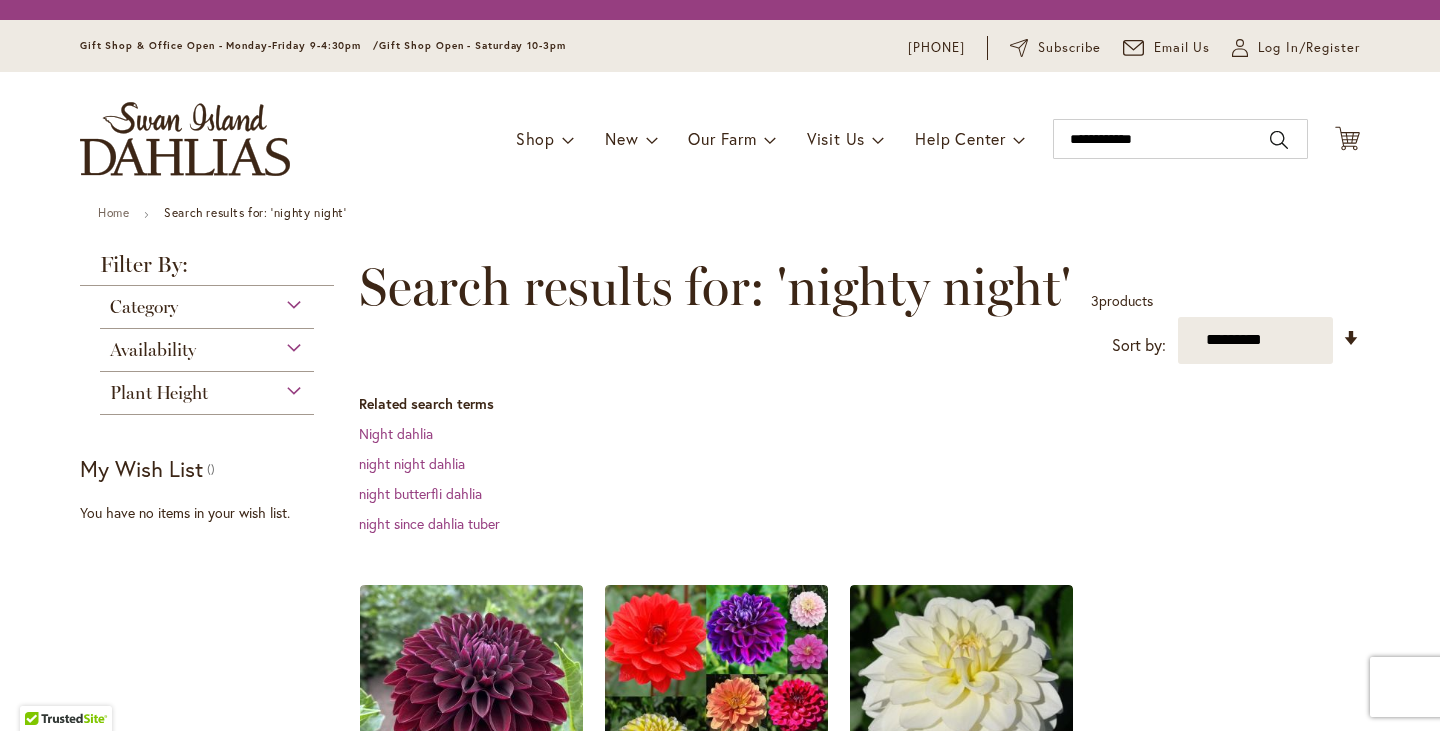scroll, scrollTop: 0, scrollLeft: 0, axis: both 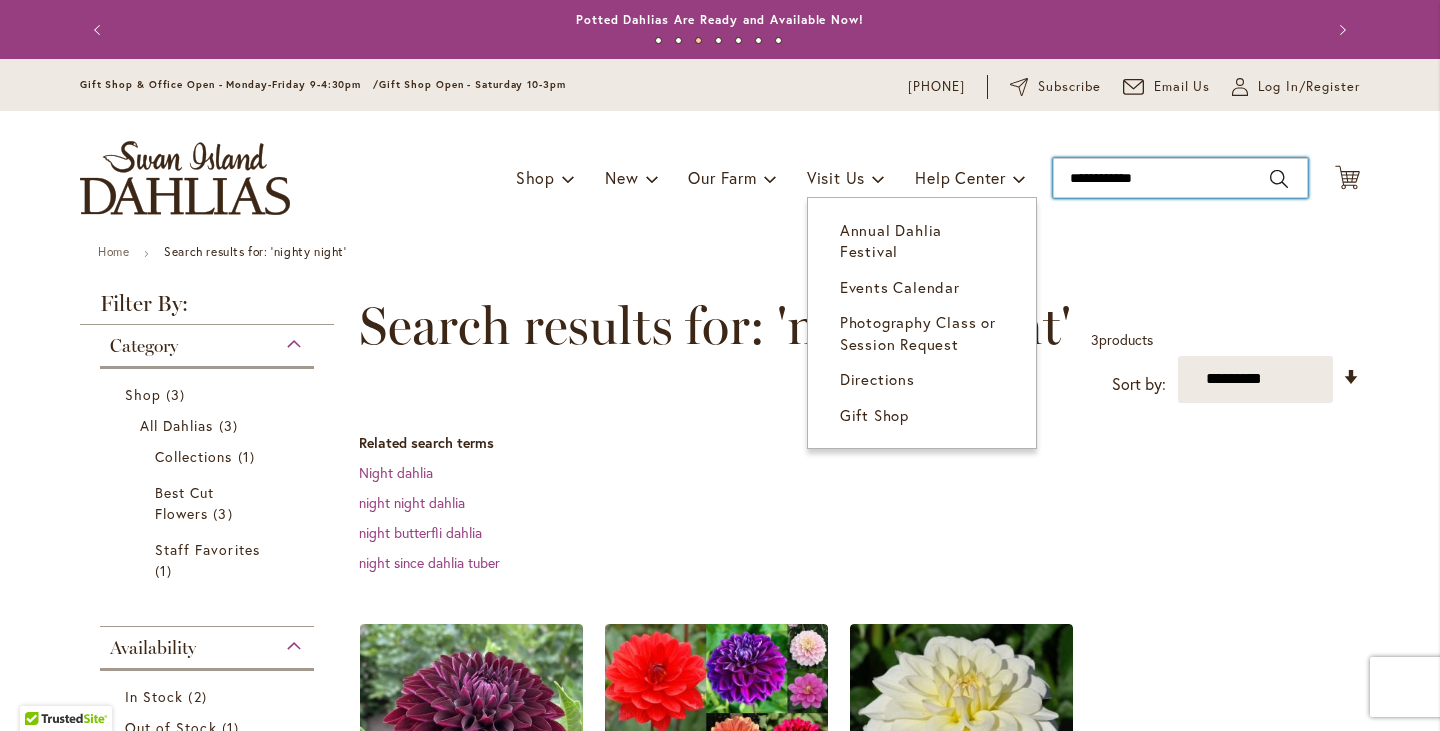 drag, startPoint x: 1188, startPoint y: 167, endPoint x: 776, endPoint y: 184, distance: 412.3506 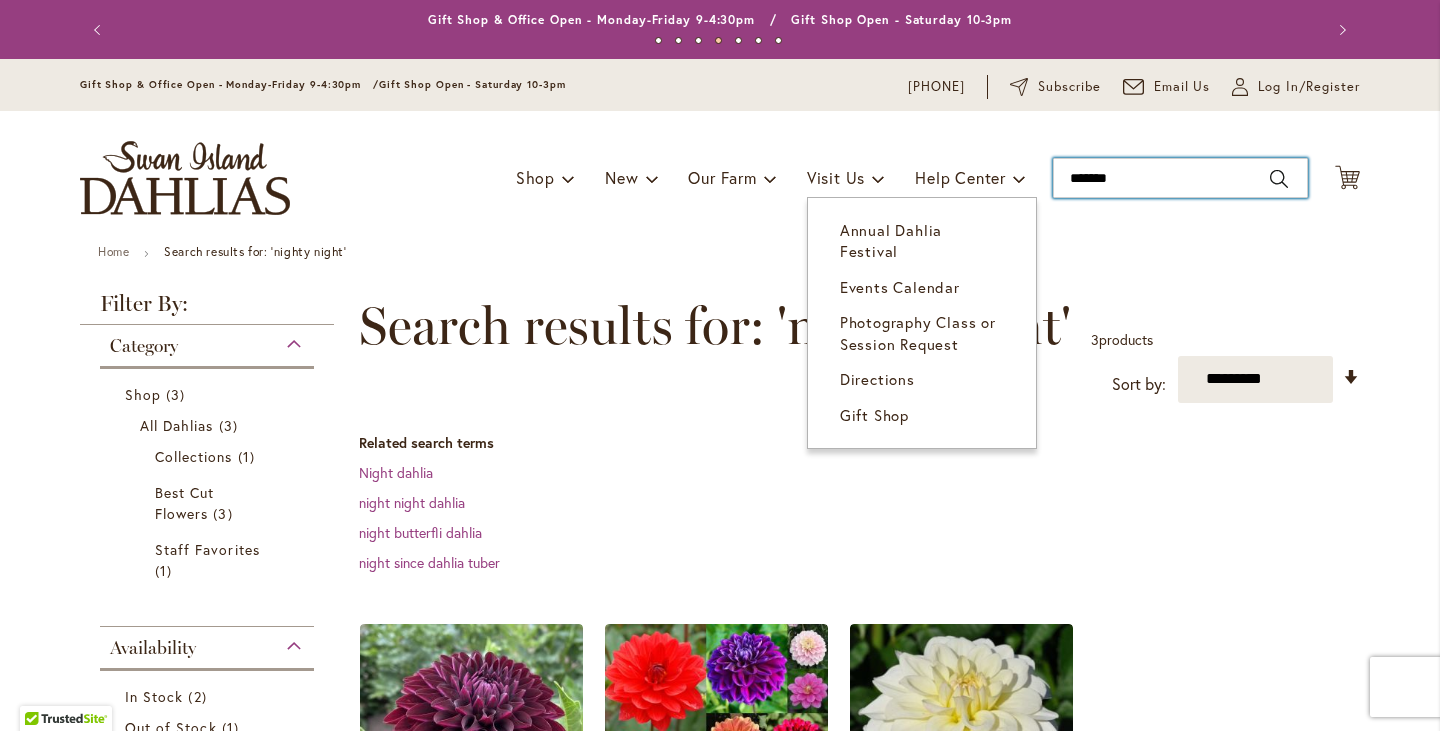 type on "********" 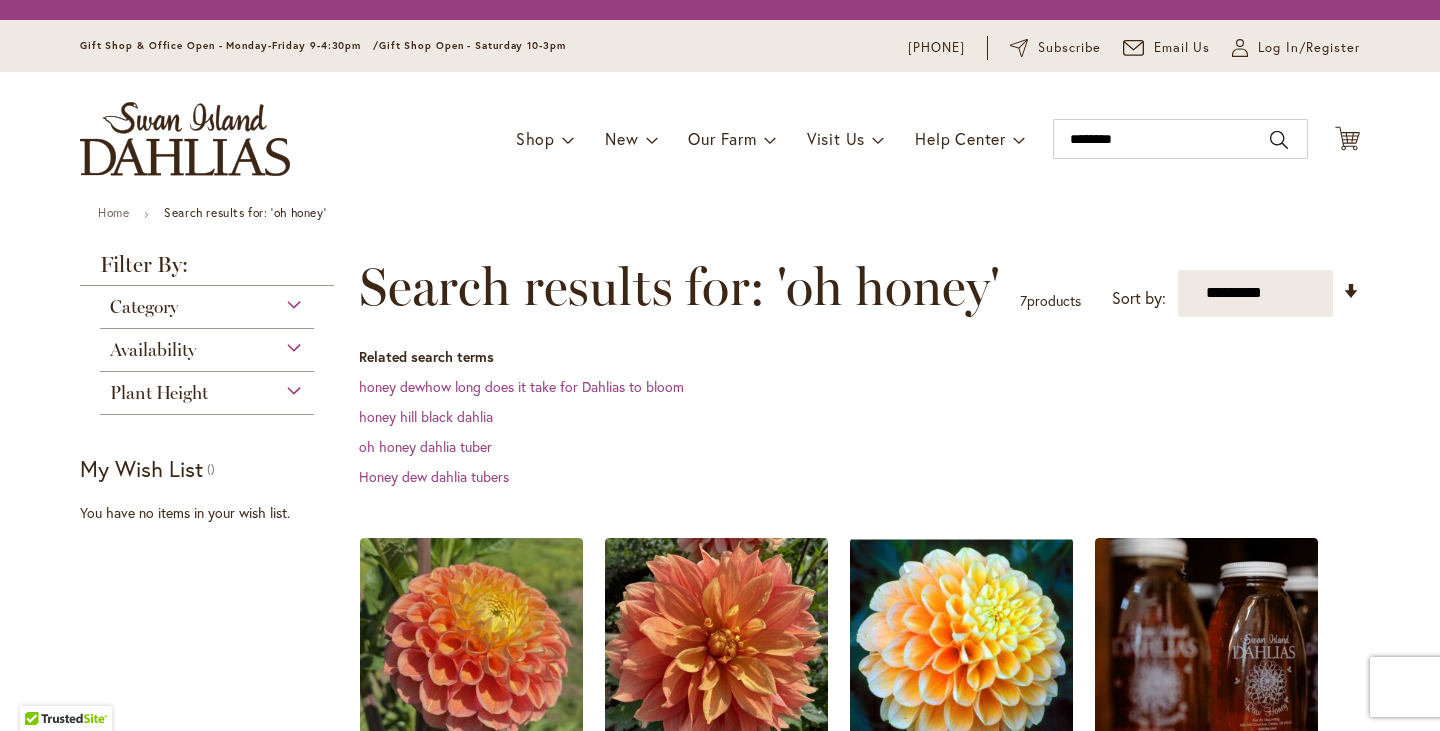 scroll, scrollTop: 0, scrollLeft: 0, axis: both 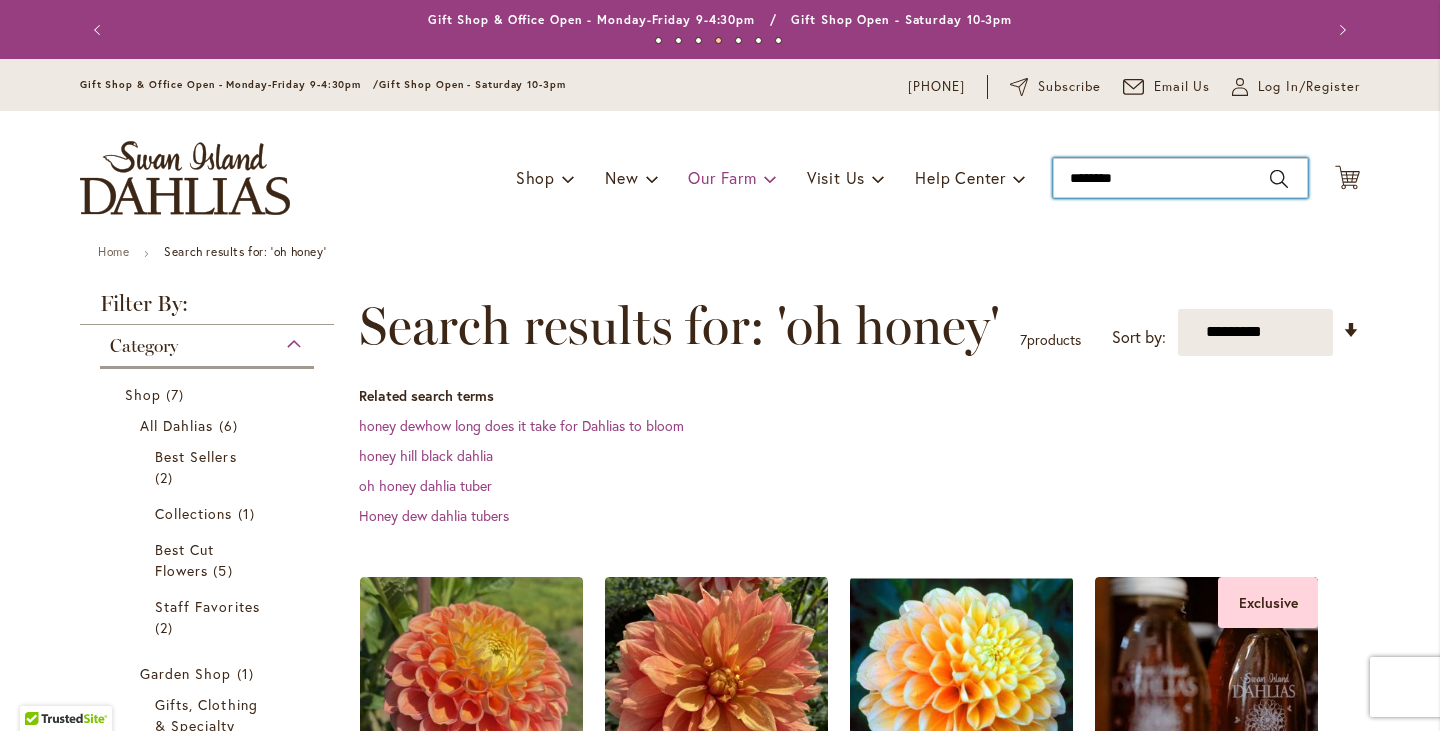 drag, startPoint x: 1165, startPoint y: 185, endPoint x: 676, endPoint y: 190, distance: 489.02557 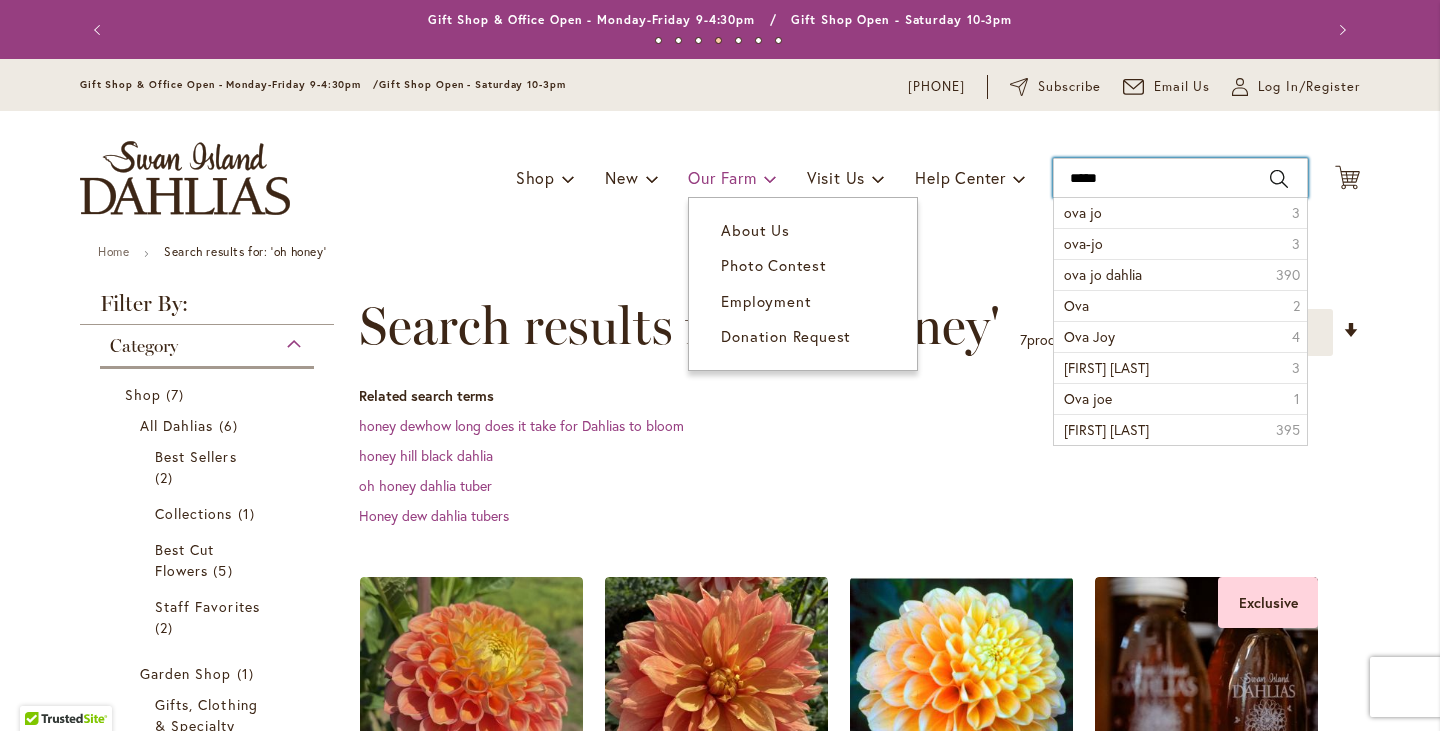 type on "******" 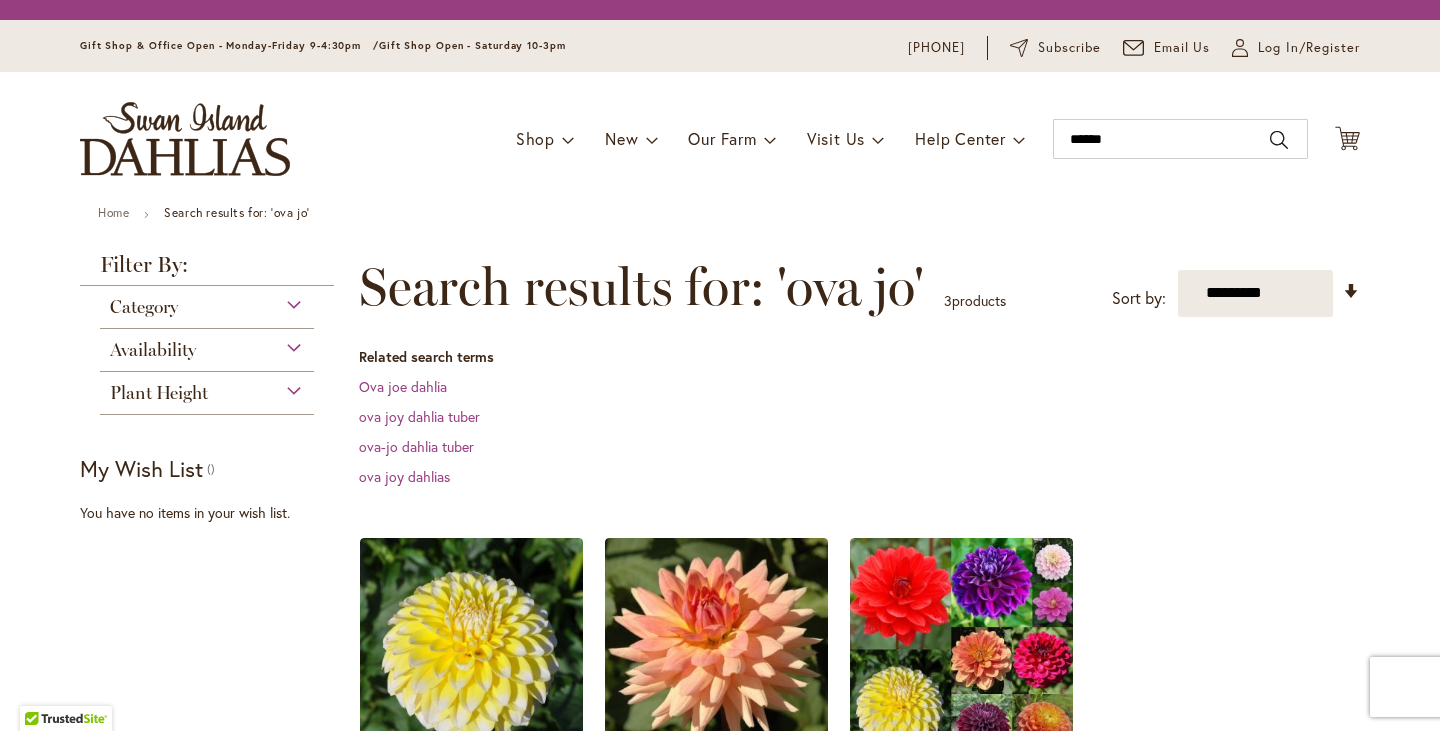 scroll, scrollTop: 0, scrollLeft: 0, axis: both 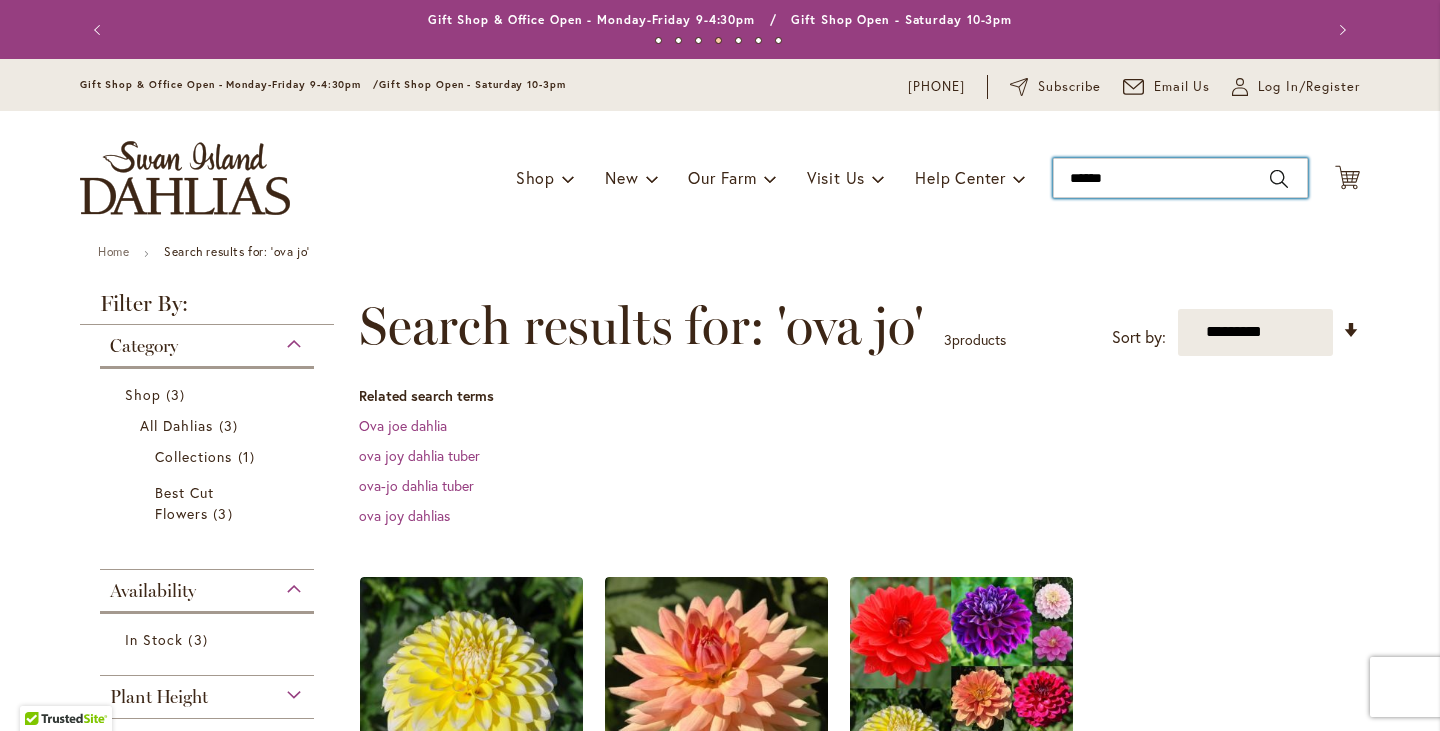 drag, startPoint x: 1136, startPoint y: 171, endPoint x: 901, endPoint y: 195, distance: 236.22235 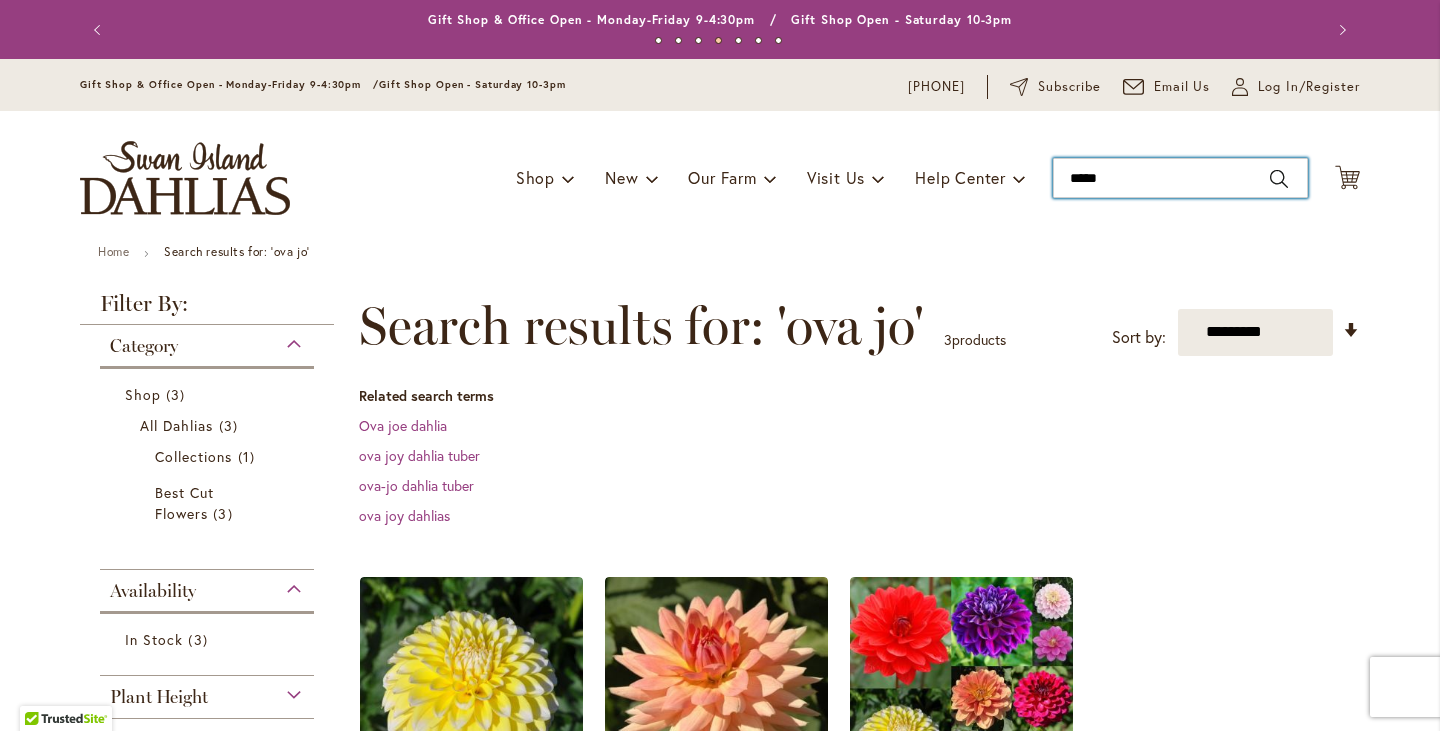 type on "******" 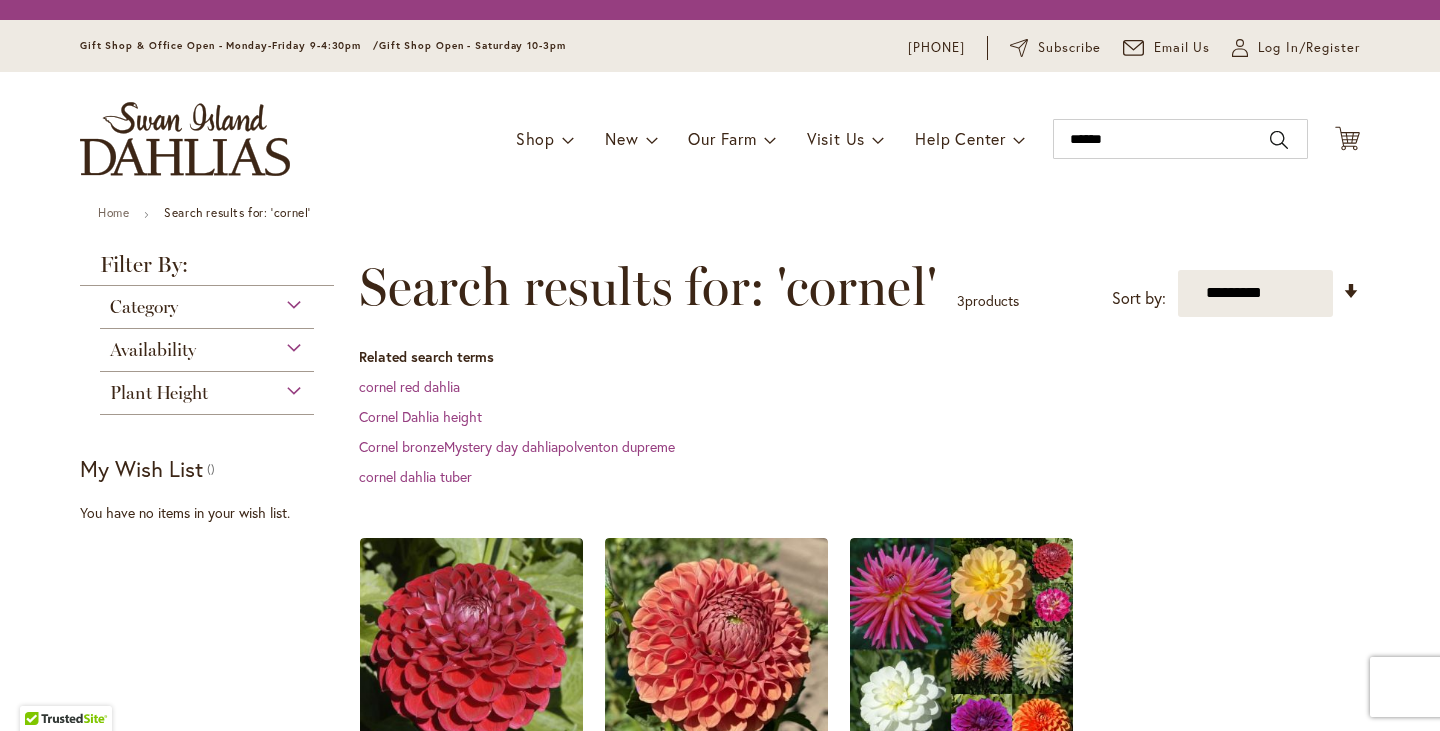 scroll, scrollTop: 0, scrollLeft: 0, axis: both 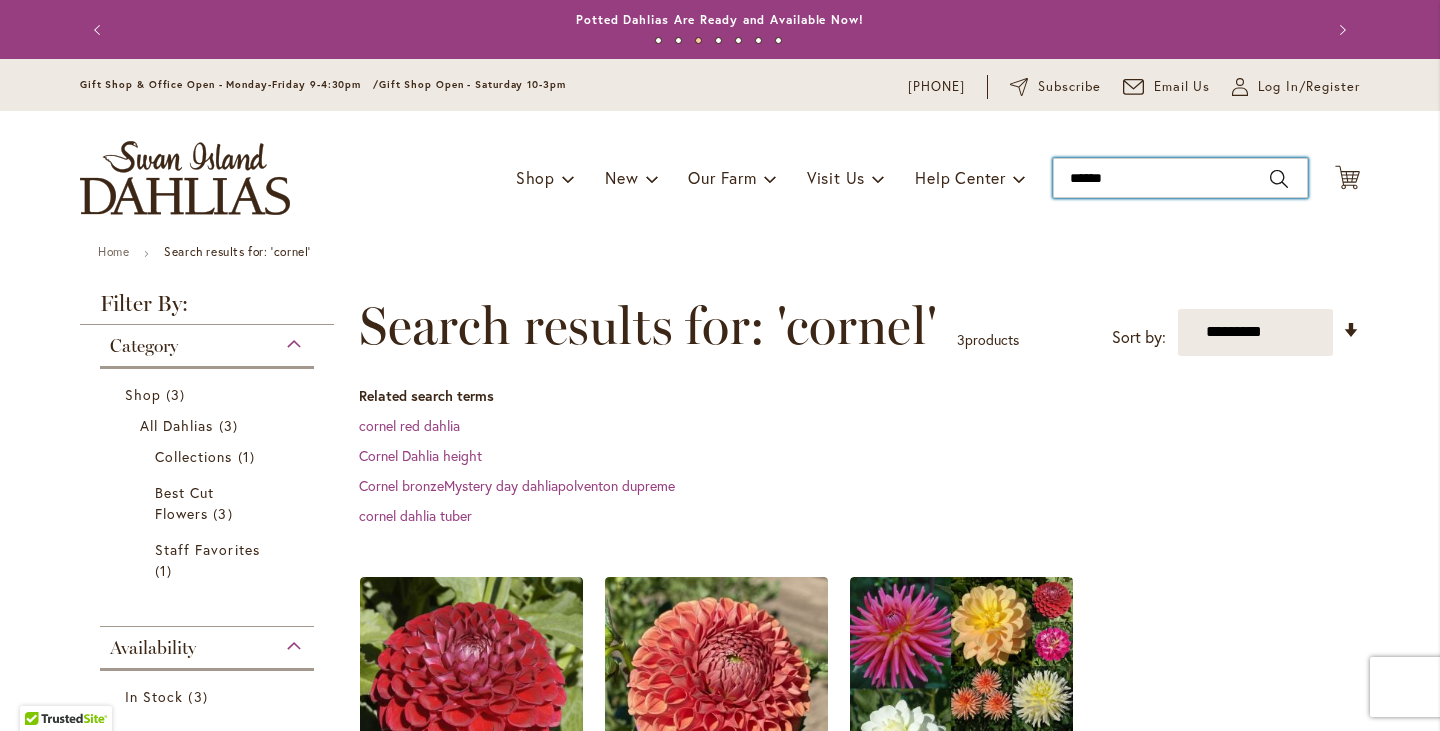drag, startPoint x: 1128, startPoint y: 190, endPoint x: 745, endPoint y: 193, distance: 383.01175 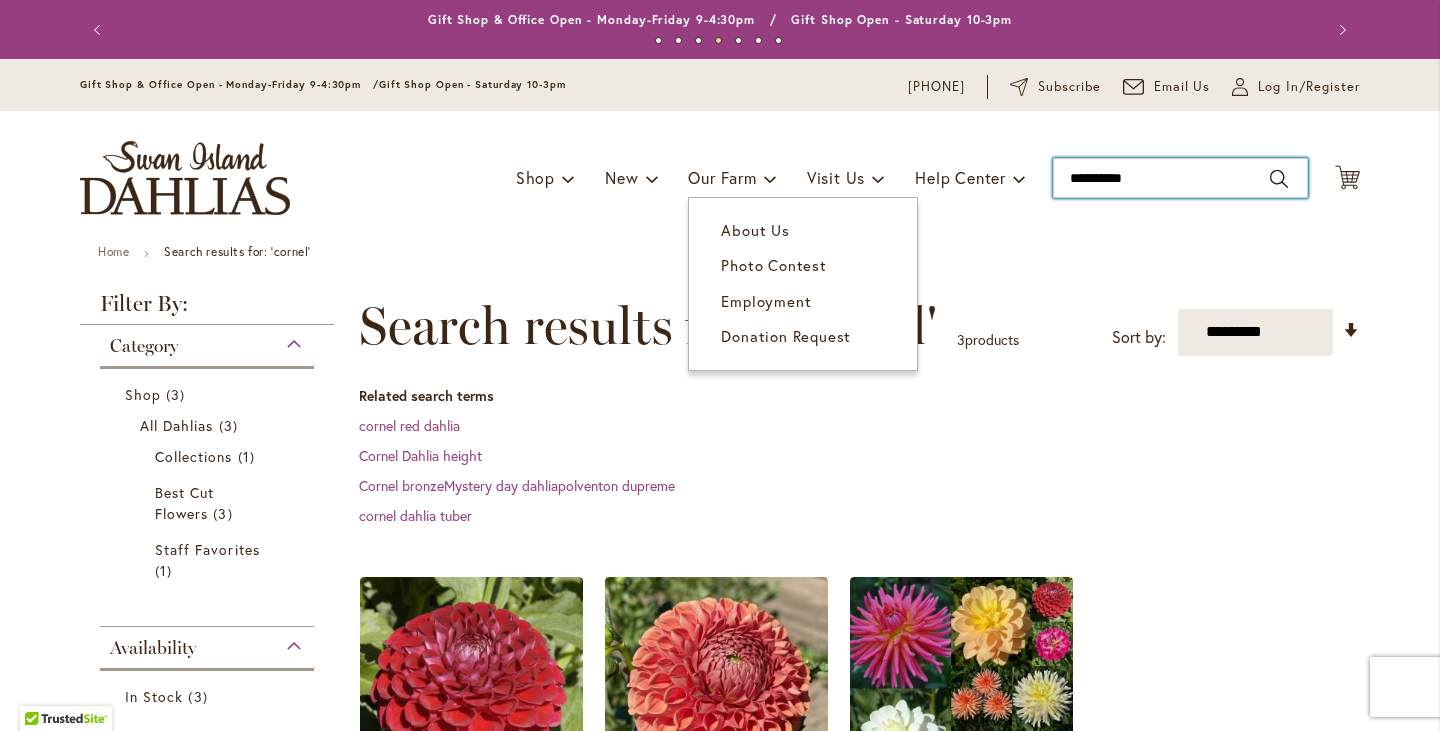 type on "**********" 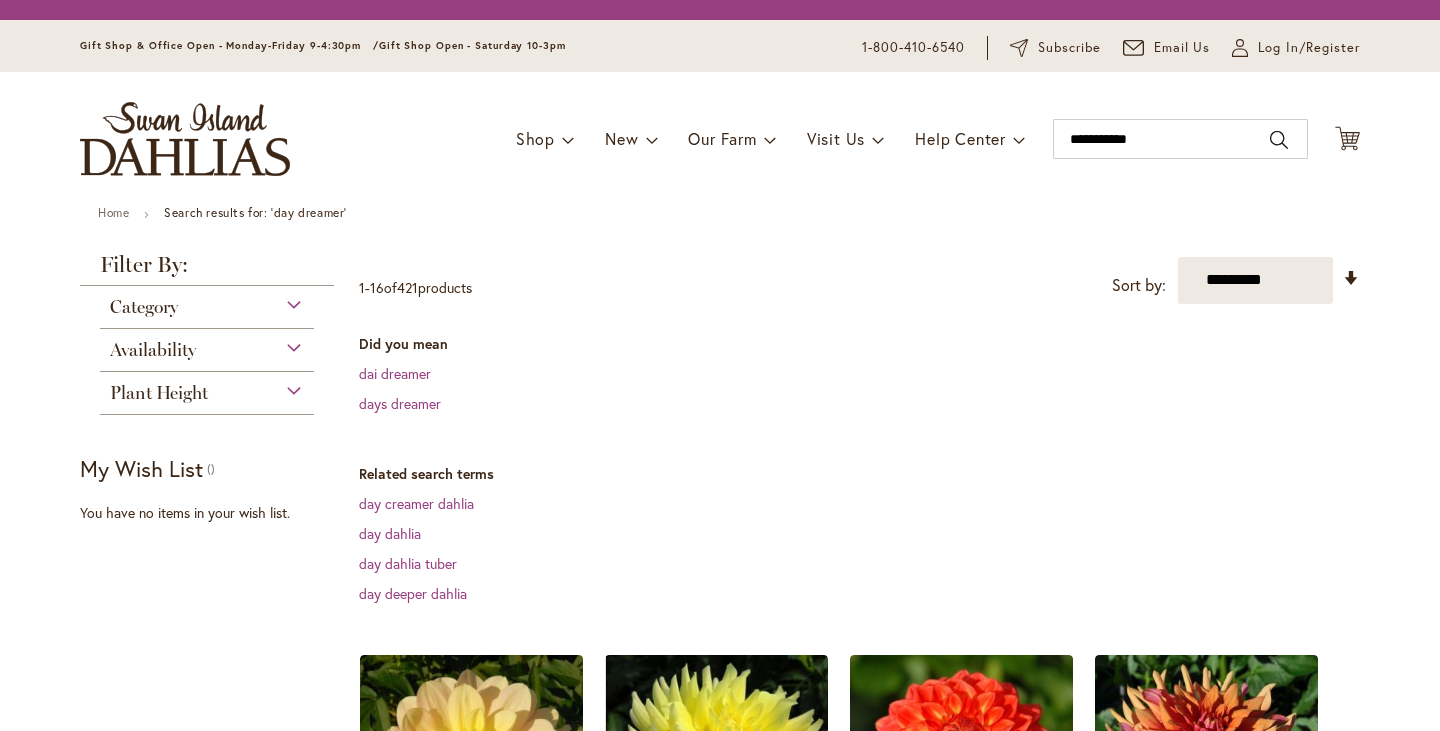 scroll, scrollTop: 0, scrollLeft: 0, axis: both 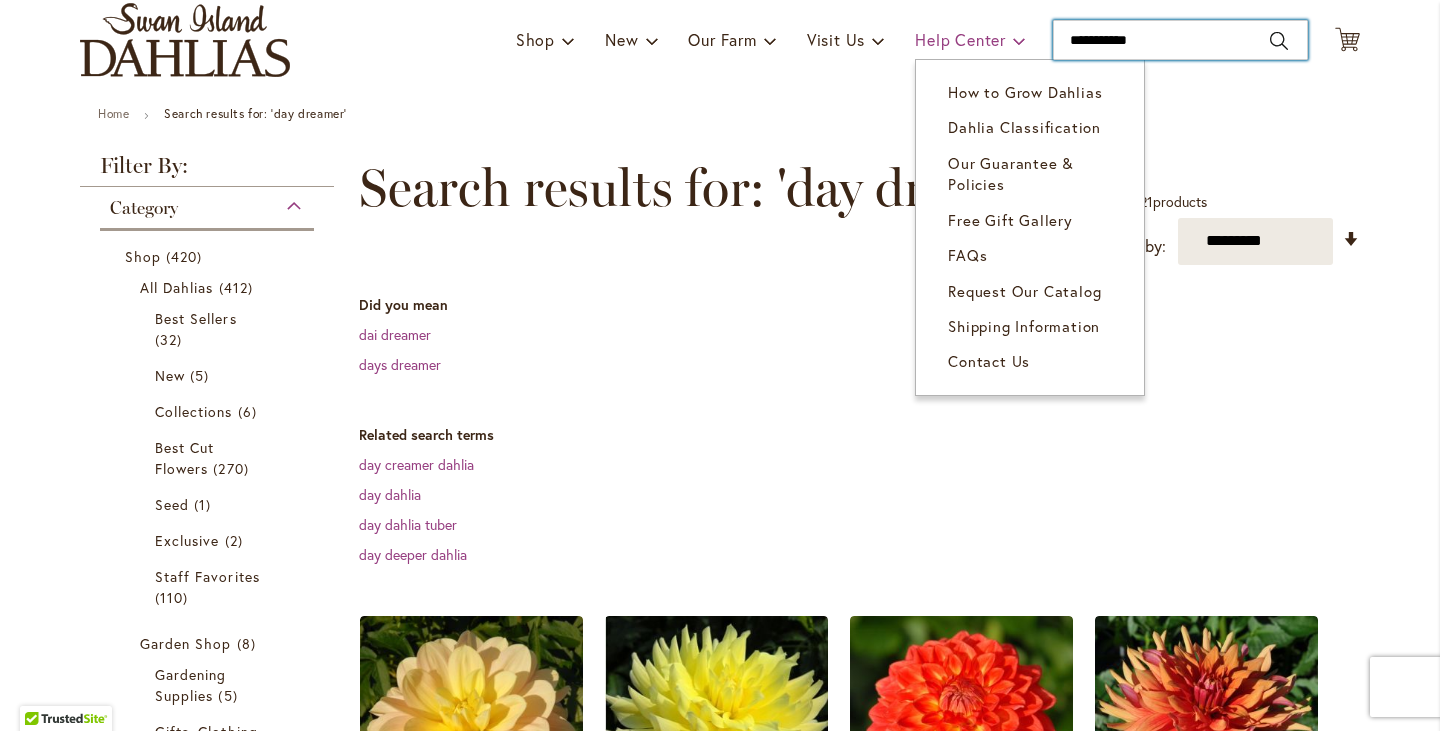 drag, startPoint x: 1189, startPoint y: 38, endPoint x: 957, endPoint y: 33, distance: 232.05388 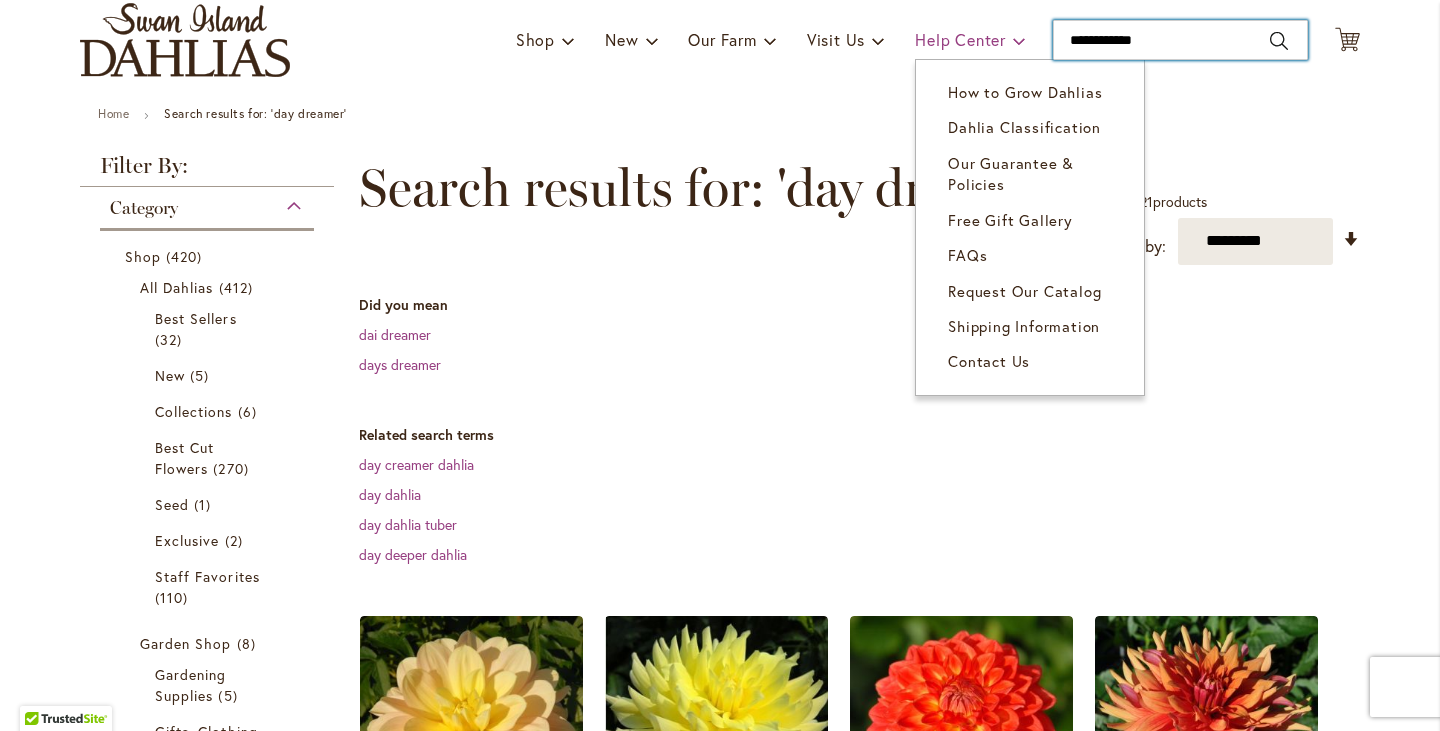 type on "**********" 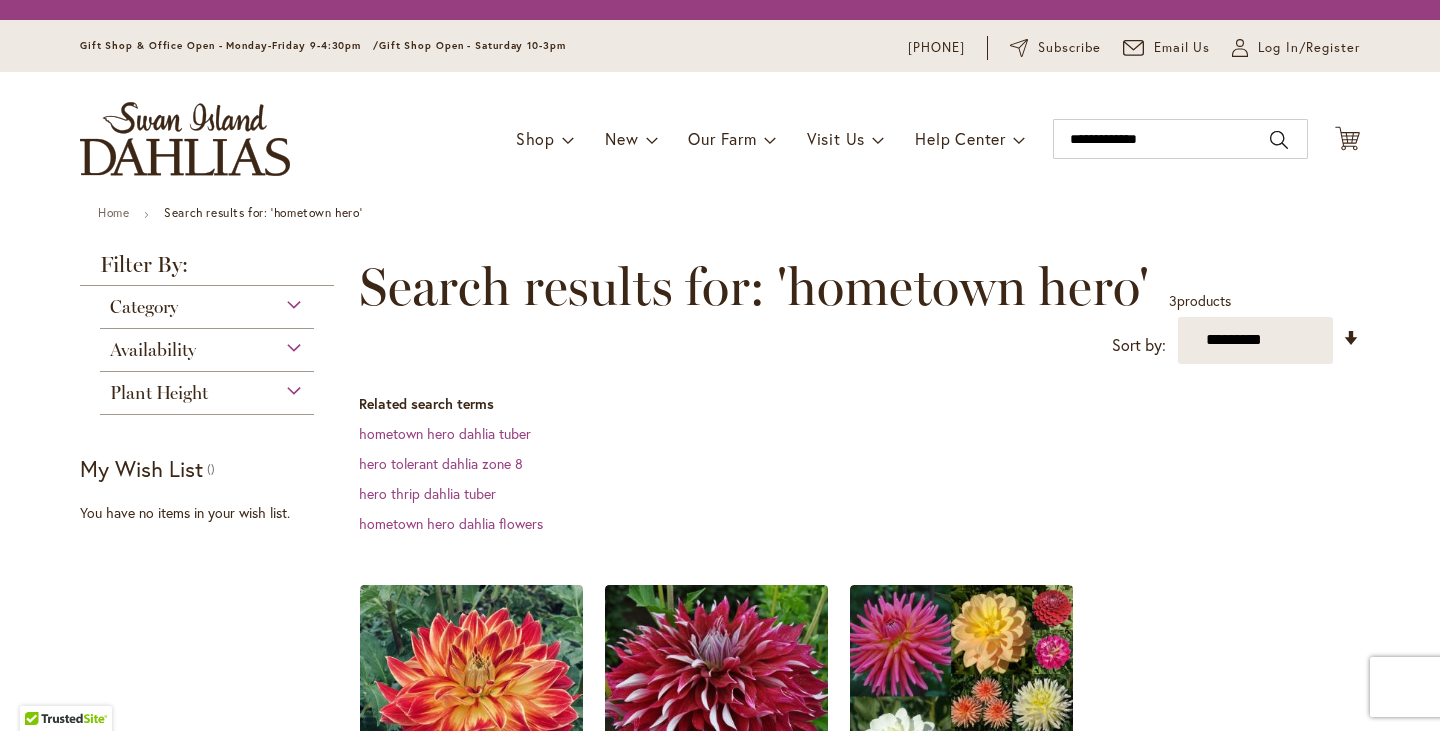 scroll, scrollTop: 0, scrollLeft: 0, axis: both 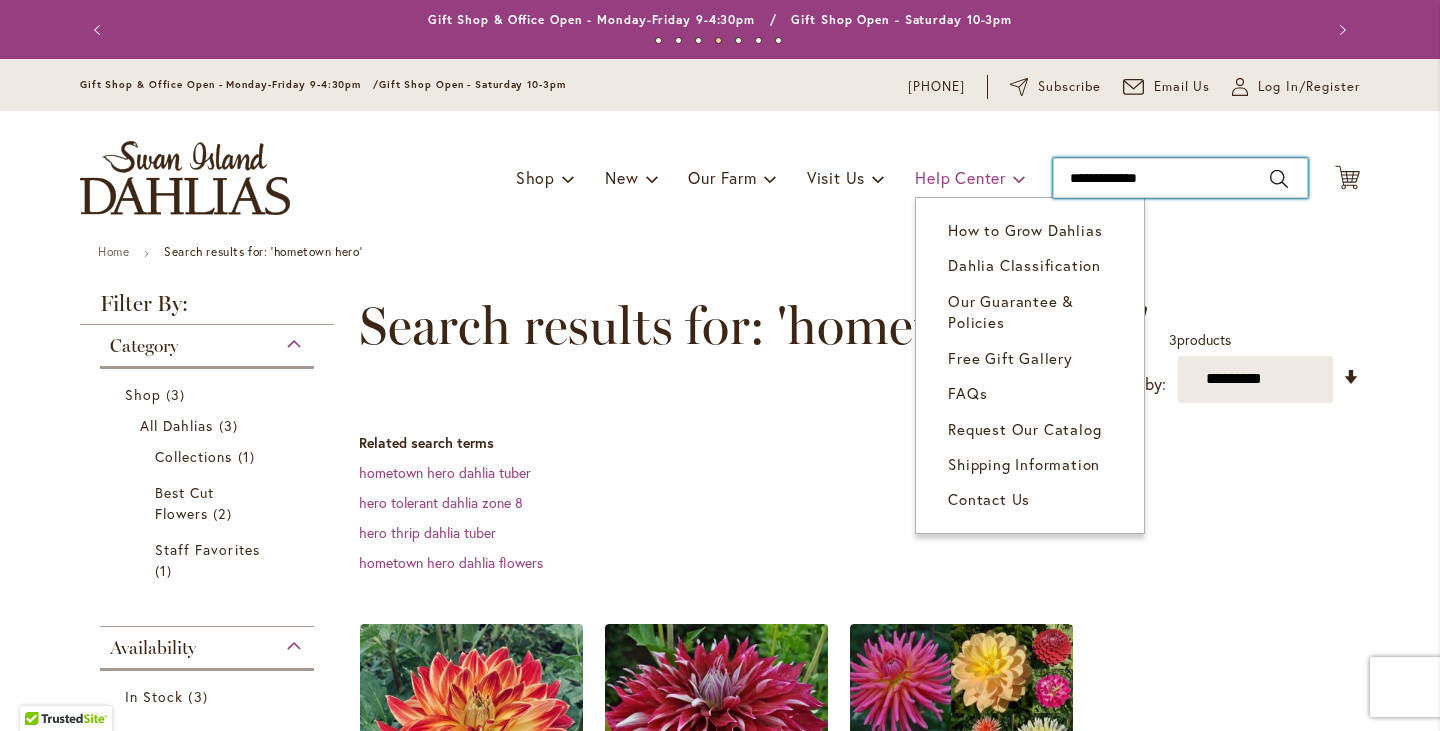 drag, startPoint x: 1217, startPoint y: 187, endPoint x: 928, endPoint y: 186, distance: 289.00174 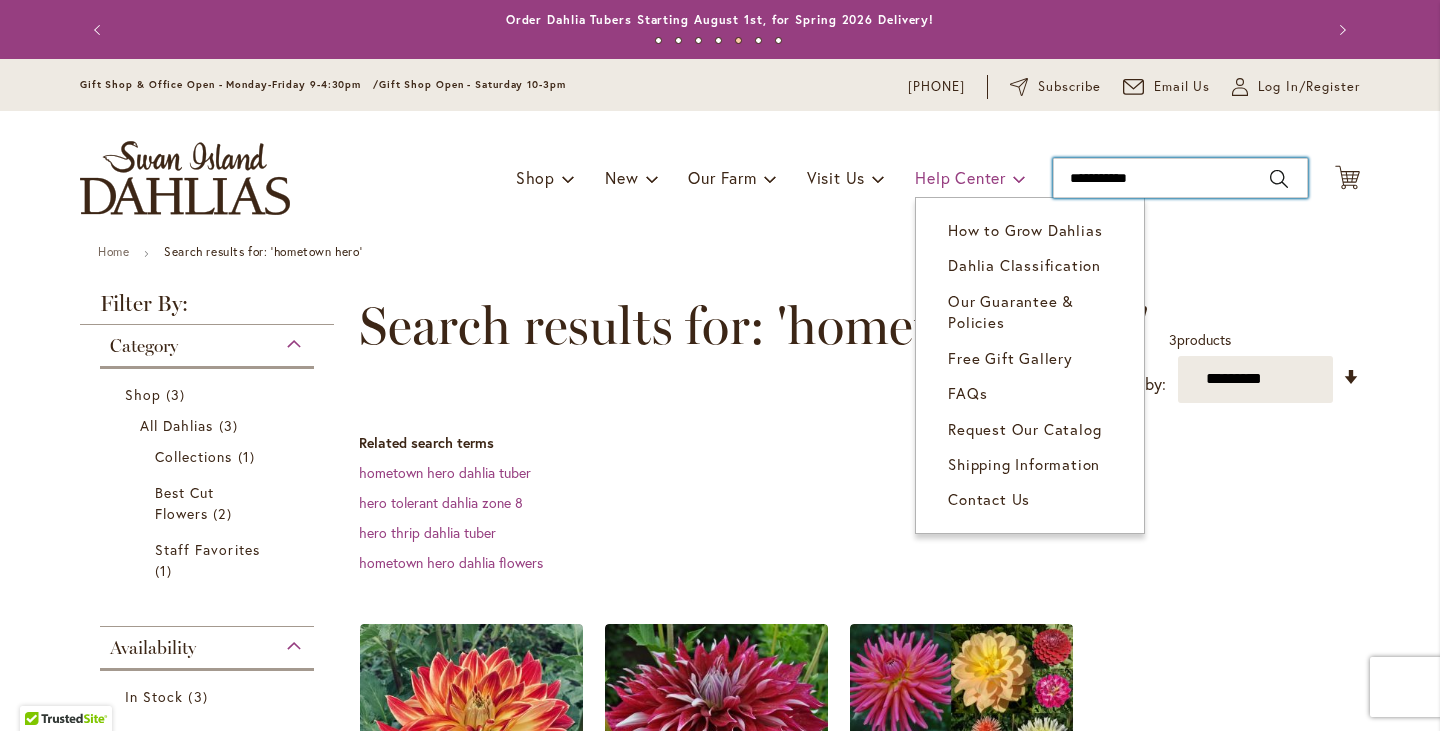type on "**********" 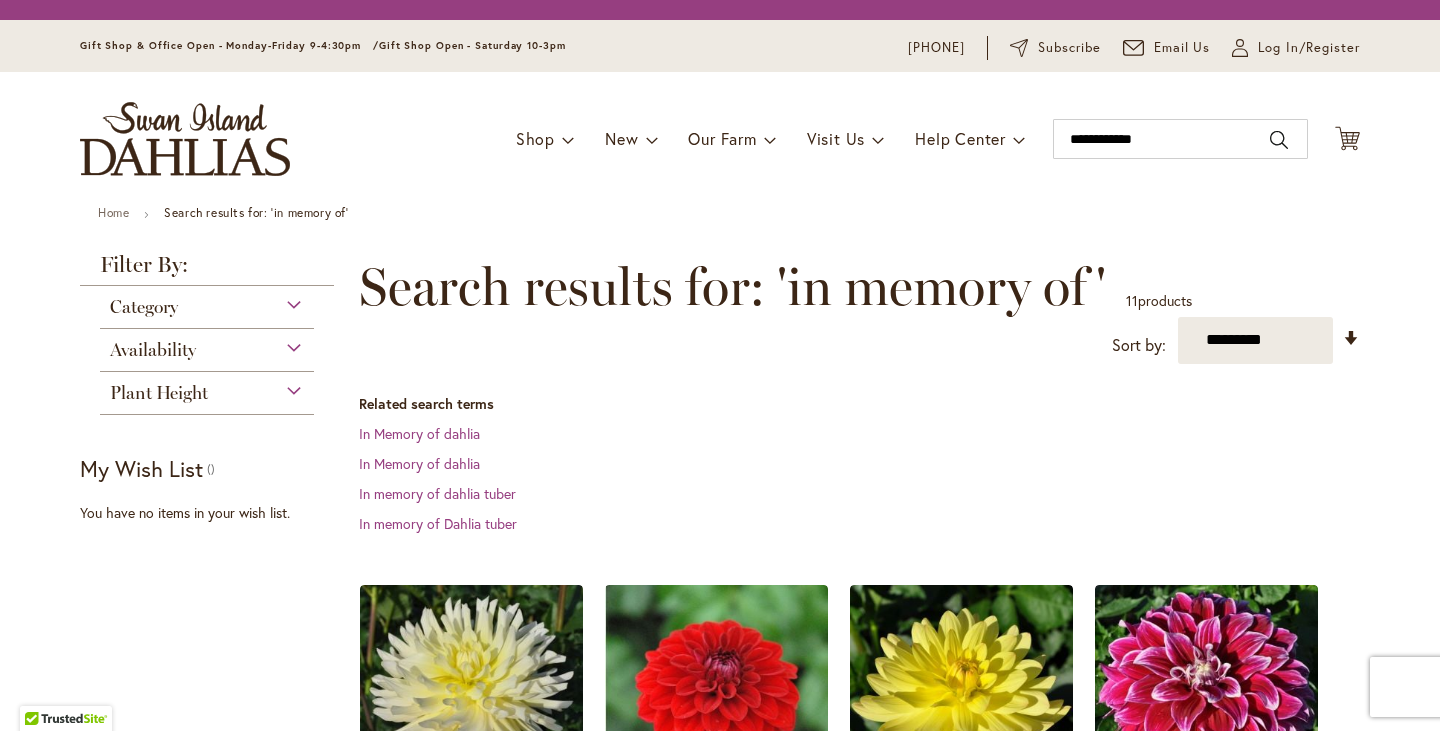 scroll, scrollTop: 0, scrollLeft: 0, axis: both 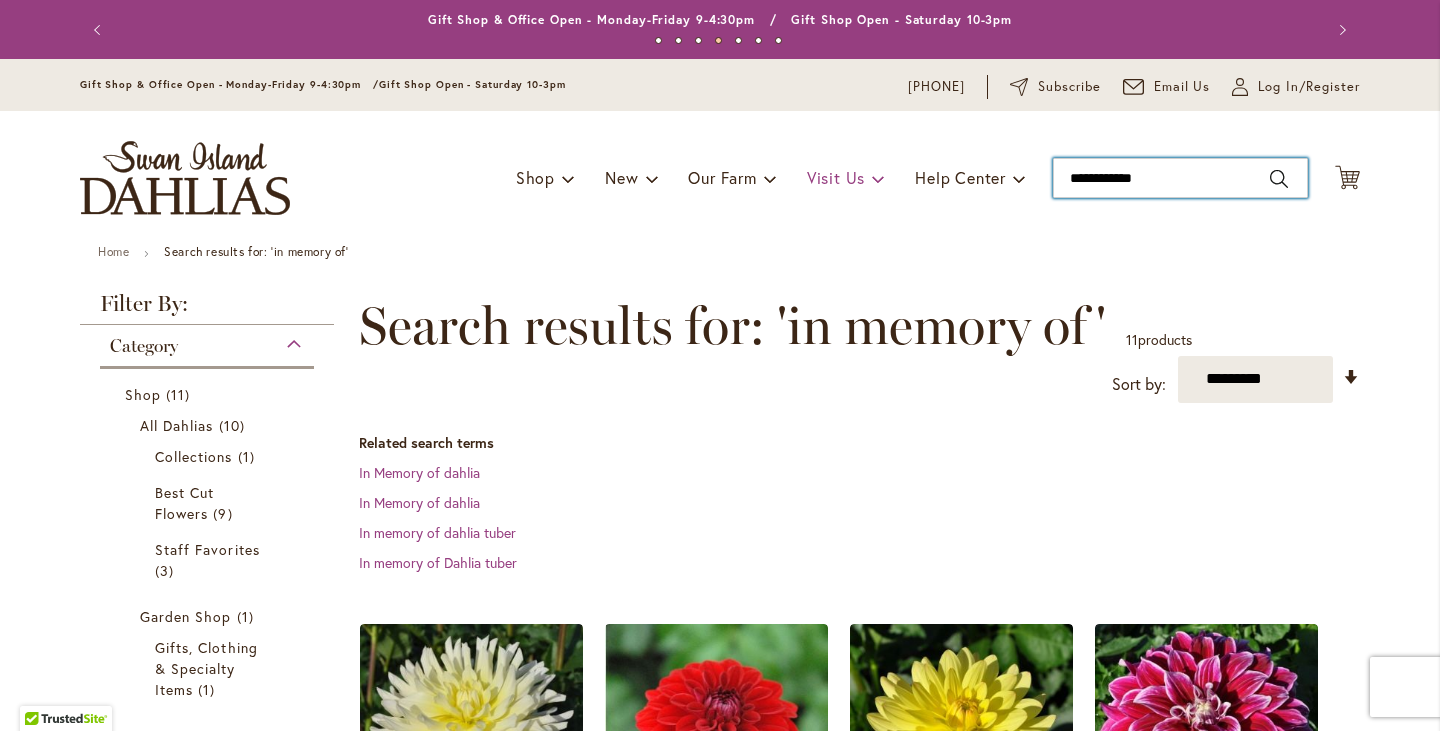 drag, startPoint x: 1204, startPoint y: 187, endPoint x: 848, endPoint y: 187, distance: 356 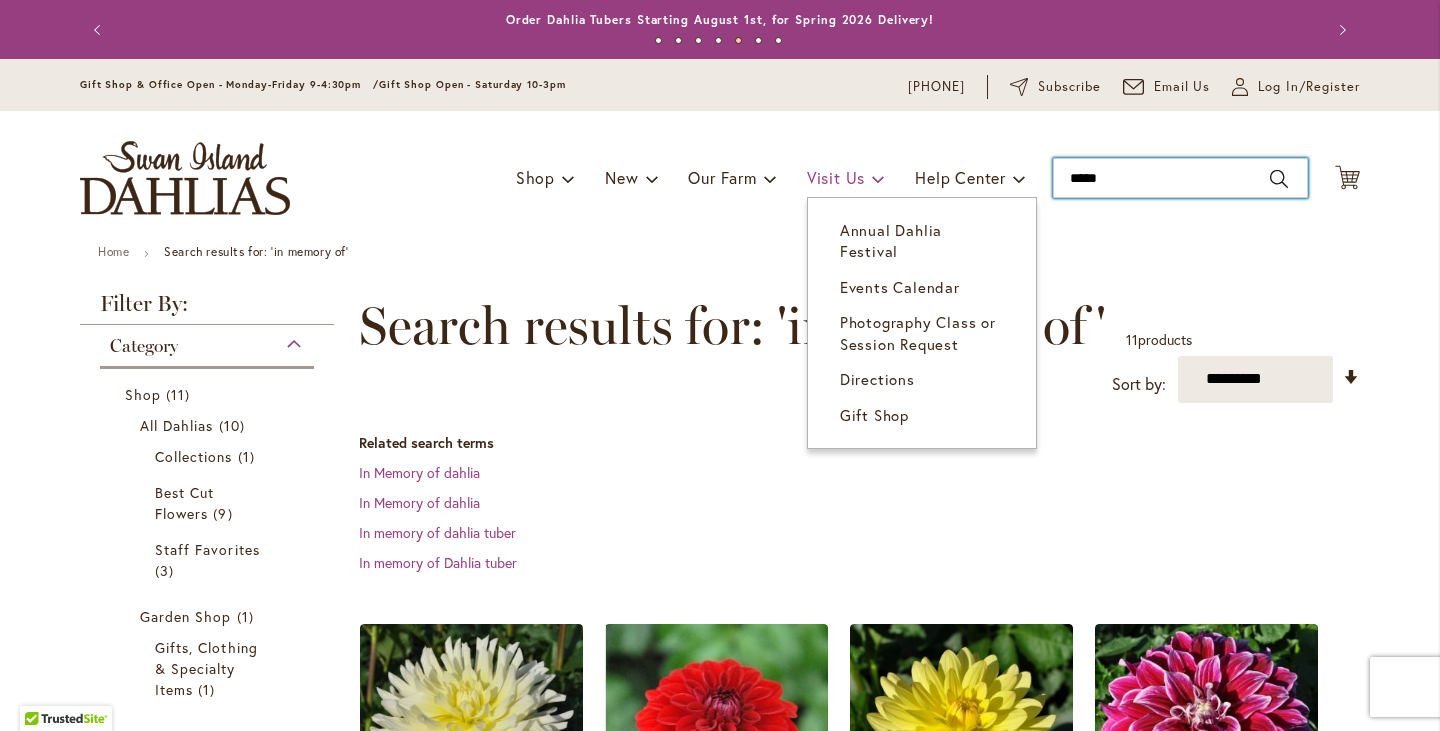type on "******" 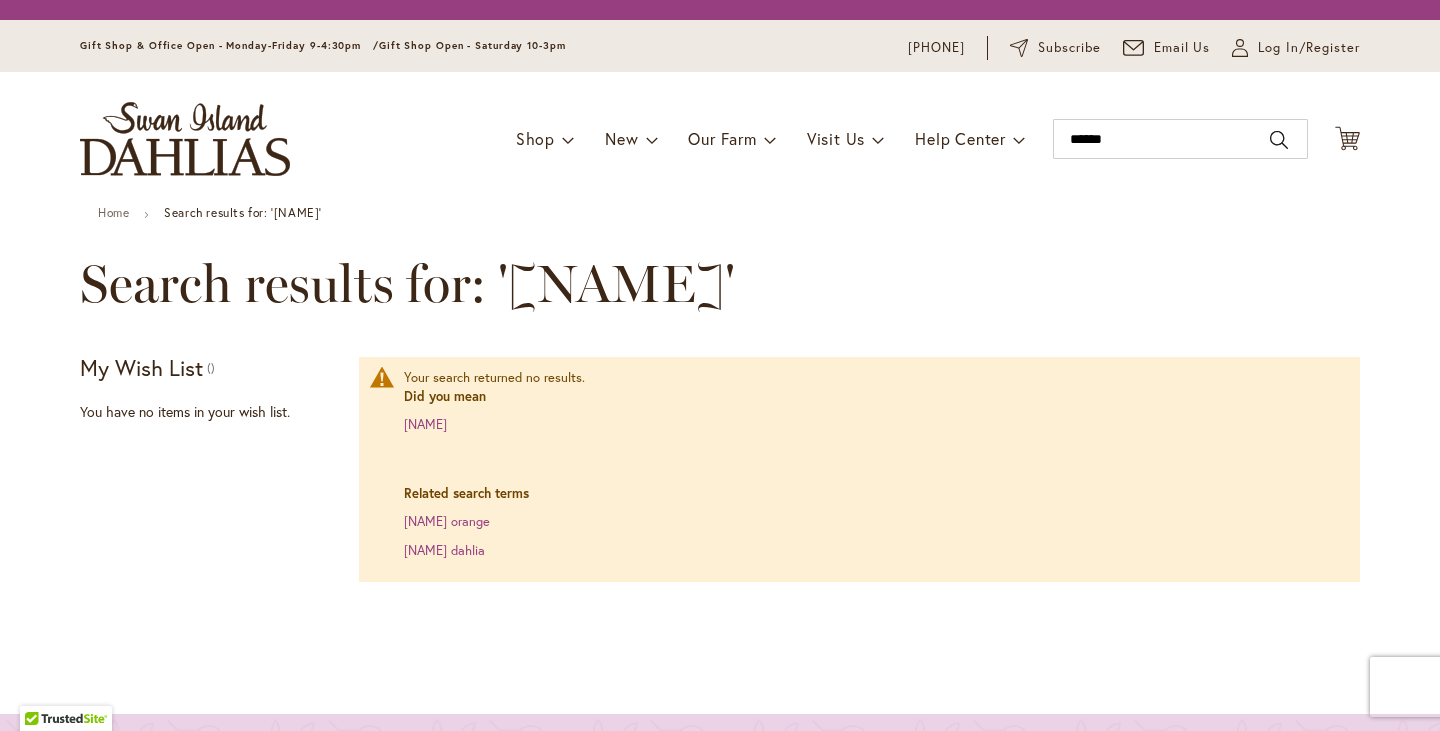 scroll, scrollTop: 0, scrollLeft: 0, axis: both 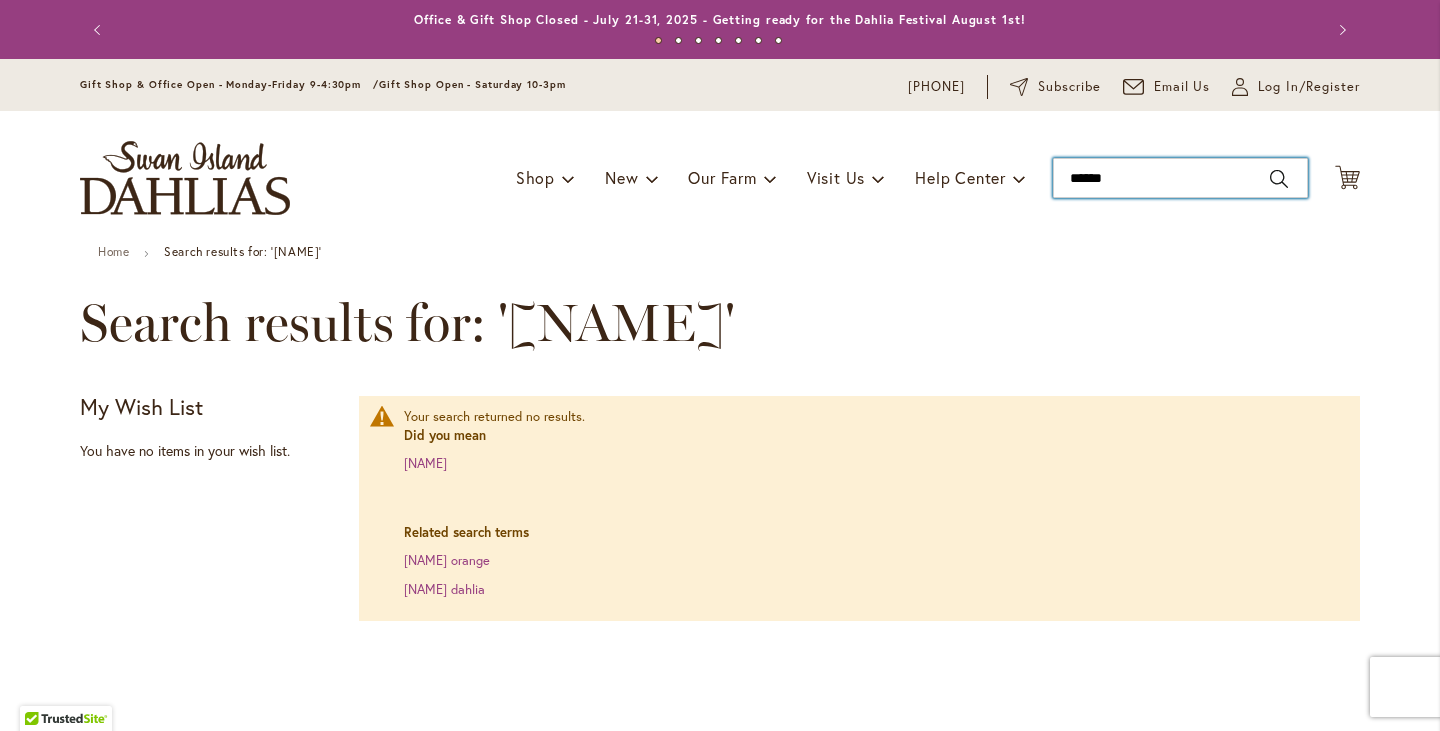 click on "******" at bounding box center [1180, 178] 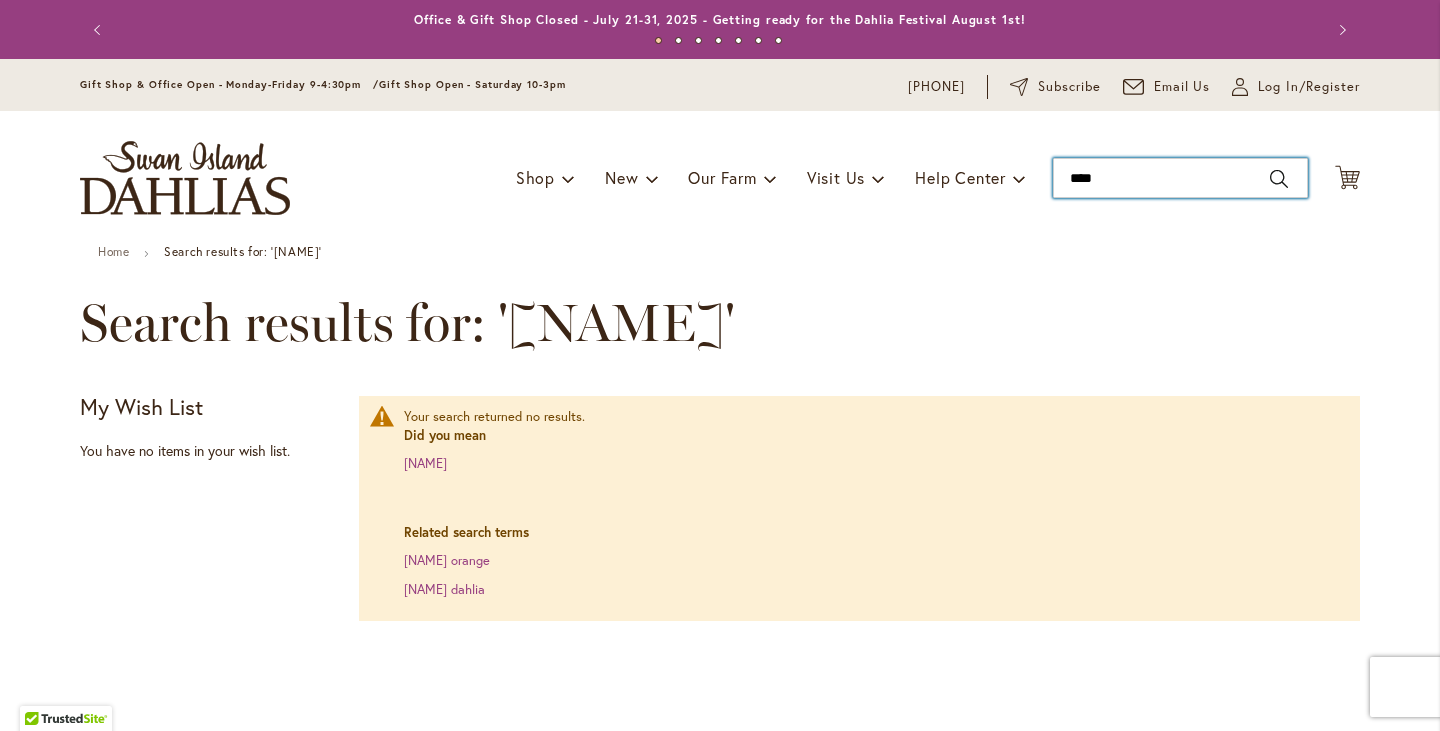 type on "*****" 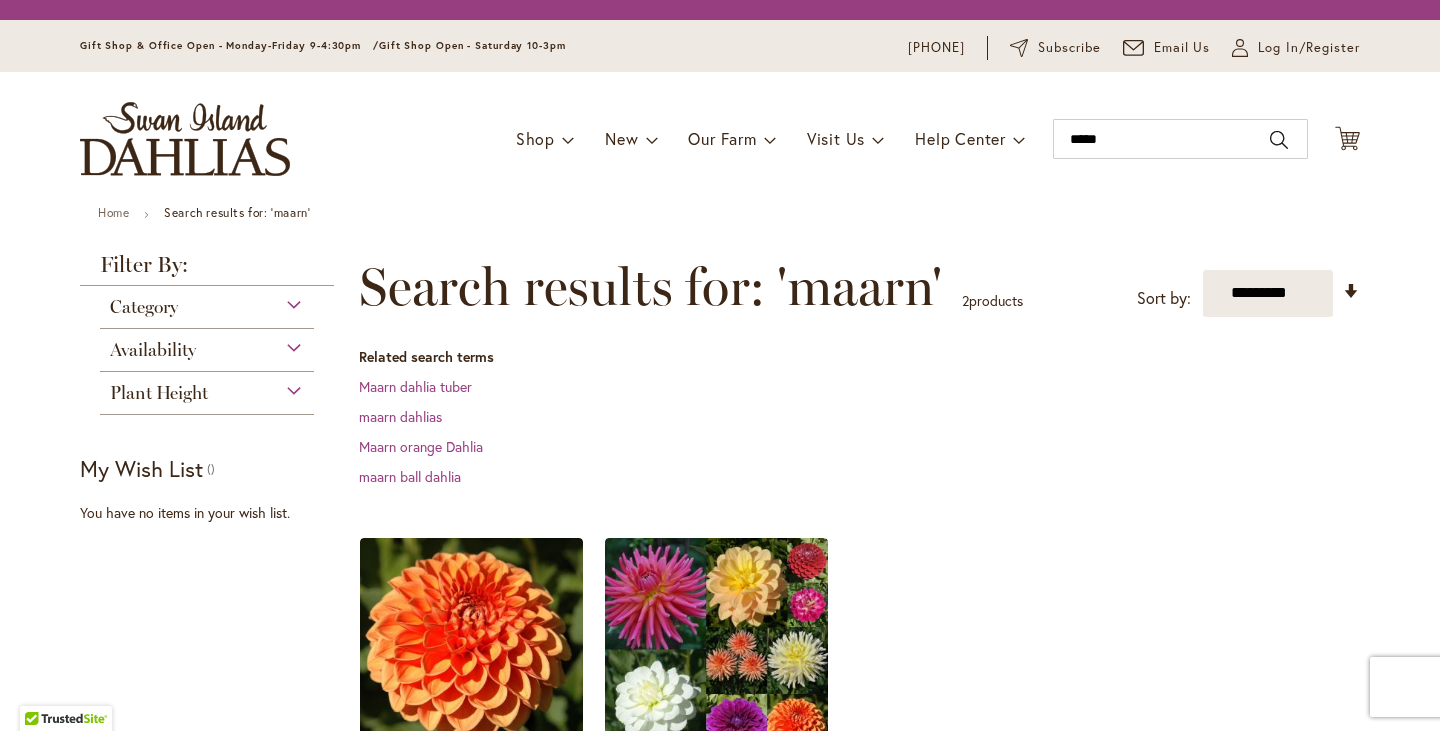 scroll, scrollTop: 0, scrollLeft: 0, axis: both 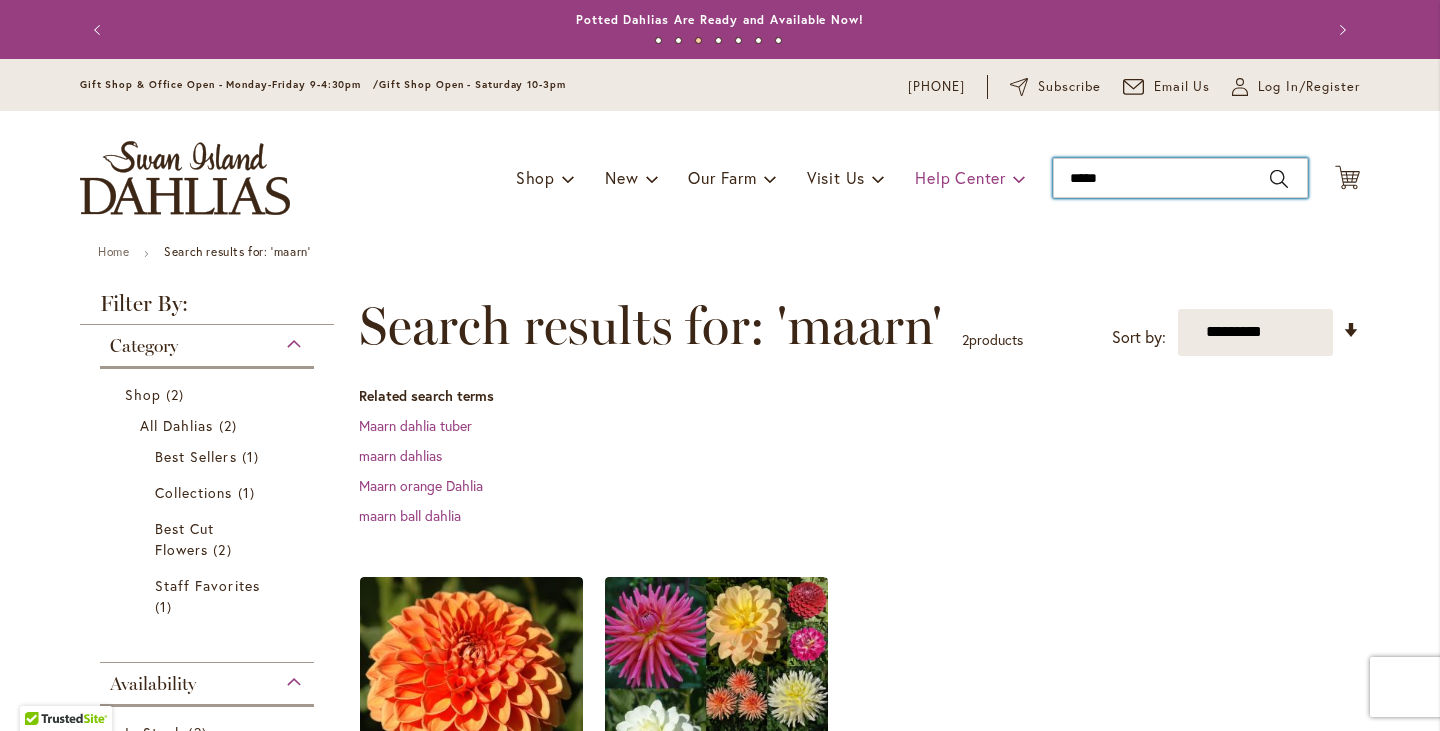 drag, startPoint x: 1118, startPoint y: 179, endPoint x: 927, endPoint y: 178, distance: 191.00262 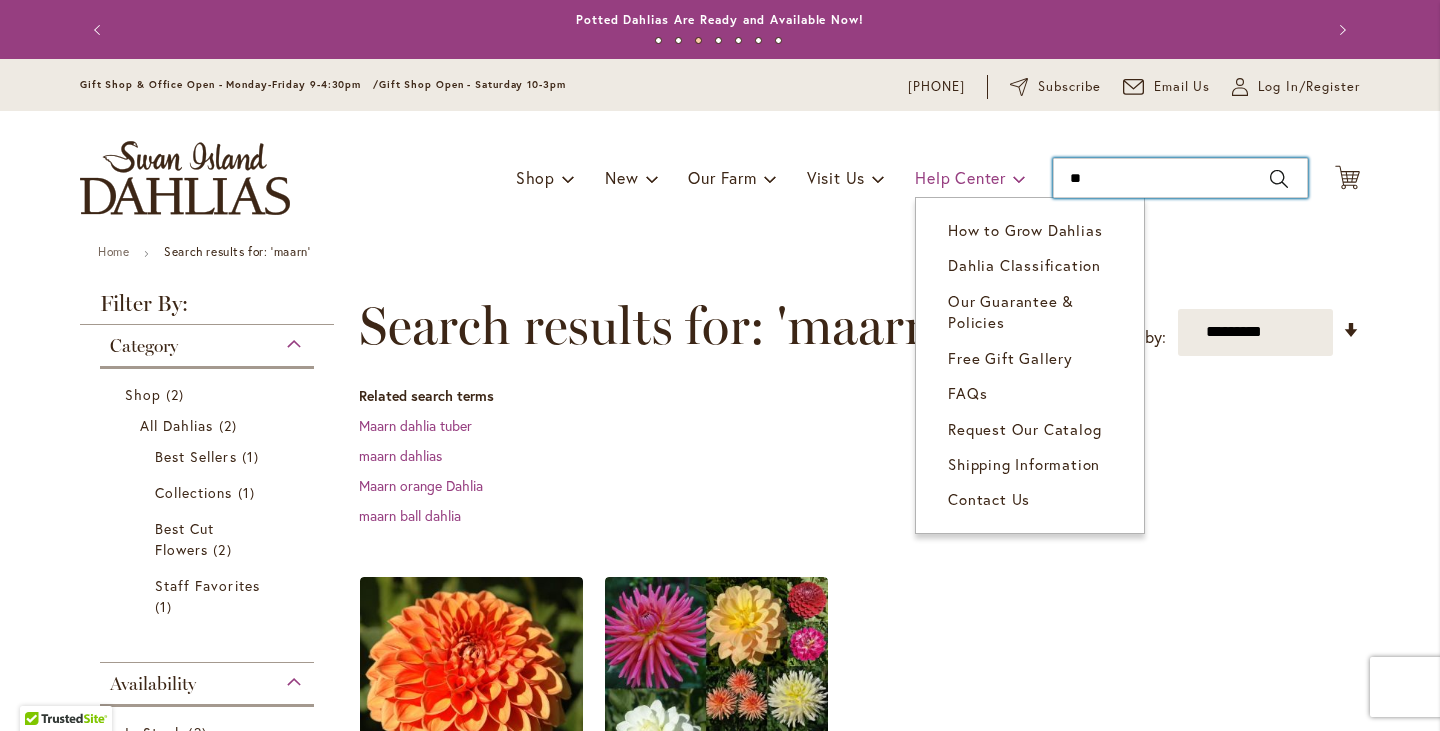 type on "*" 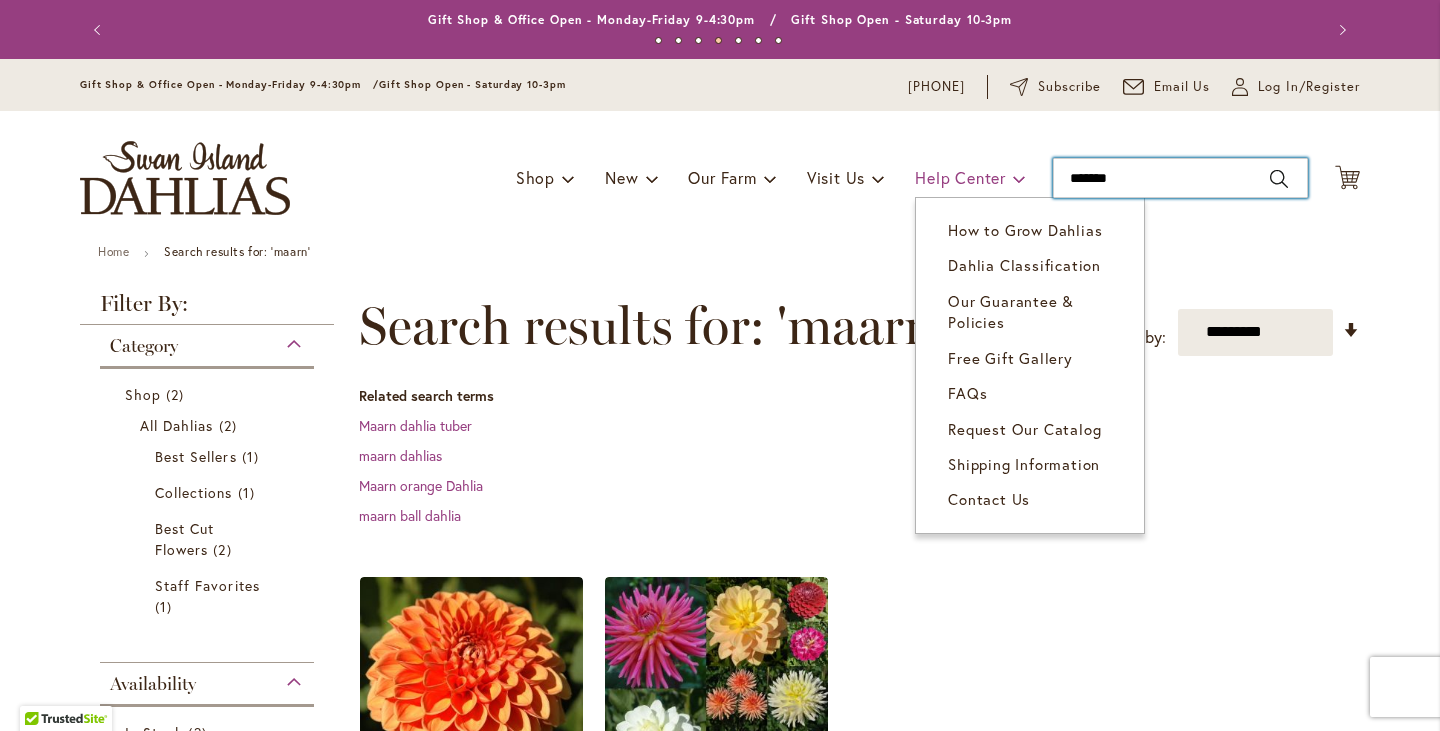 type on "********" 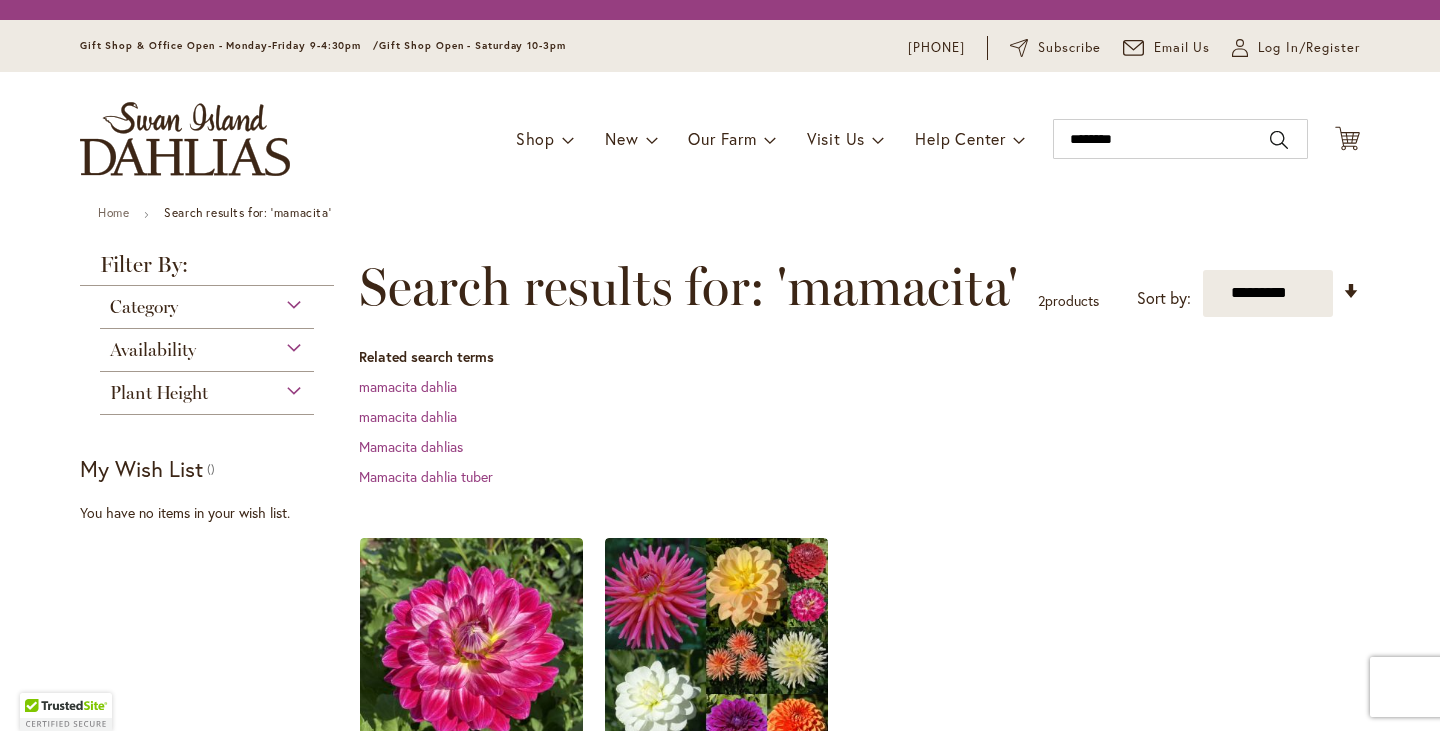 scroll, scrollTop: 0, scrollLeft: 0, axis: both 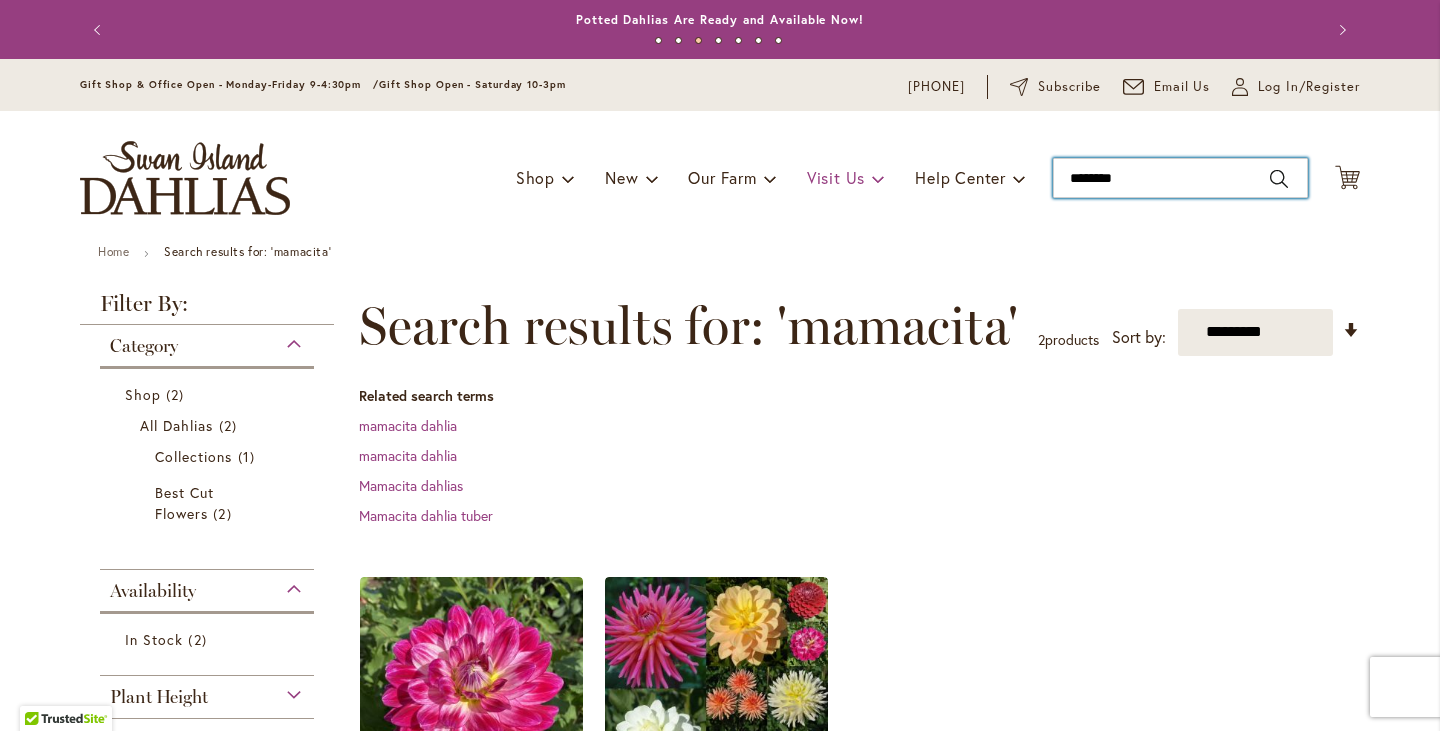 drag, startPoint x: 1173, startPoint y: 179, endPoint x: 876, endPoint y: 177, distance: 297.00674 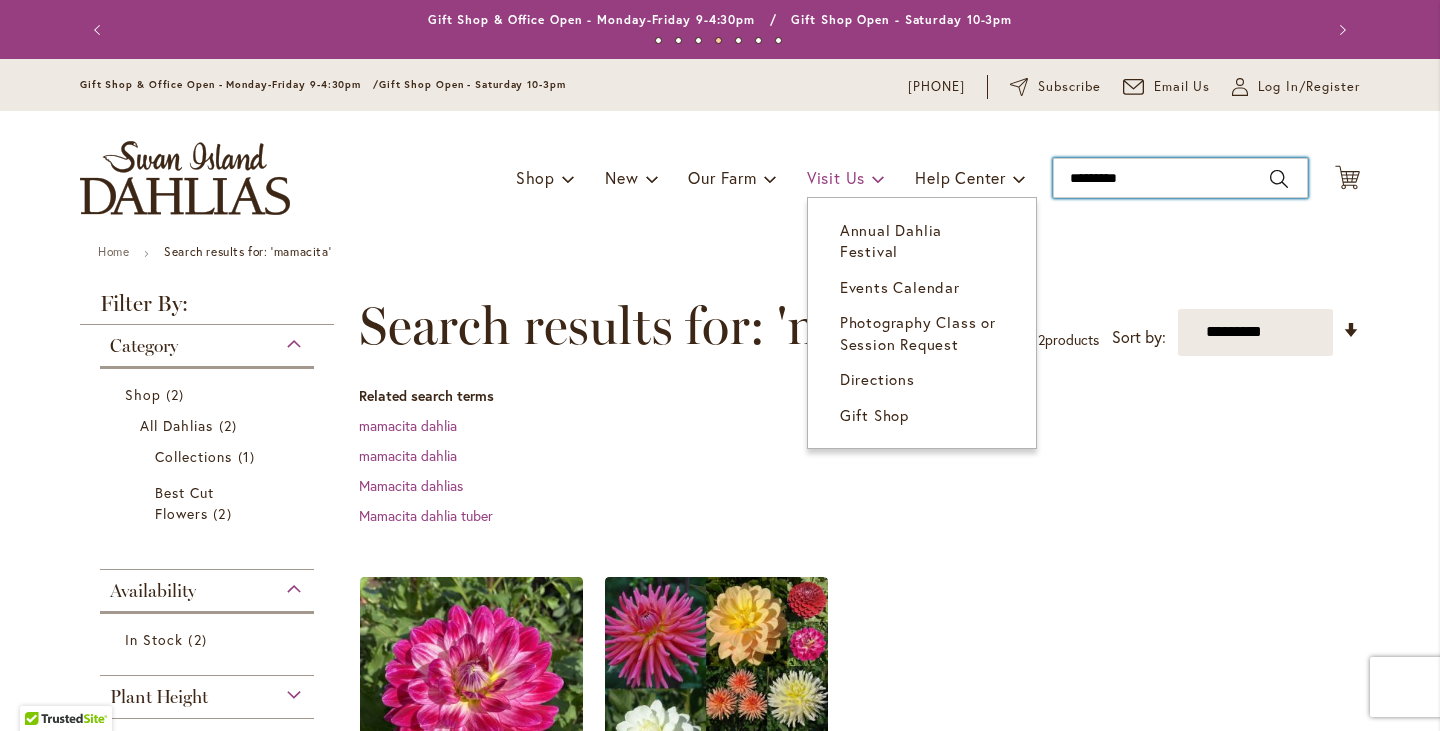type on "**********" 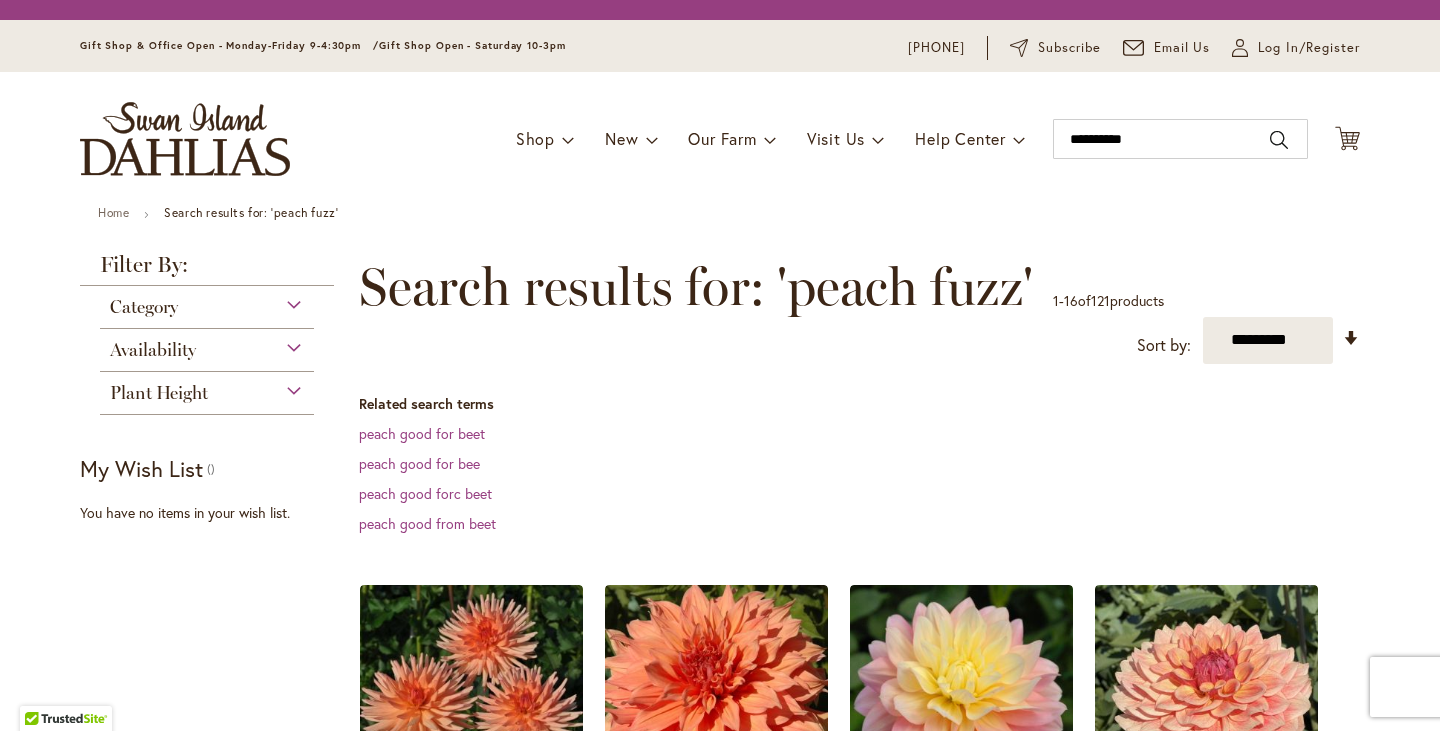 scroll, scrollTop: 0, scrollLeft: 0, axis: both 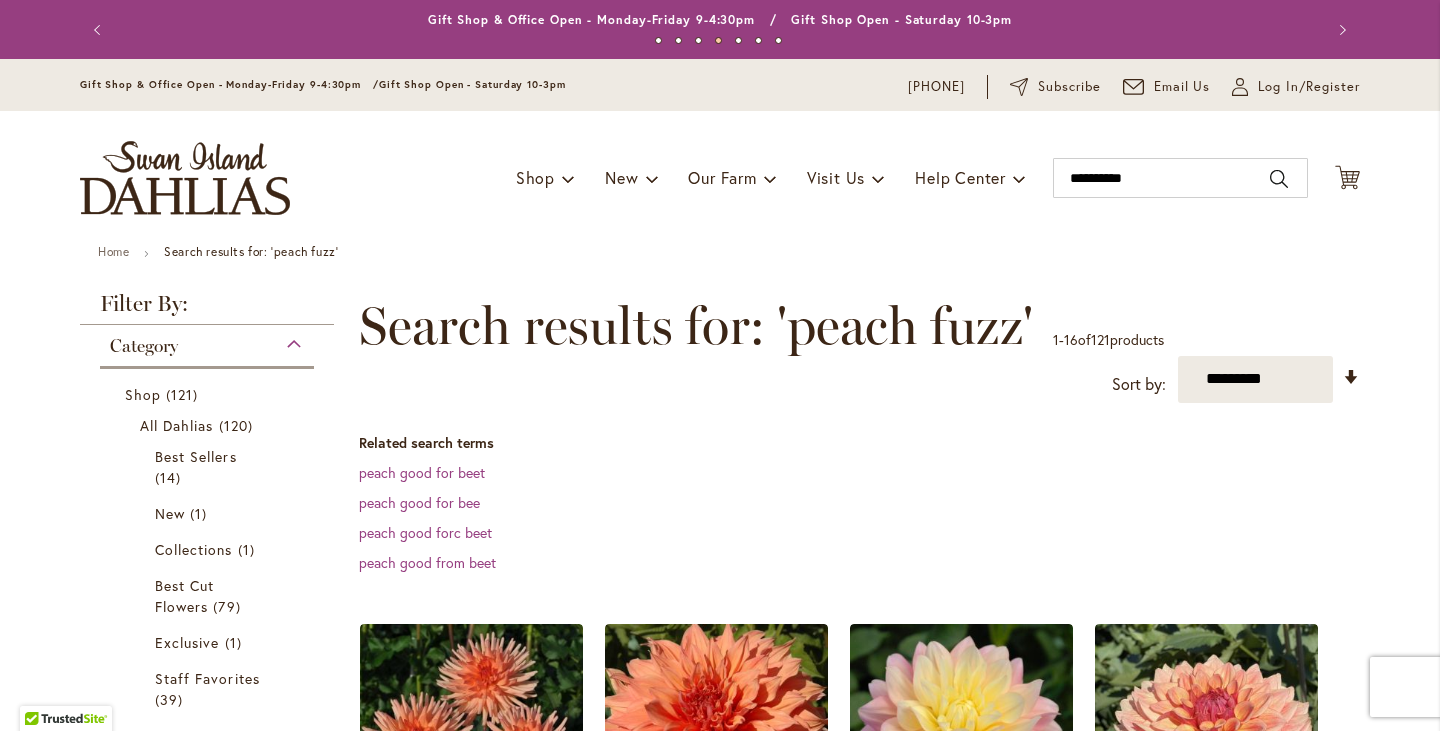 drag, startPoint x: 1148, startPoint y: 154, endPoint x: 1092, endPoint y: 199, distance: 71.8401 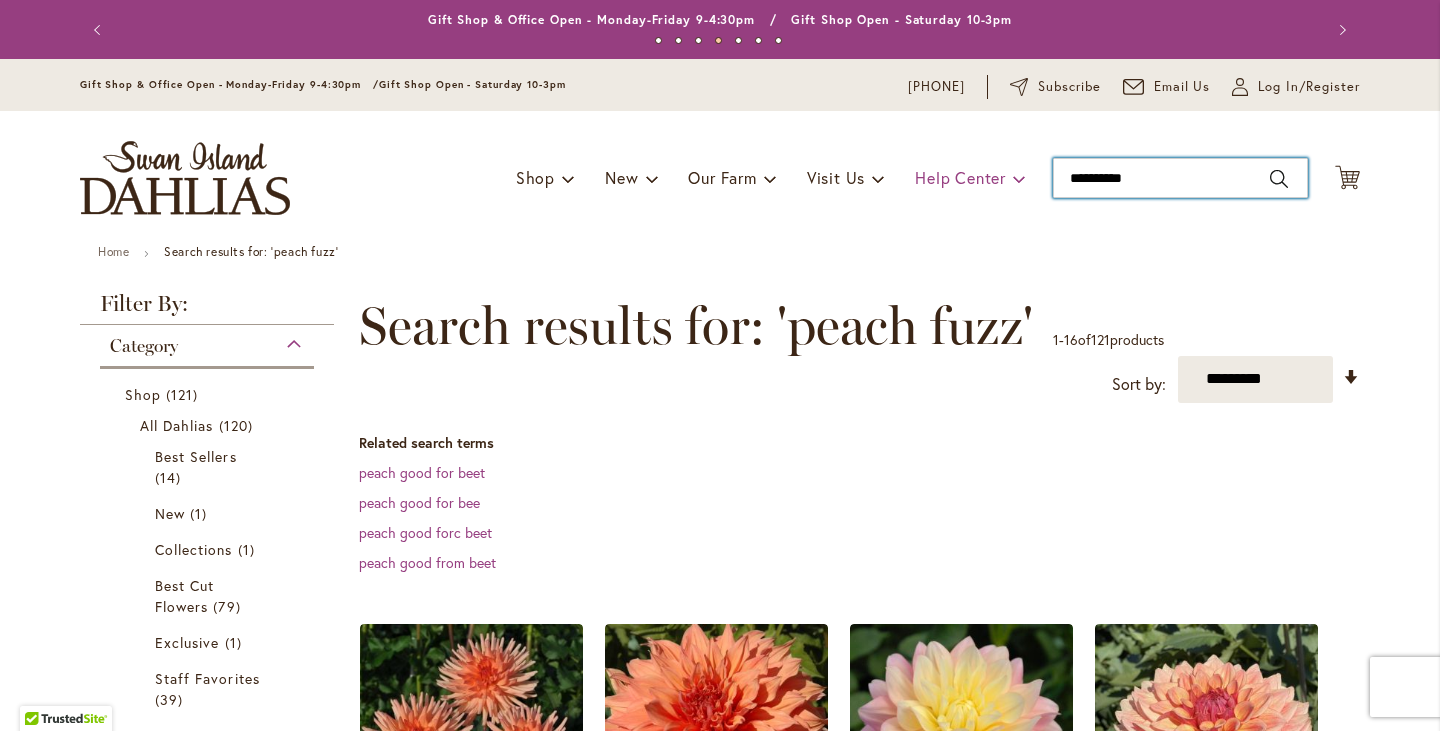 drag, startPoint x: 1167, startPoint y: 166, endPoint x: 941, endPoint y: 176, distance: 226.22113 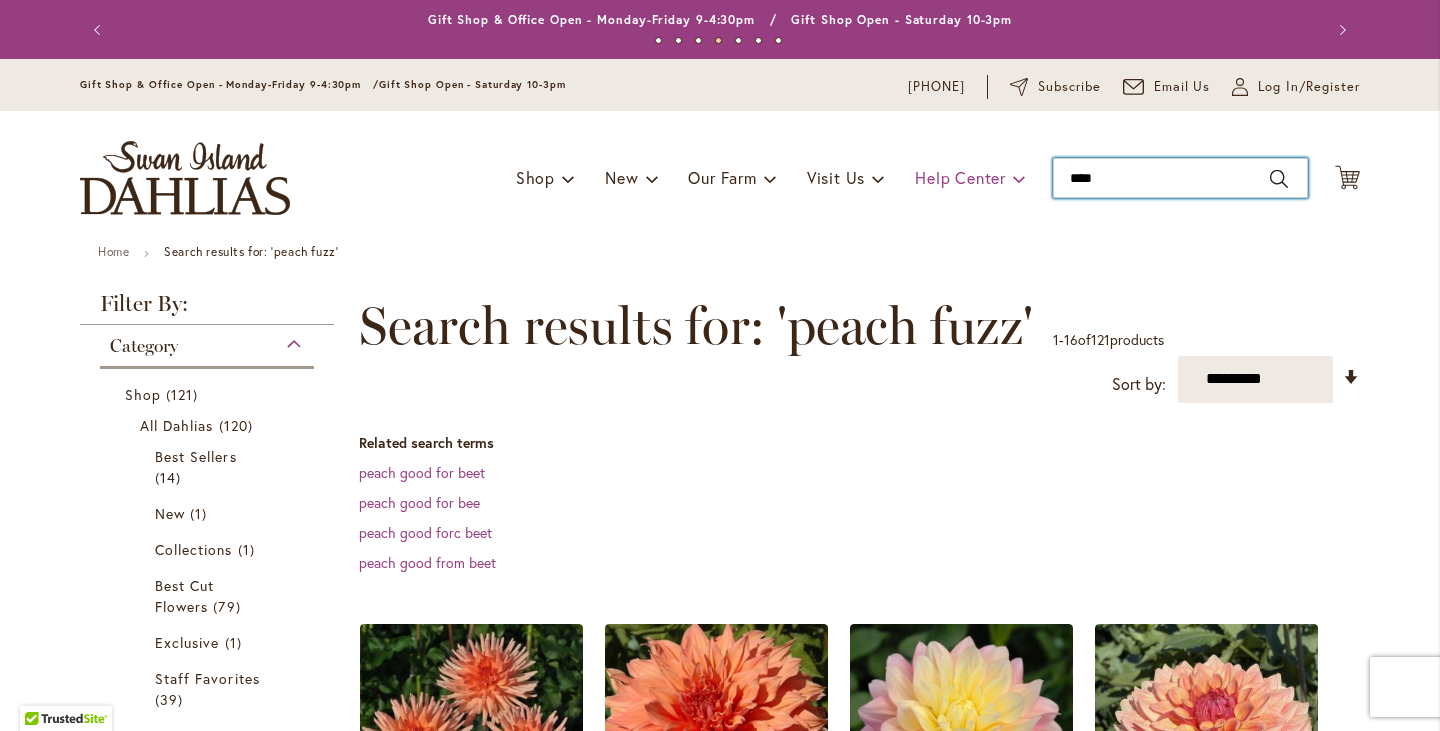 type on "*****" 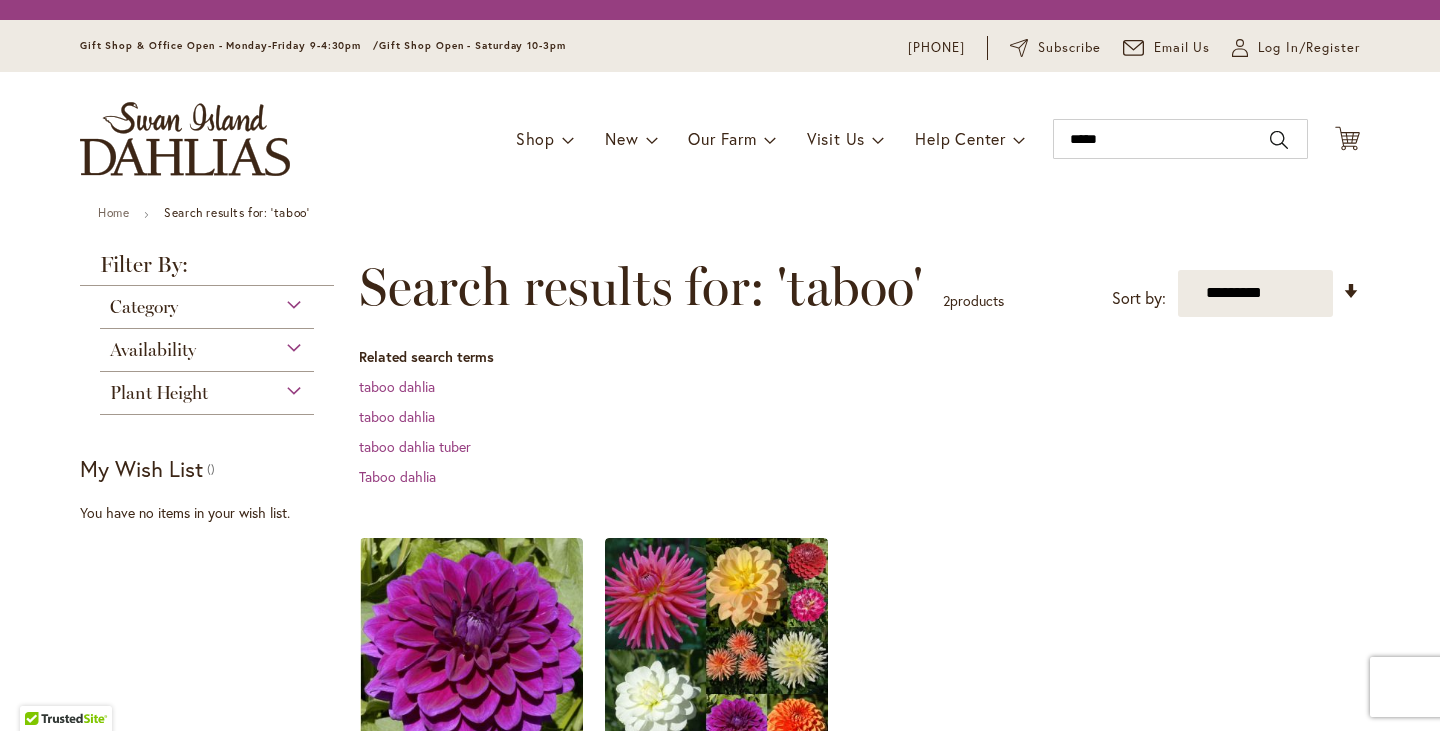 scroll, scrollTop: 0, scrollLeft: 0, axis: both 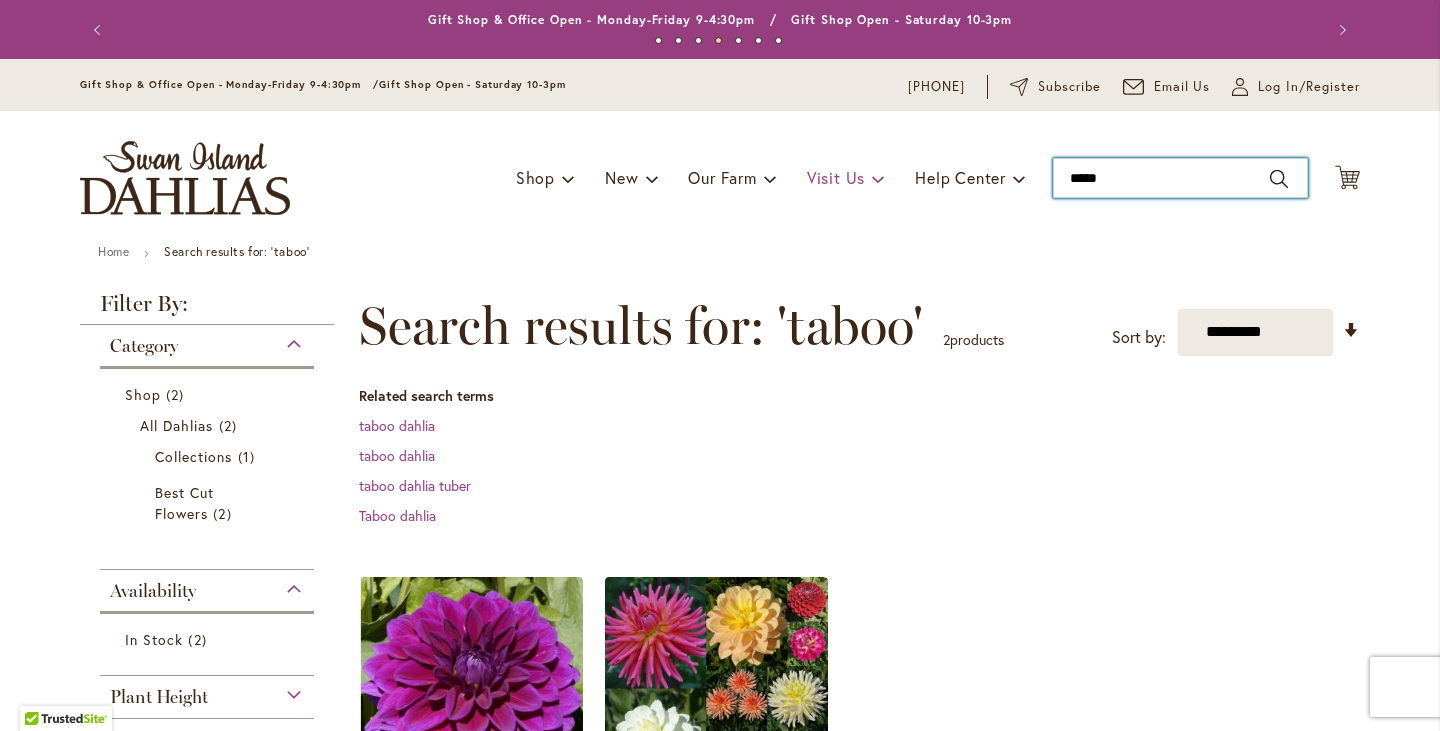 drag, startPoint x: 1148, startPoint y: 158, endPoint x: 818, endPoint y: 163, distance: 330.03787 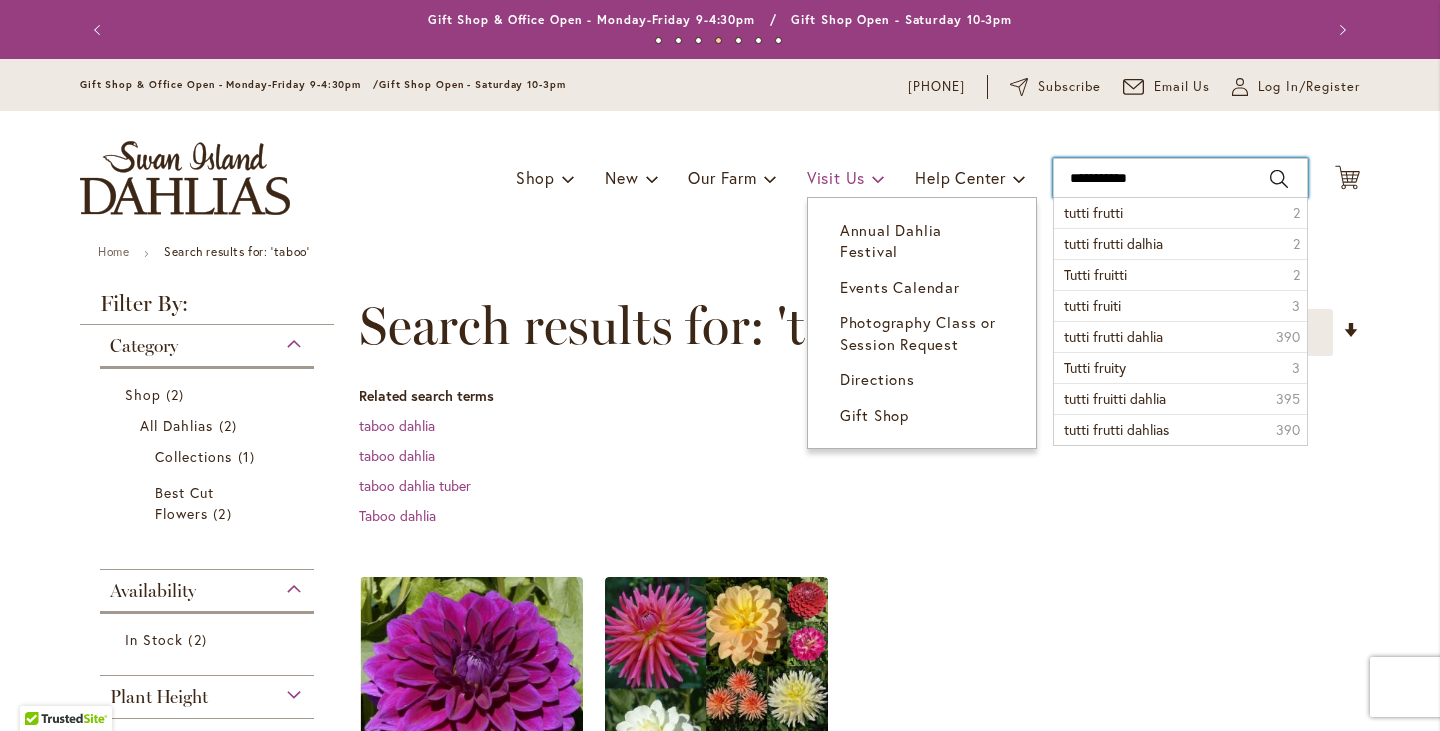 type on "**********" 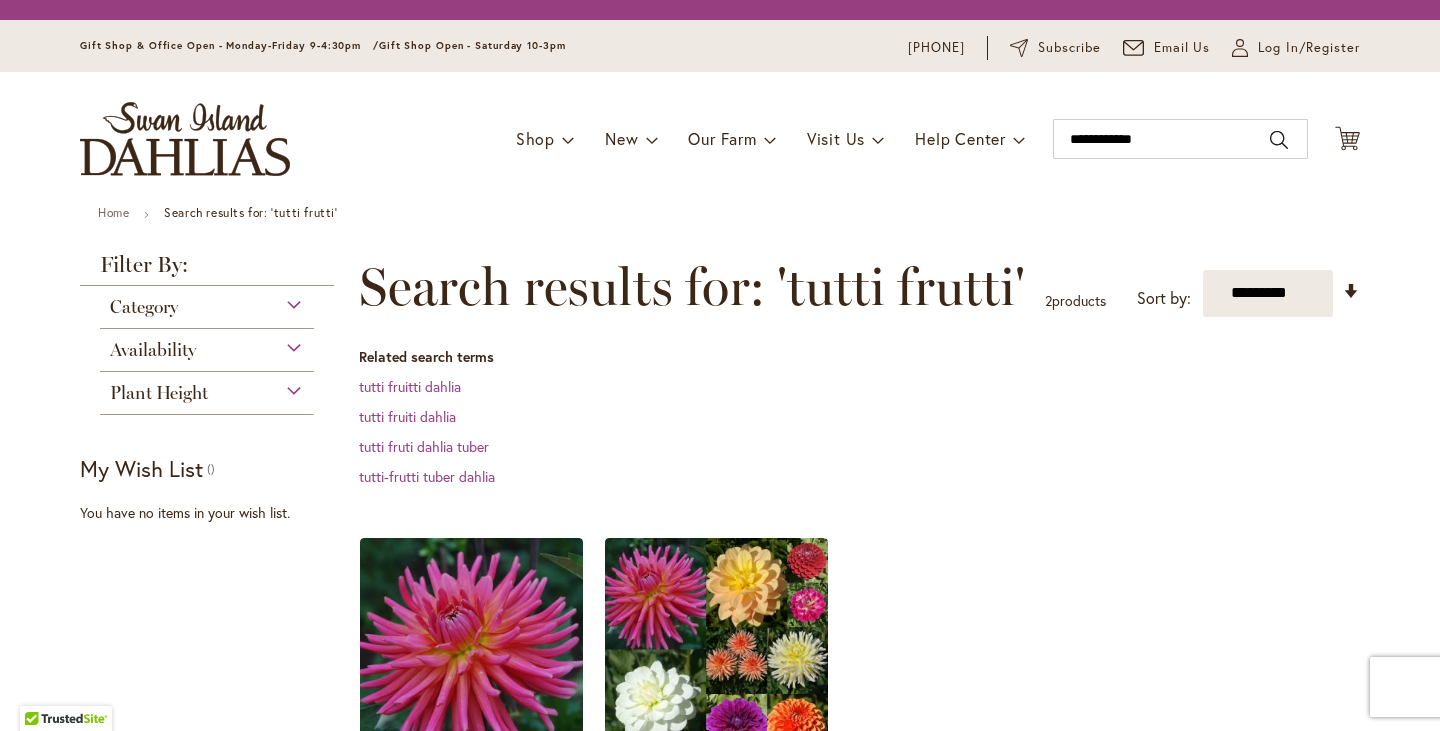 scroll, scrollTop: 0, scrollLeft: 0, axis: both 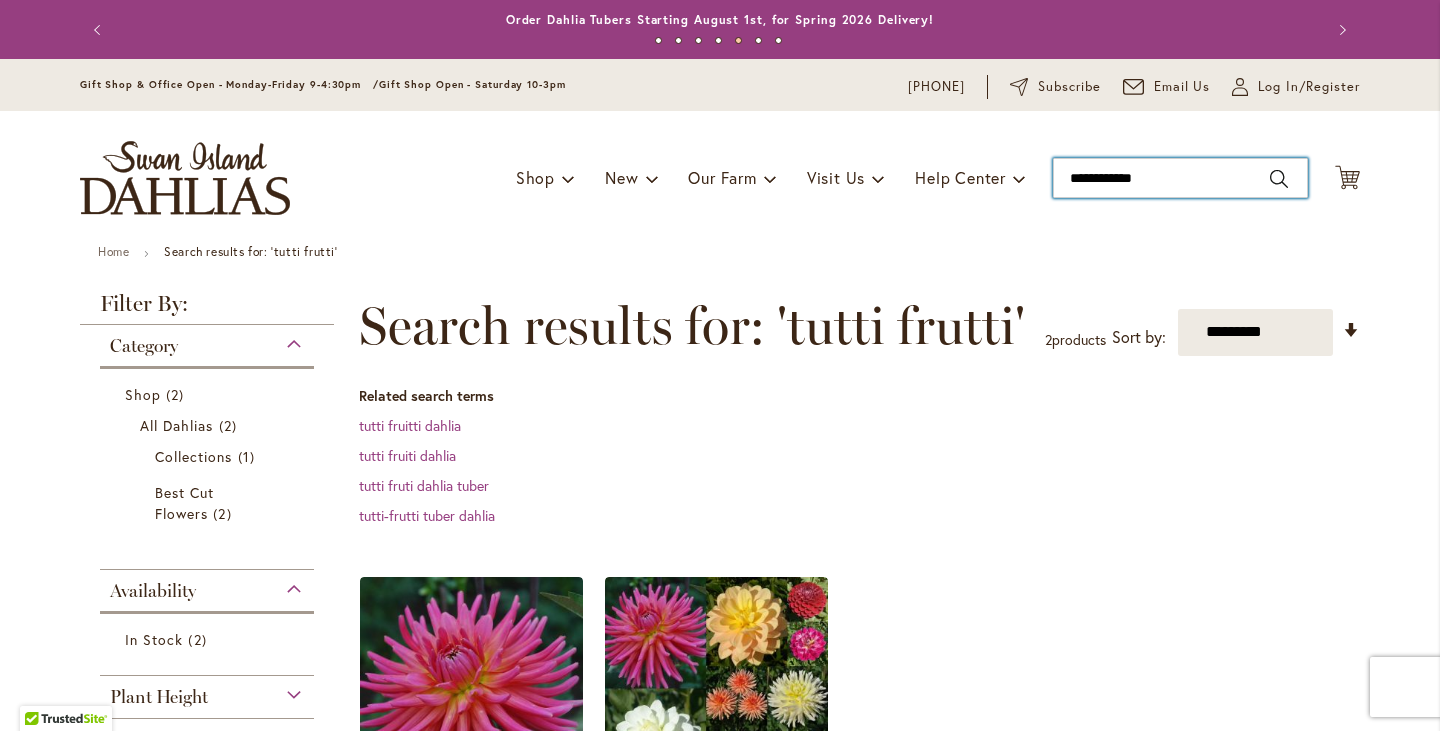 drag, startPoint x: 1148, startPoint y: 188, endPoint x: 919, endPoint y: 195, distance: 229.10696 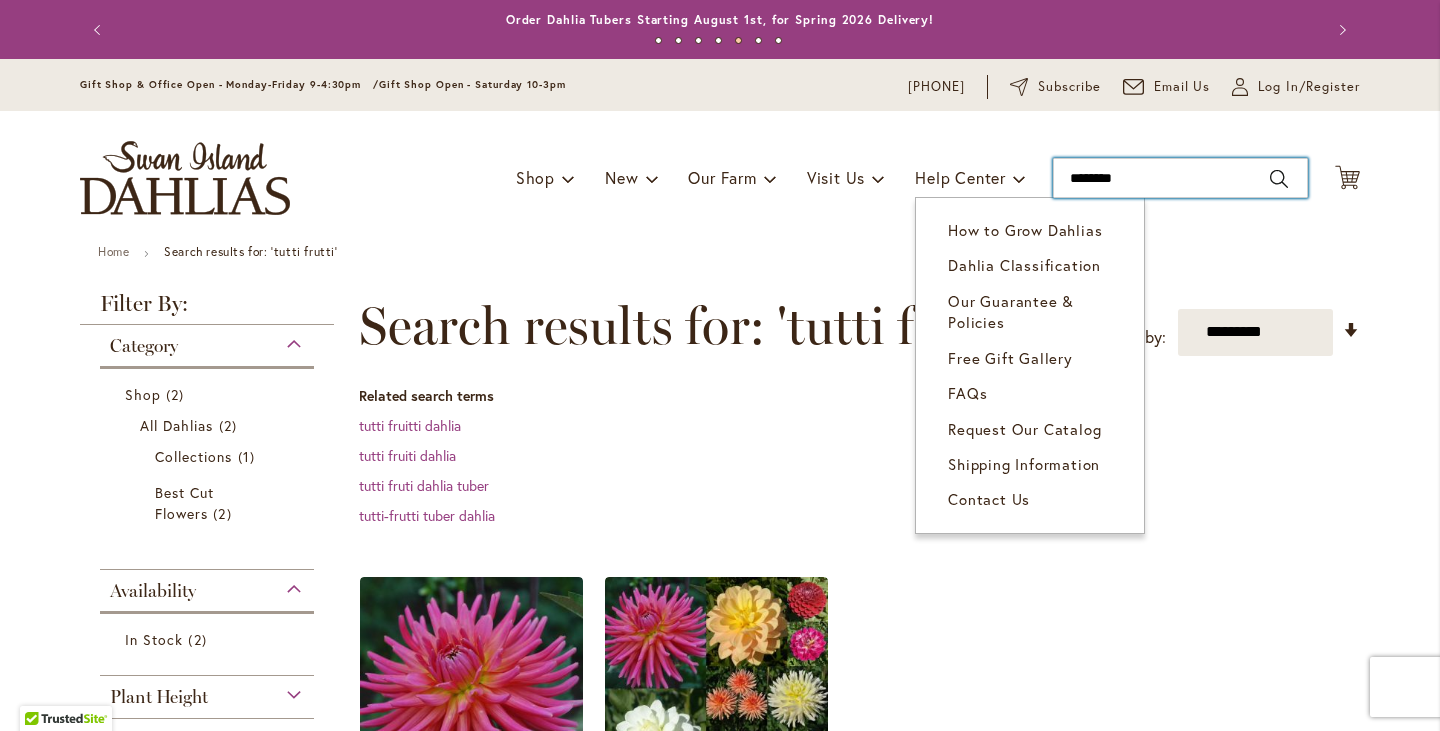 type on "*********" 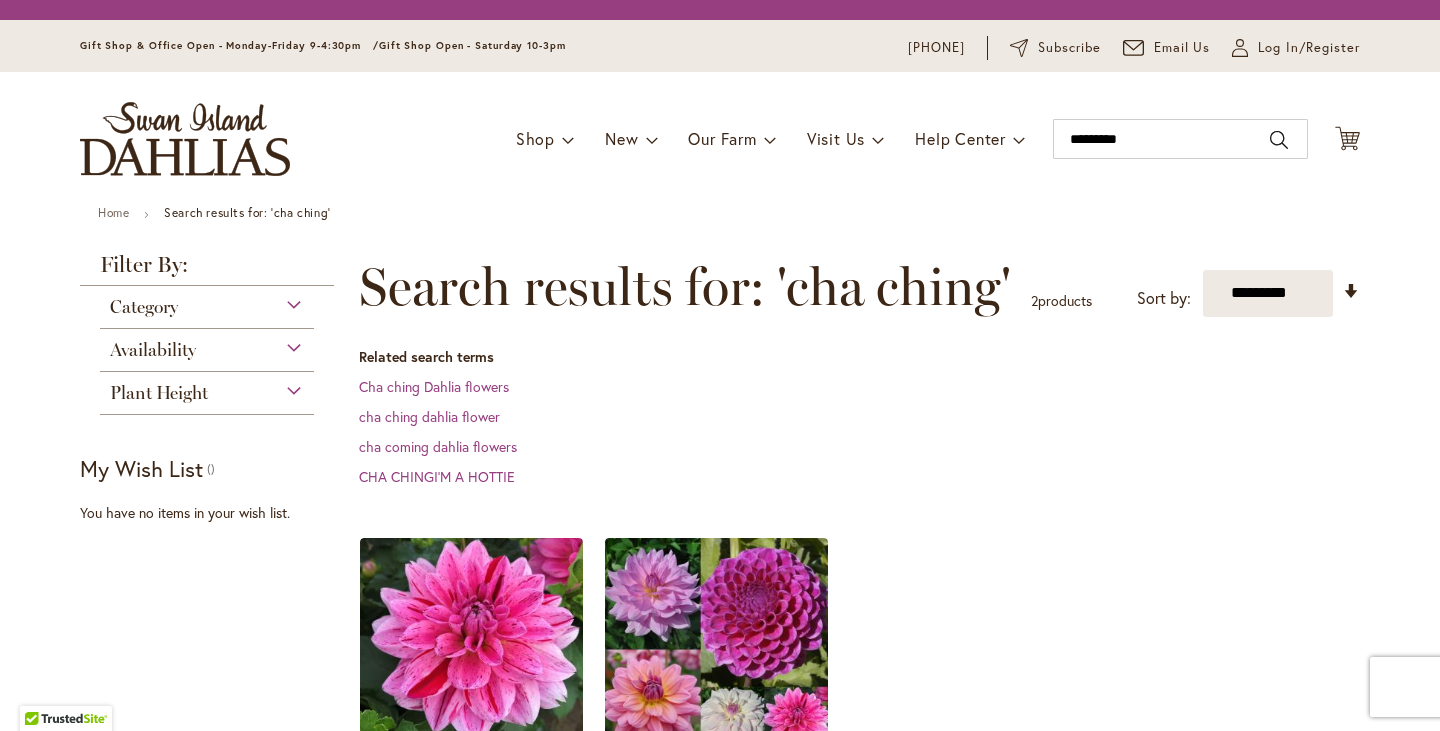 scroll, scrollTop: 0, scrollLeft: 0, axis: both 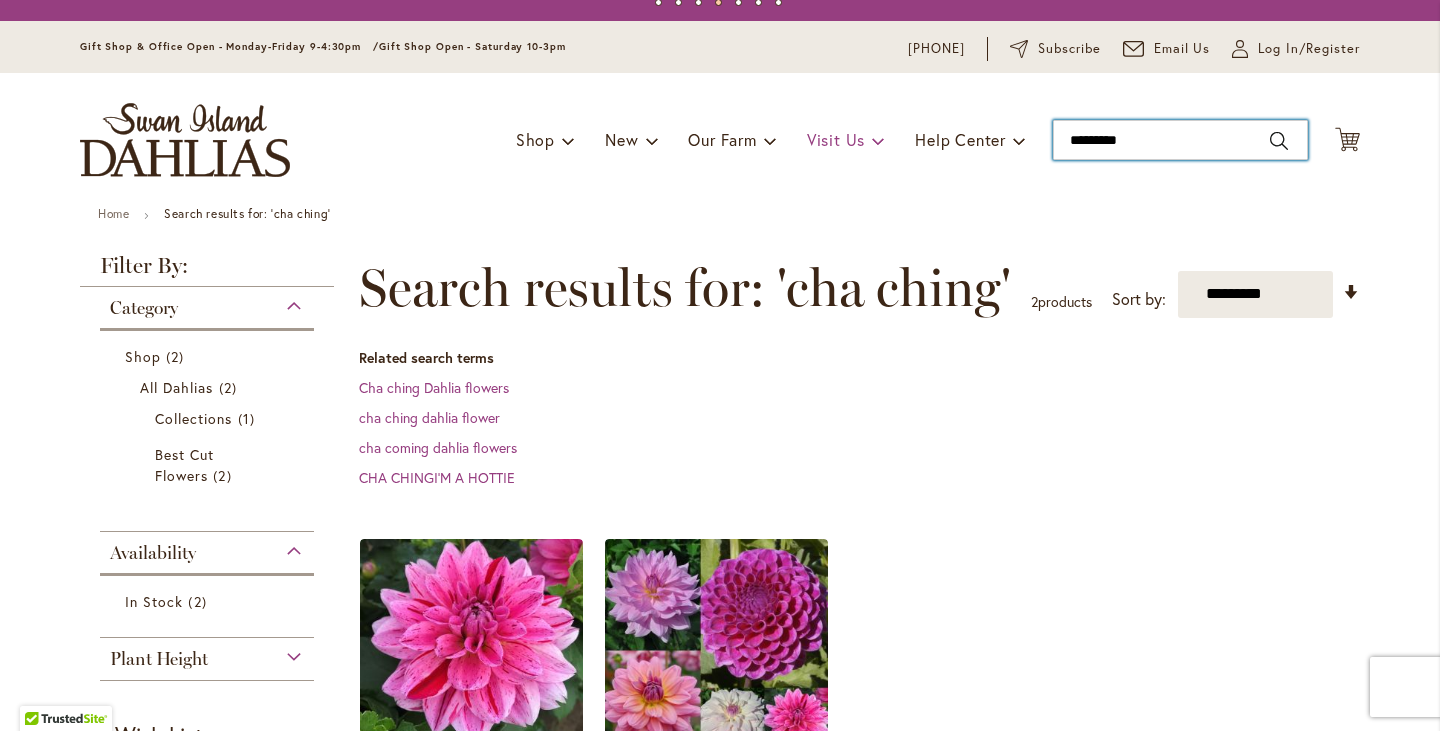 drag, startPoint x: 1174, startPoint y: 140, endPoint x: 848, endPoint y: 141, distance: 326.00153 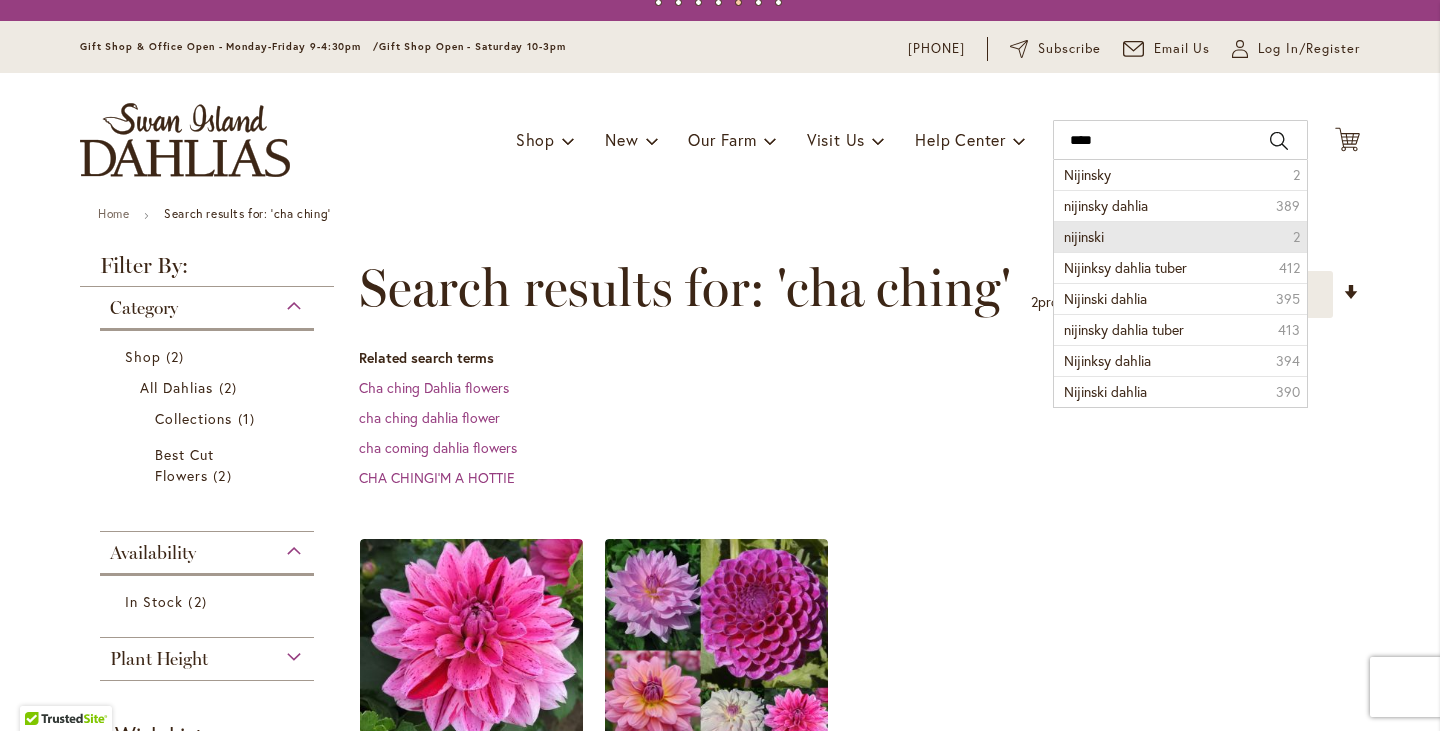 click on "nijinski" at bounding box center (1084, 236) 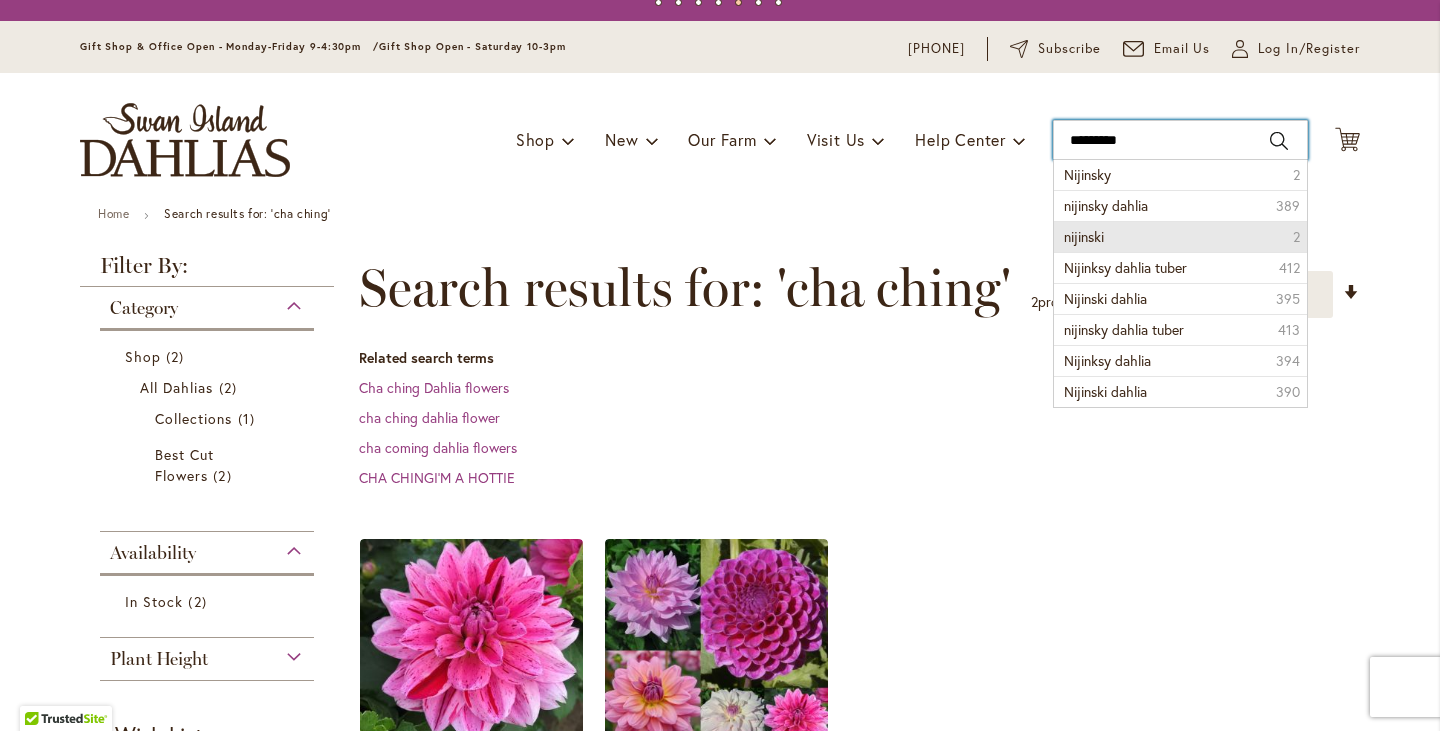type on "********" 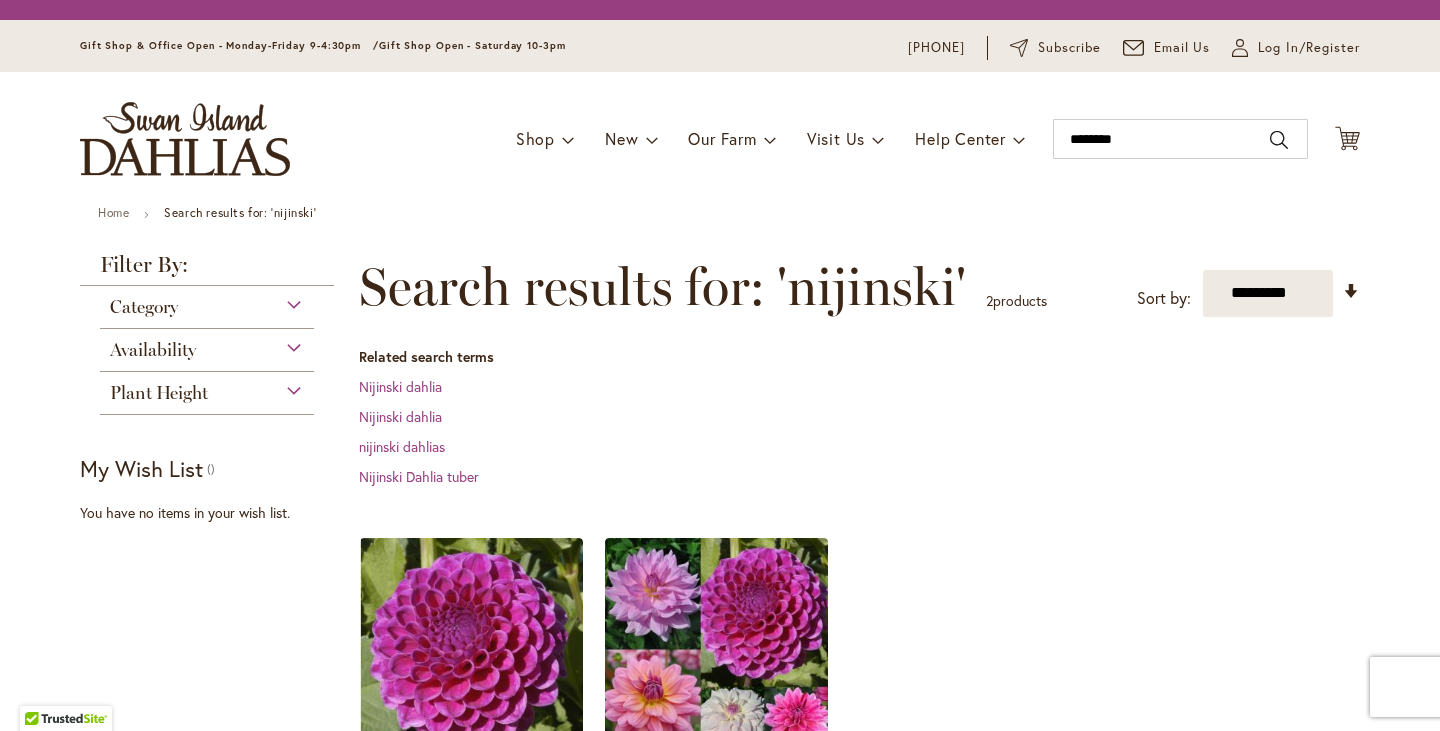 scroll, scrollTop: 0, scrollLeft: 0, axis: both 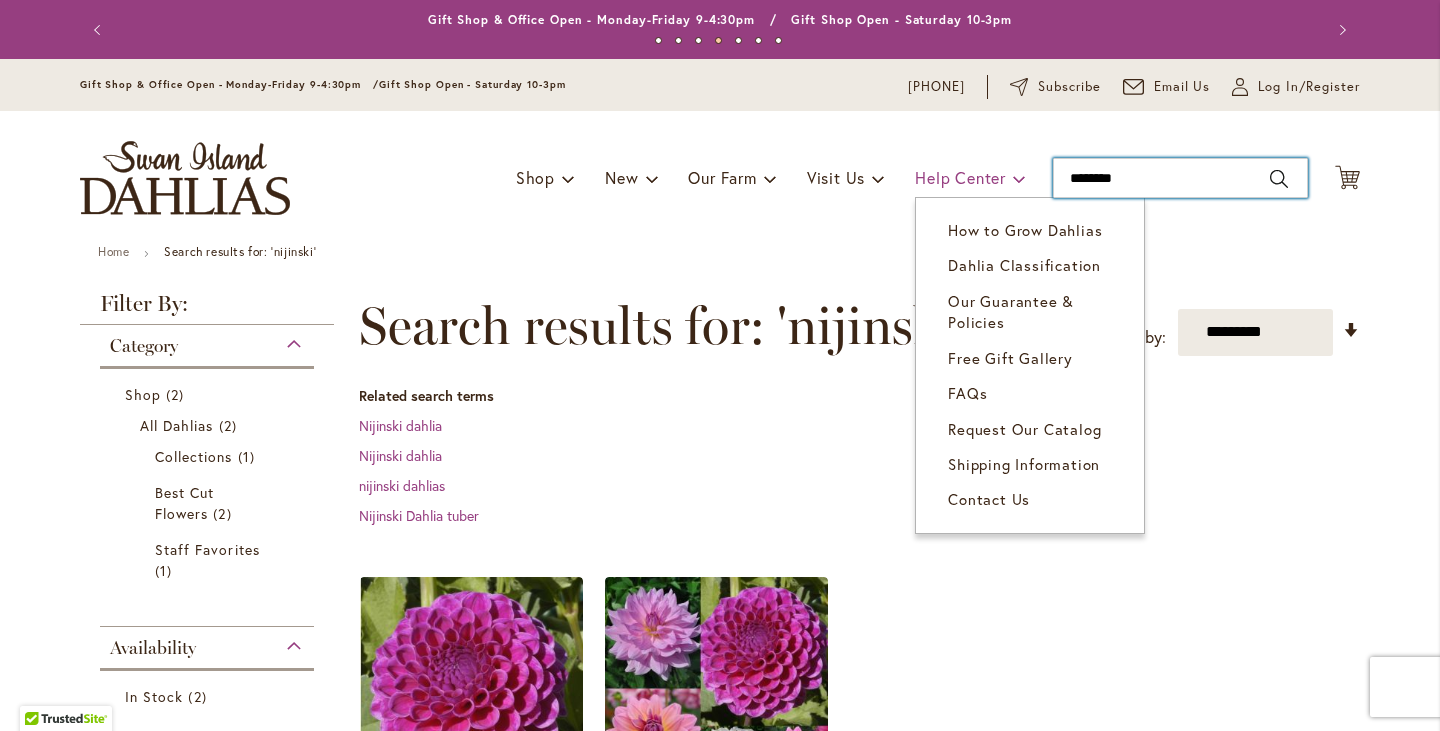 drag, startPoint x: 1160, startPoint y: 185, endPoint x: 933, endPoint y: 159, distance: 228.48413 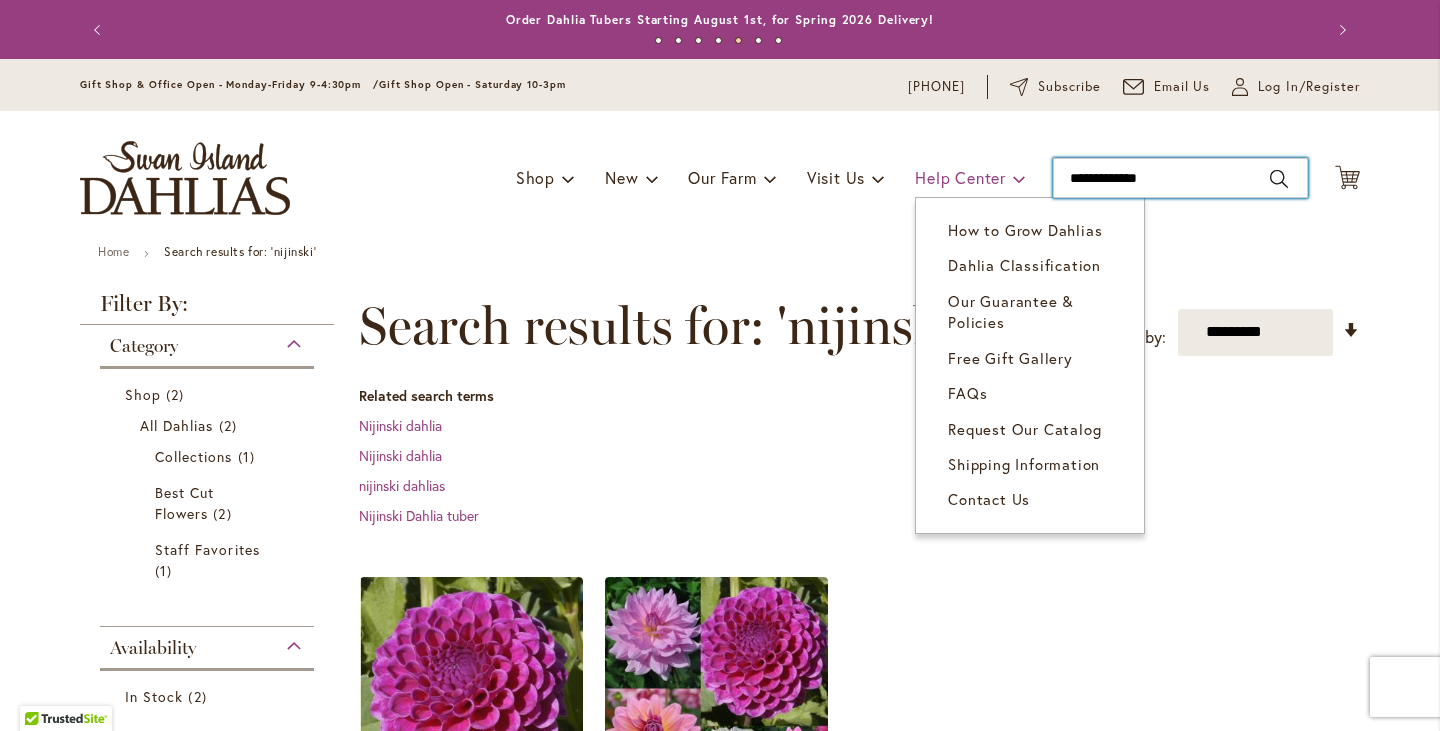 type on "**********" 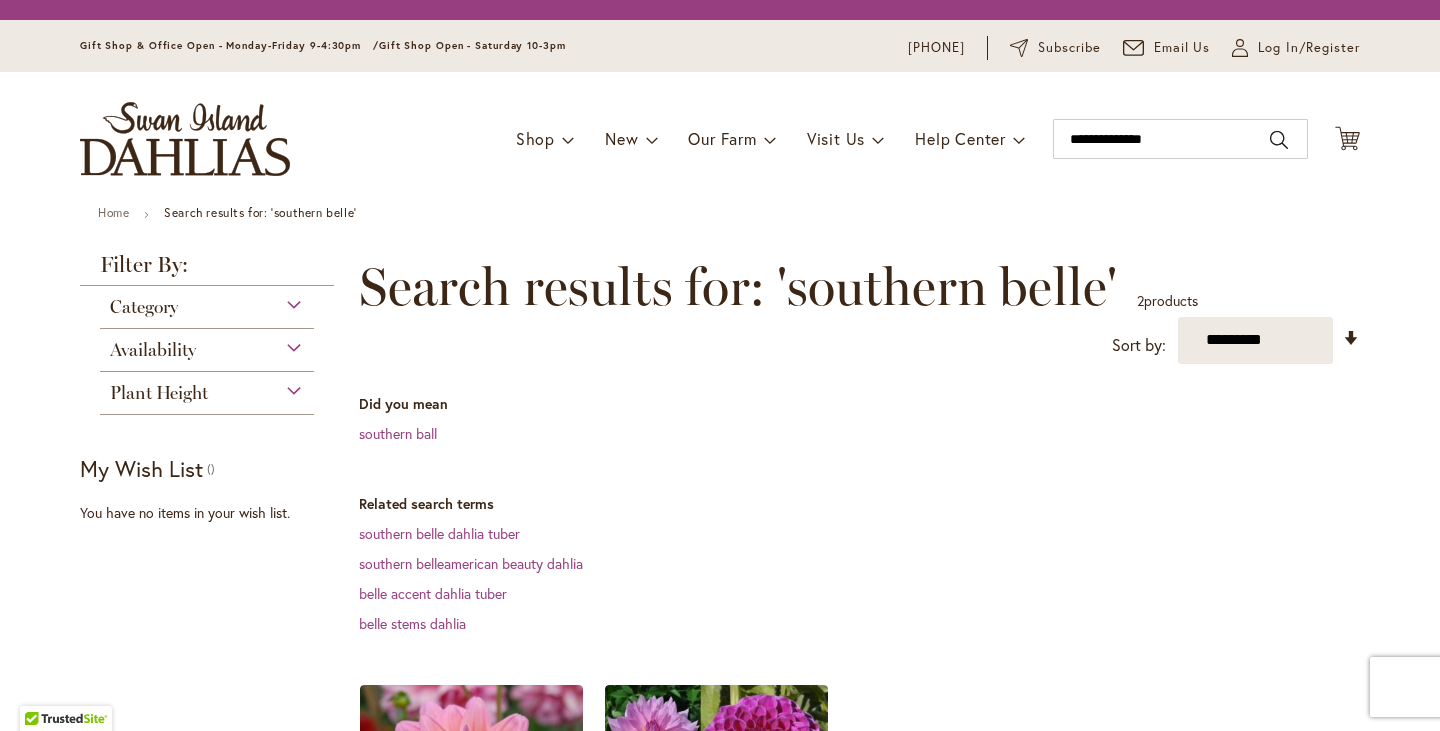 scroll, scrollTop: 0, scrollLeft: 0, axis: both 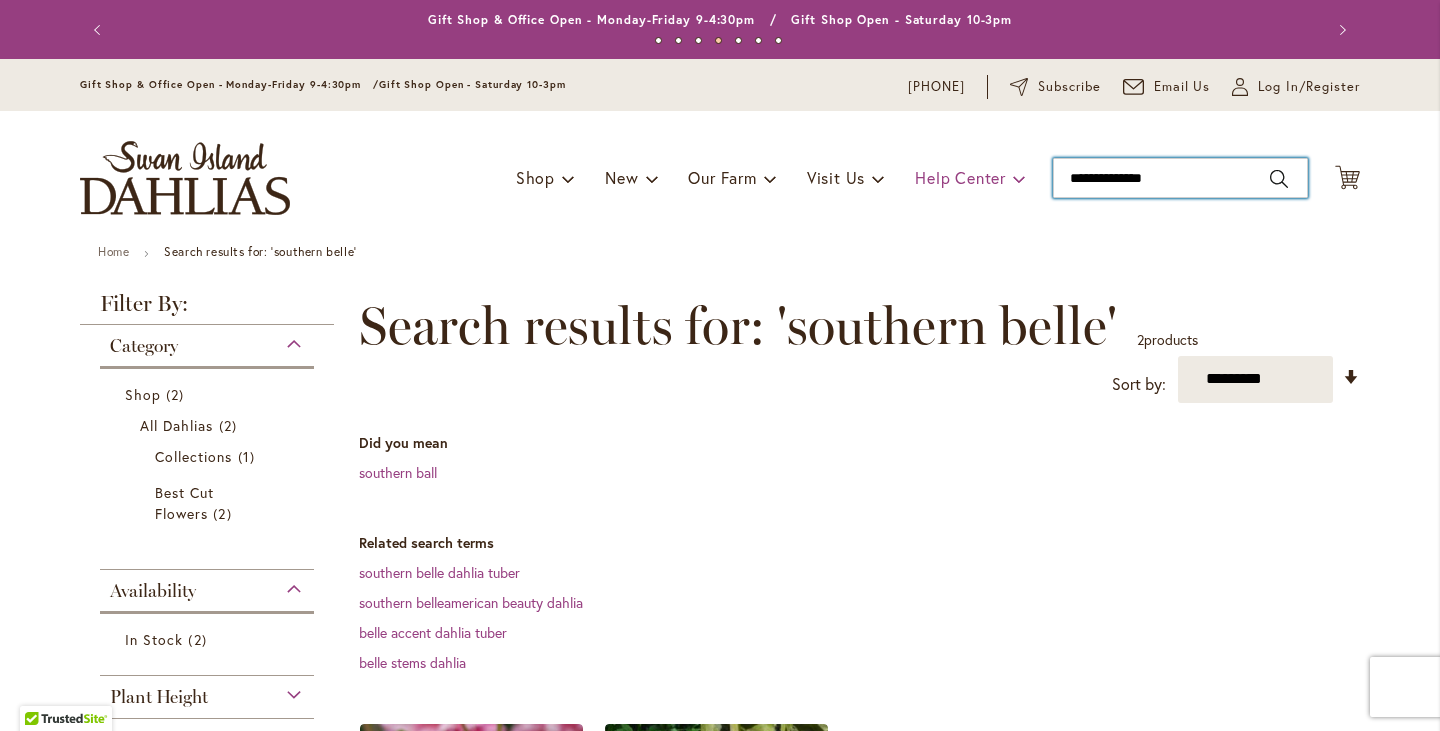 drag, startPoint x: 1178, startPoint y: 186, endPoint x: 943, endPoint y: 194, distance: 235.13612 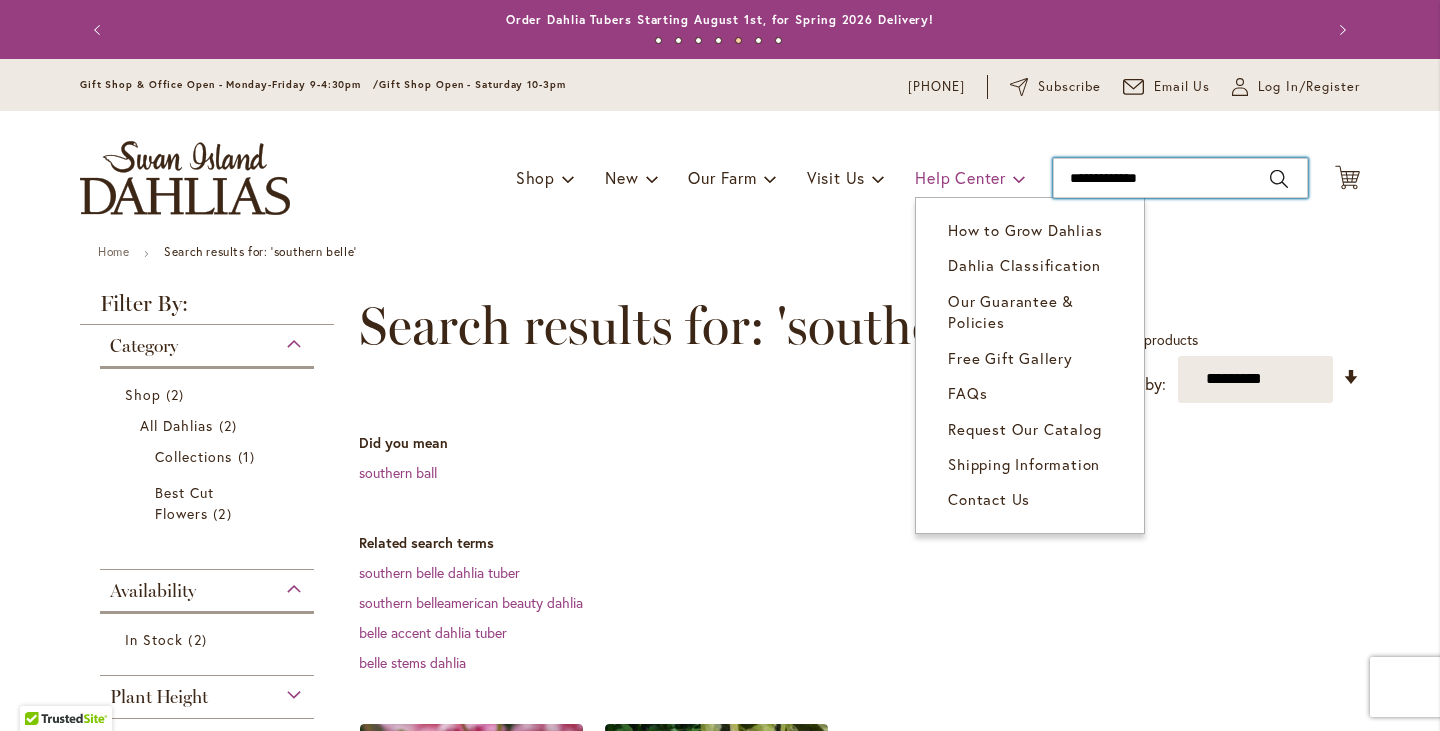 type on "**********" 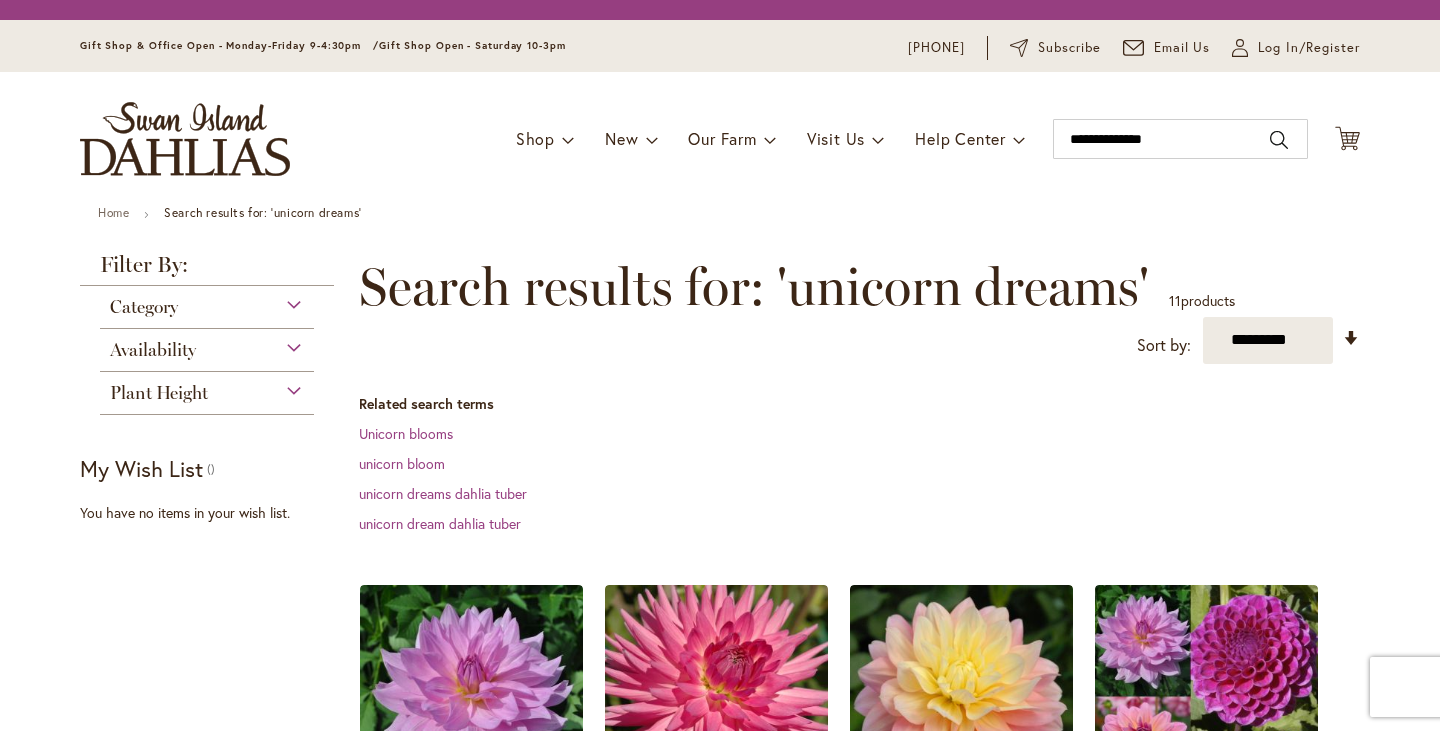 scroll, scrollTop: 0, scrollLeft: 0, axis: both 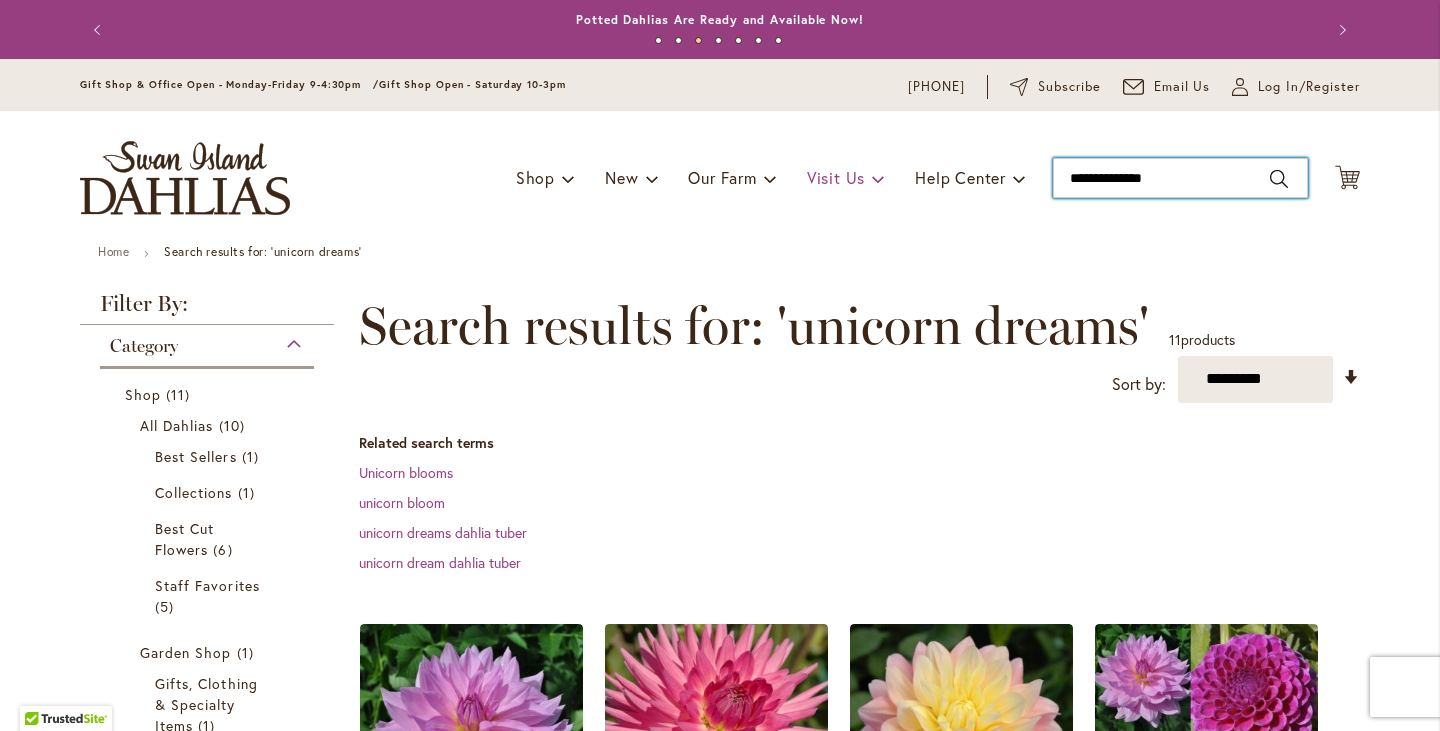 drag, startPoint x: 1184, startPoint y: 168, endPoint x: 857, endPoint y: 182, distance: 327.29956 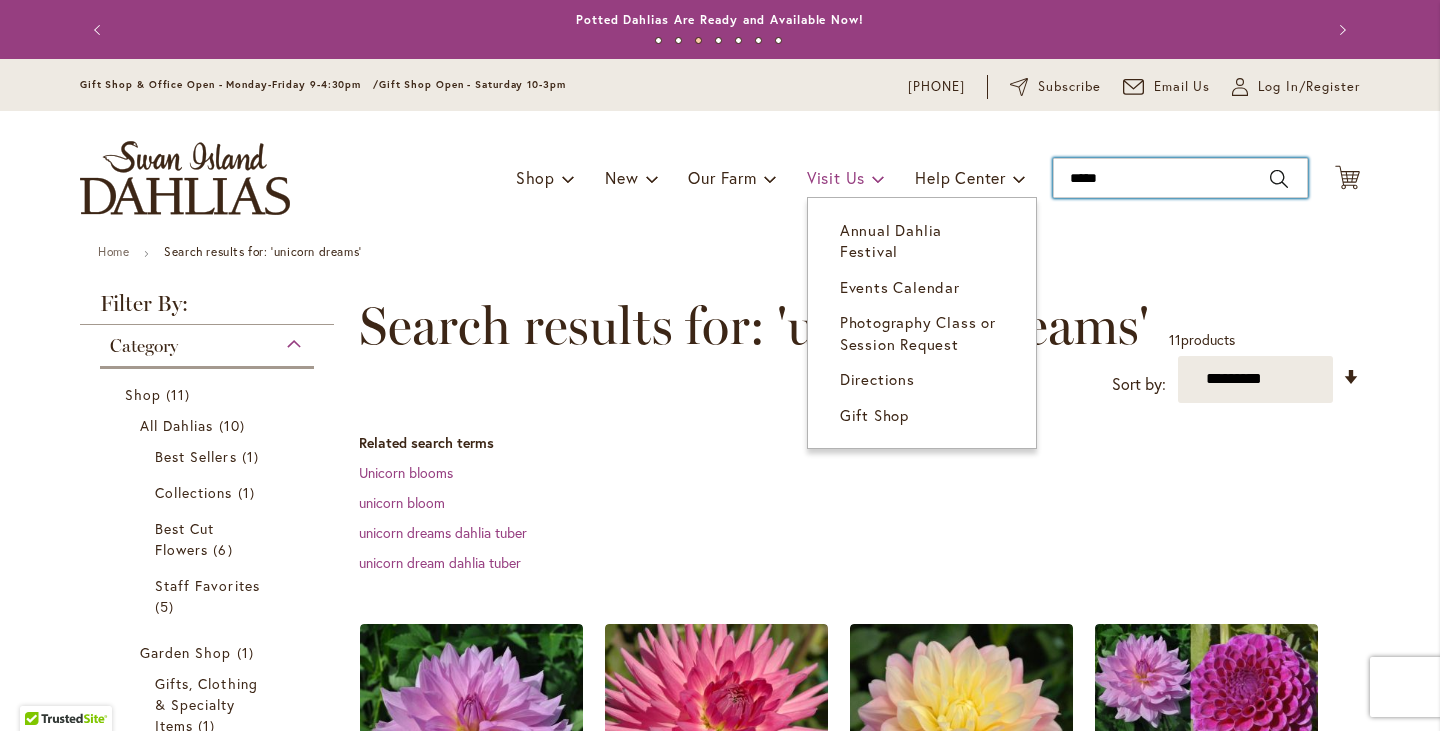 type on "******" 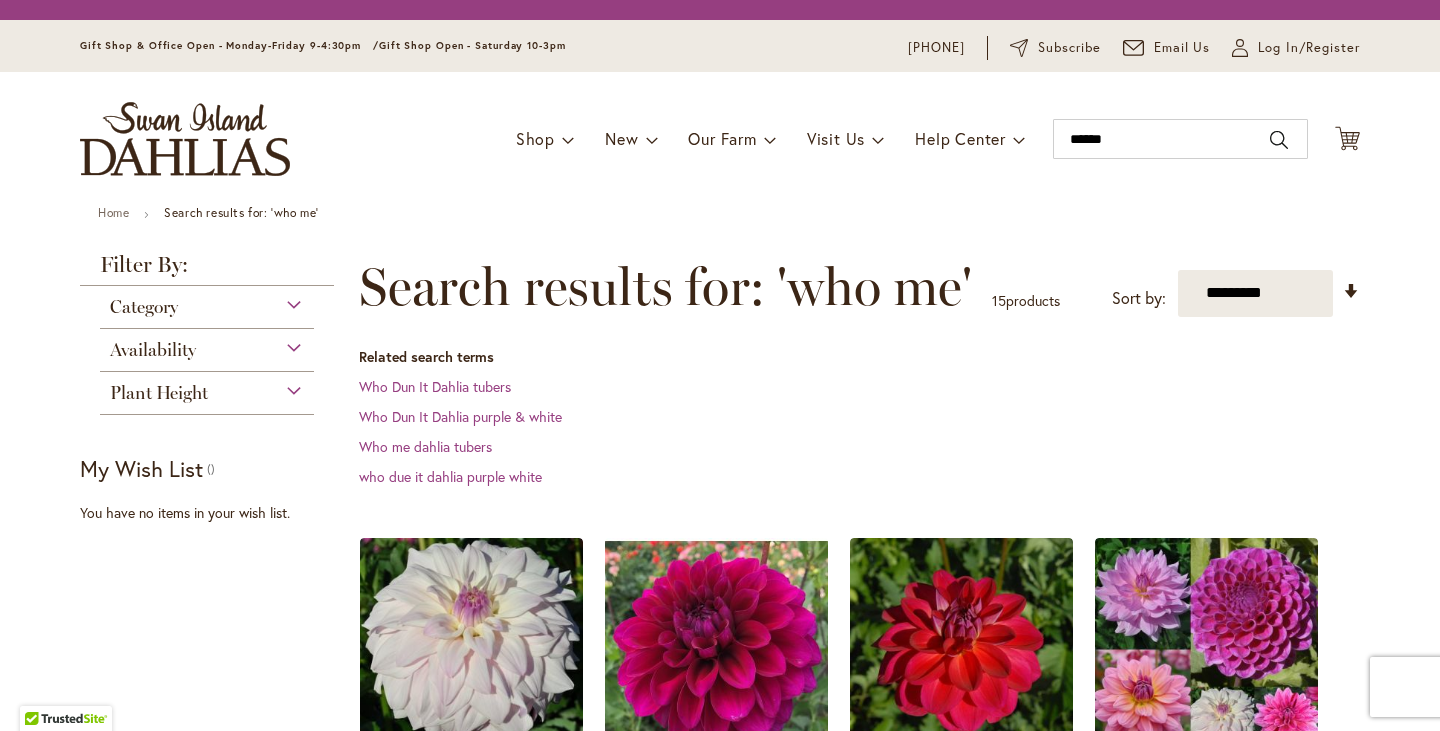 scroll, scrollTop: 0, scrollLeft: 0, axis: both 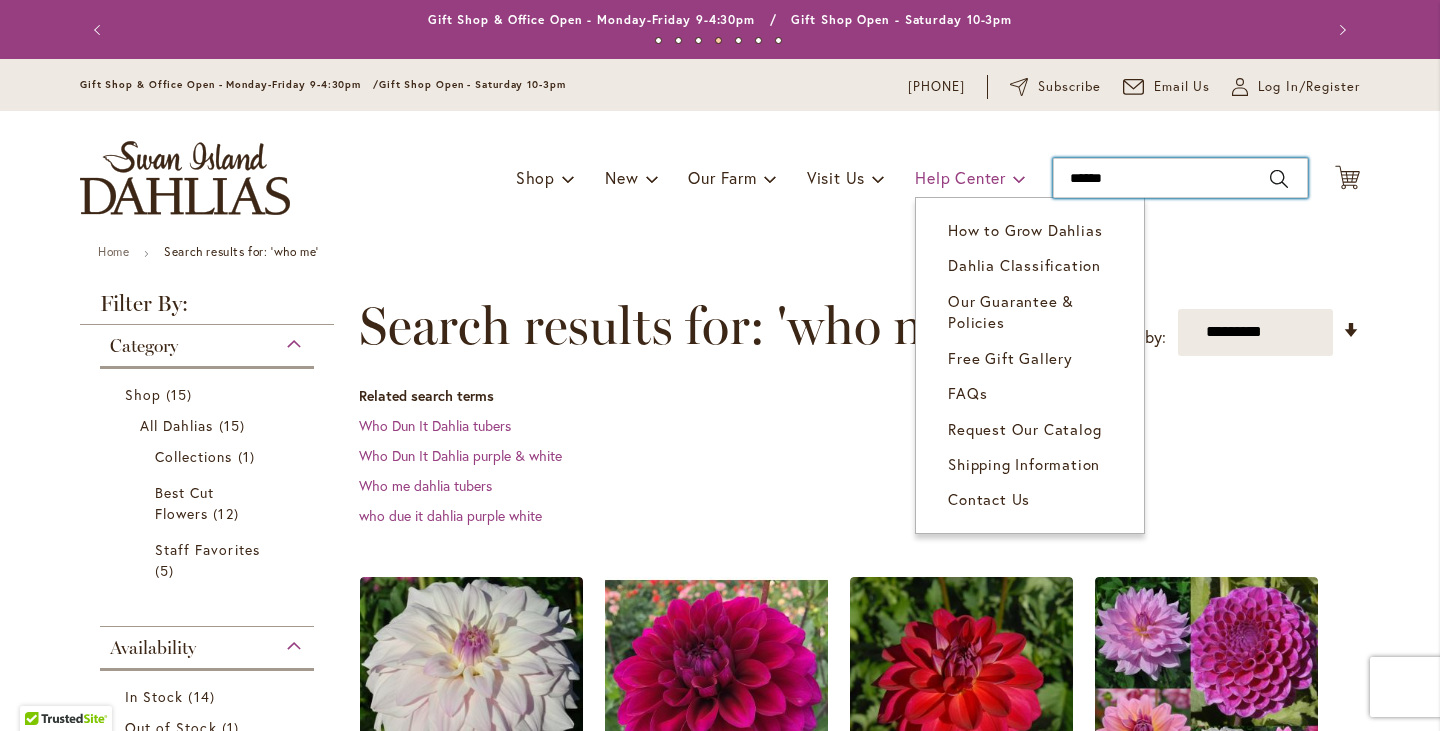 drag, startPoint x: 1194, startPoint y: 195, endPoint x: 949, endPoint y: 190, distance: 245.05101 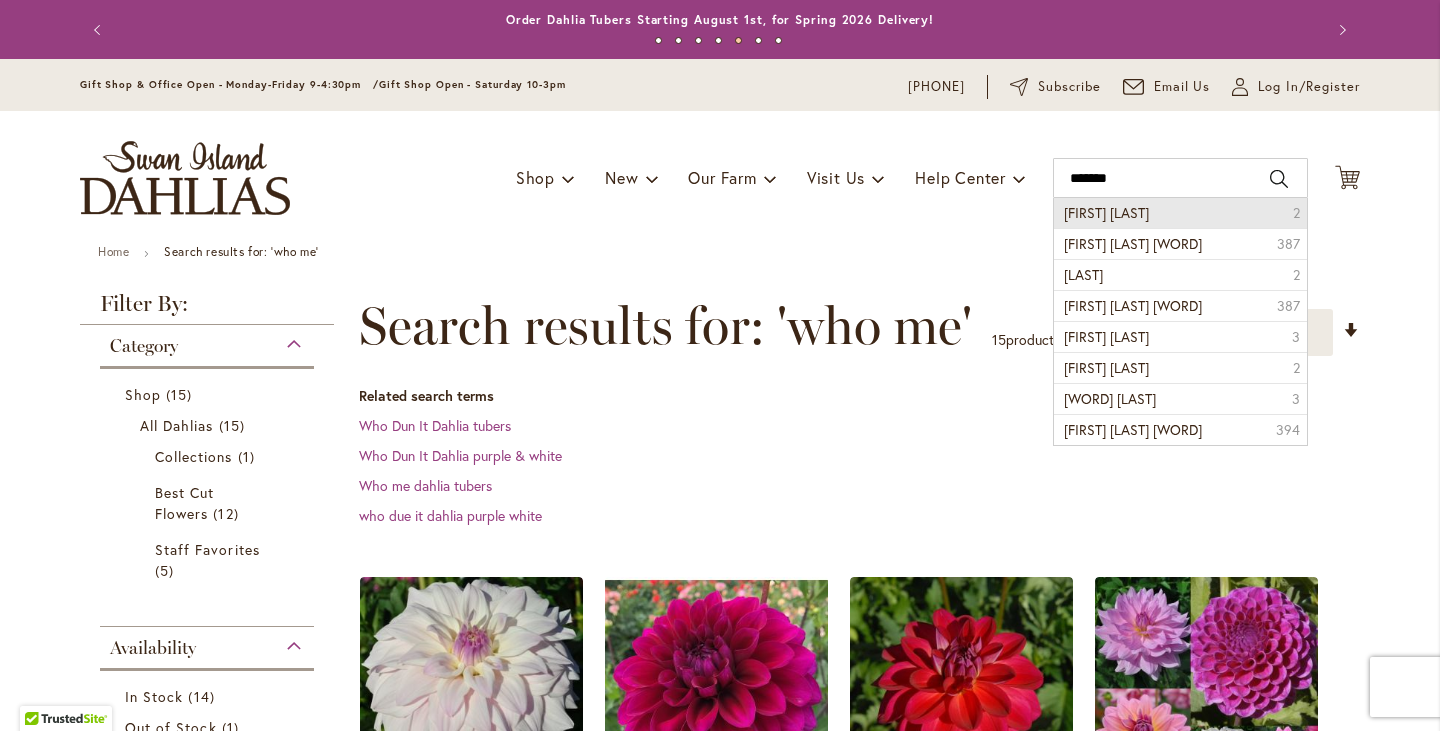 click on "Cooper Blaine" at bounding box center [1106, 212] 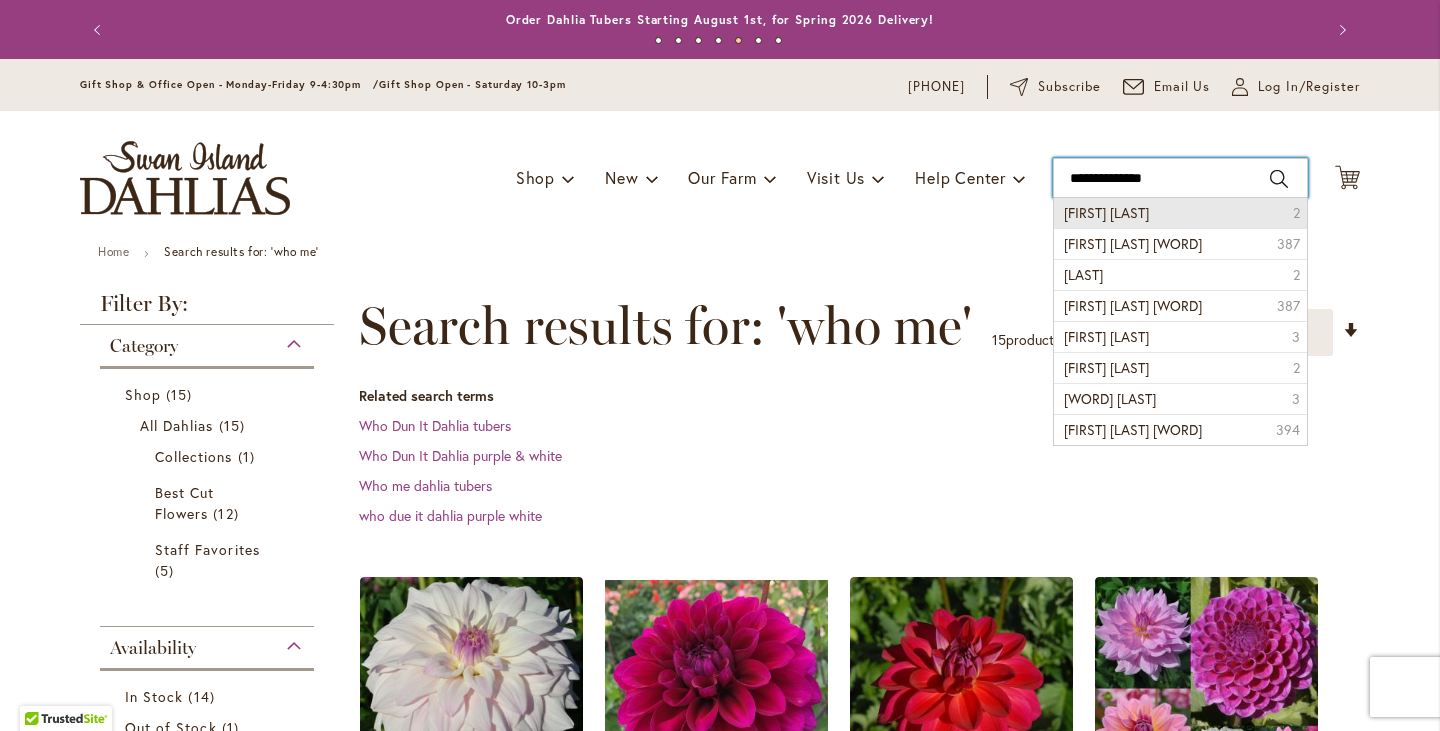 type on "**********" 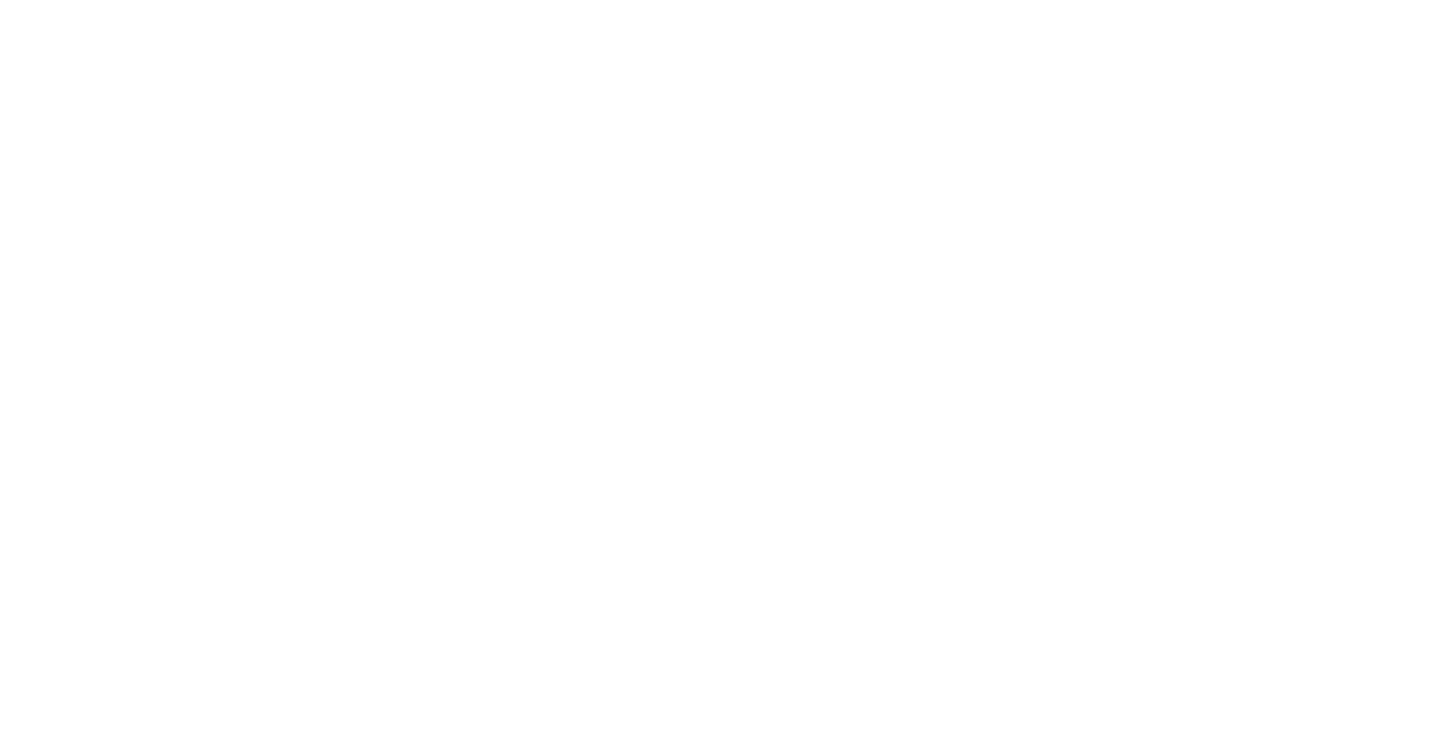 scroll, scrollTop: 0, scrollLeft: 0, axis: both 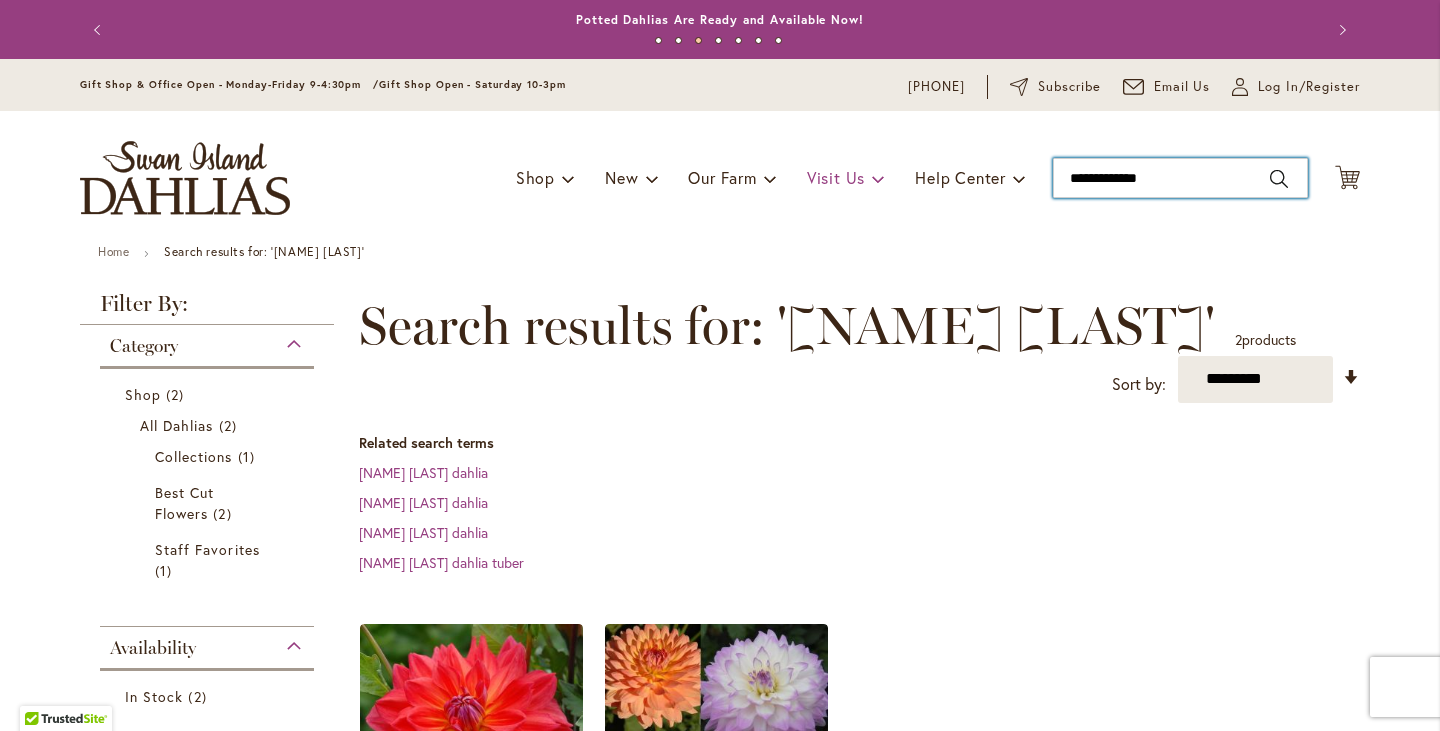 drag, startPoint x: 1207, startPoint y: 176, endPoint x: 872, endPoint y: 188, distance: 335.21484 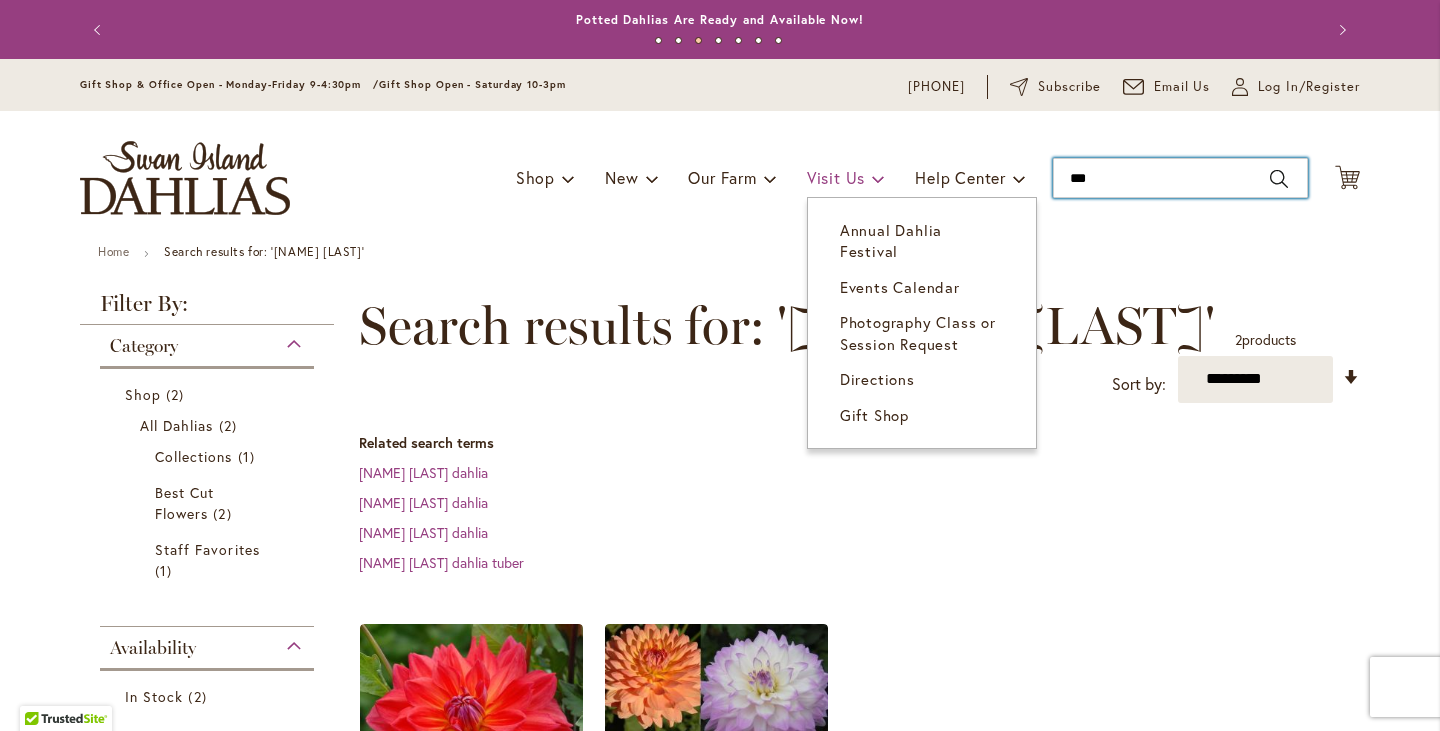 type on "****" 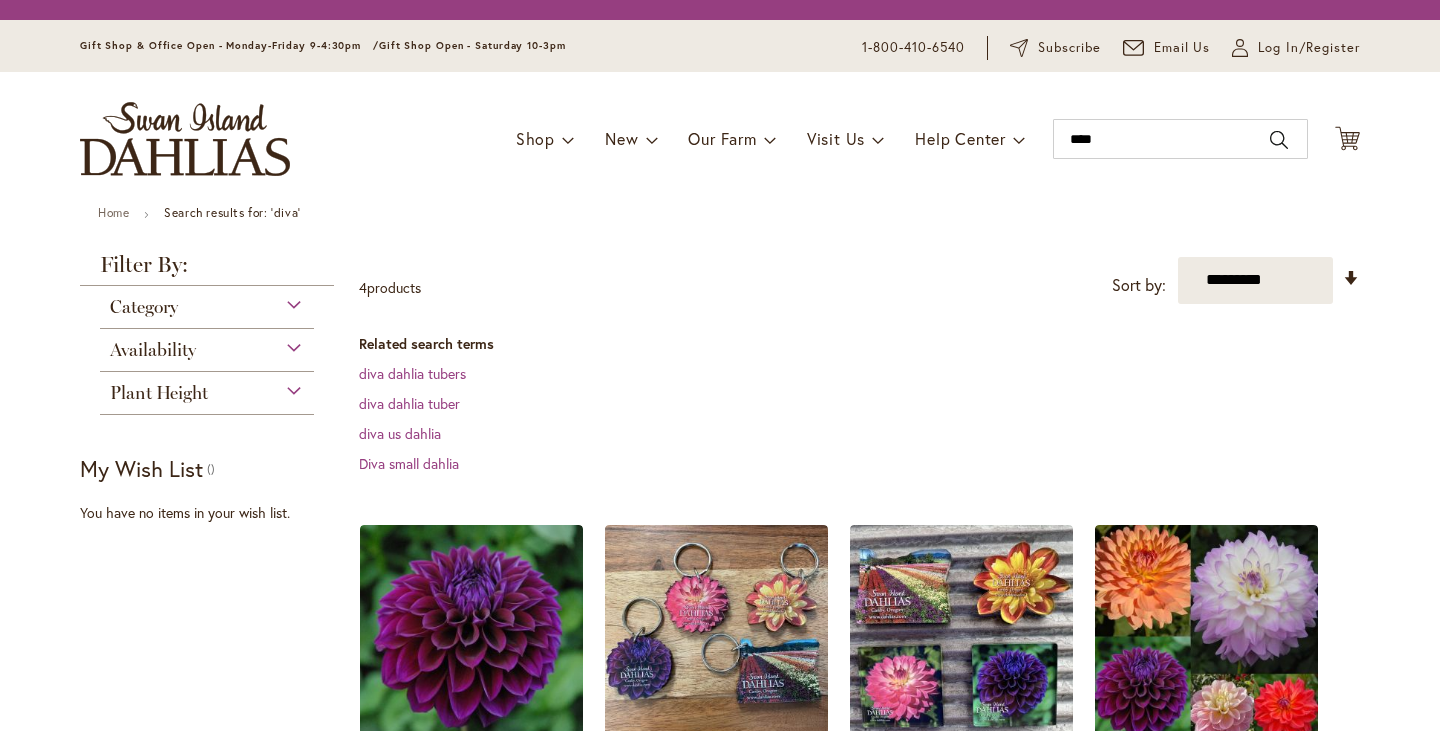 scroll, scrollTop: 0, scrollLeft: 0, axis: both 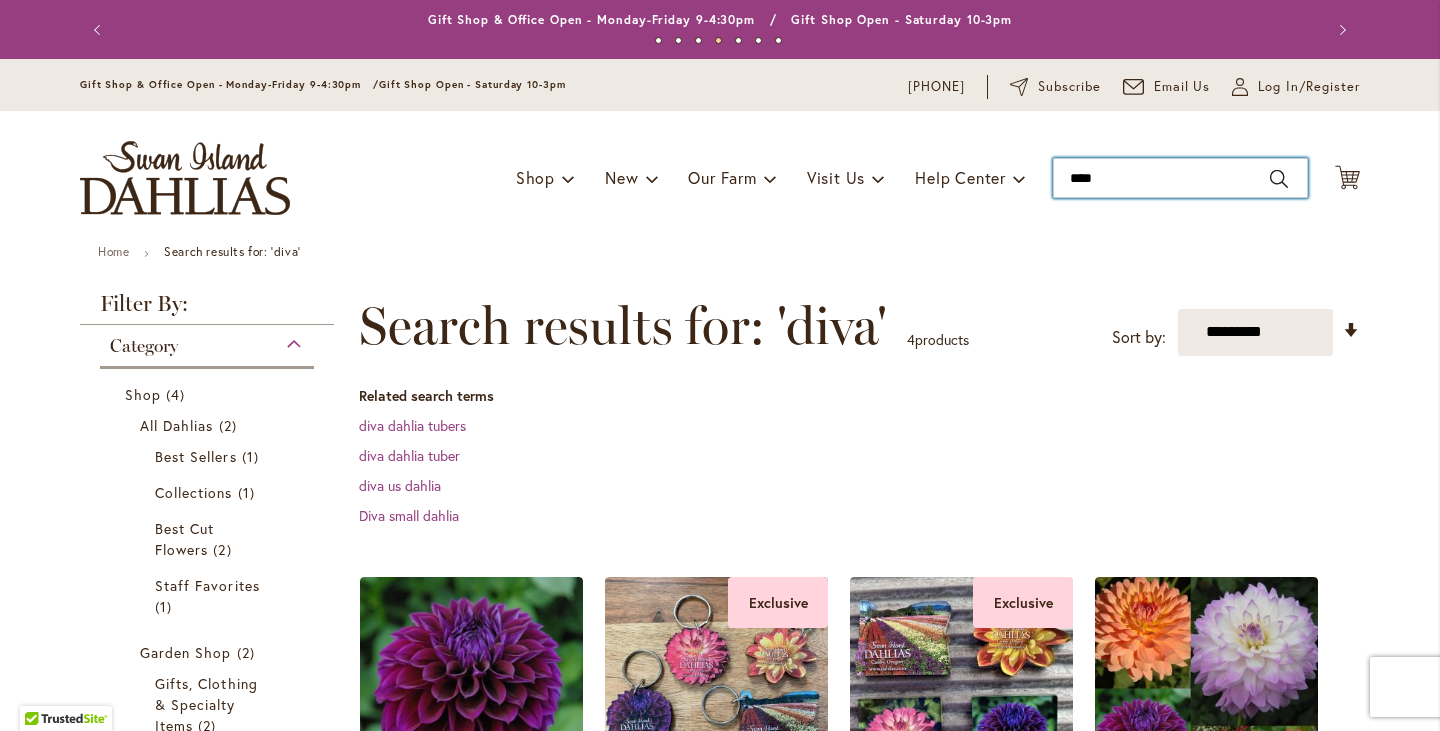 drag, startPoint x: 1164, startPoint y: 176, endPoint x: 890, endPoint y: 170, distance: 274.06567 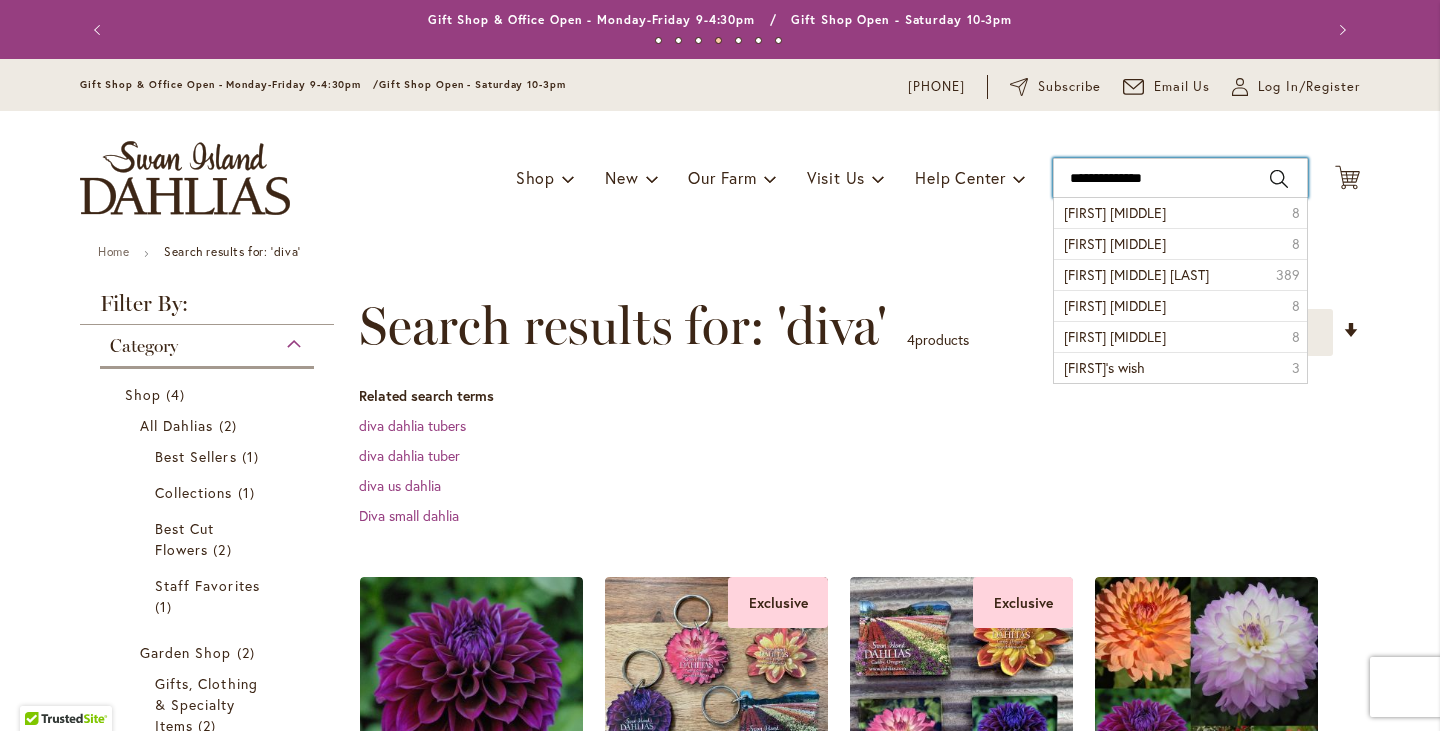 type on "**********" 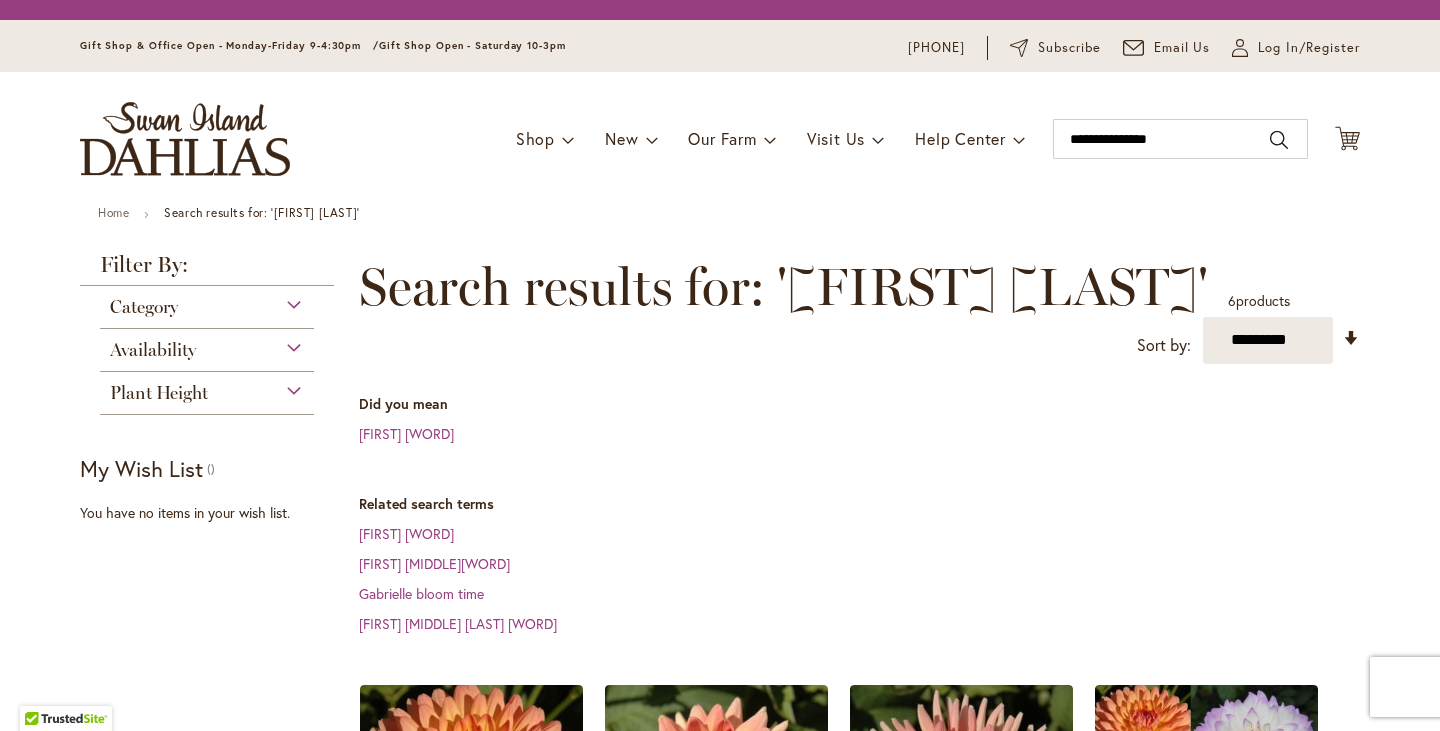 scroll, scrollTop: 0, scrollLeft: 0, axis: both 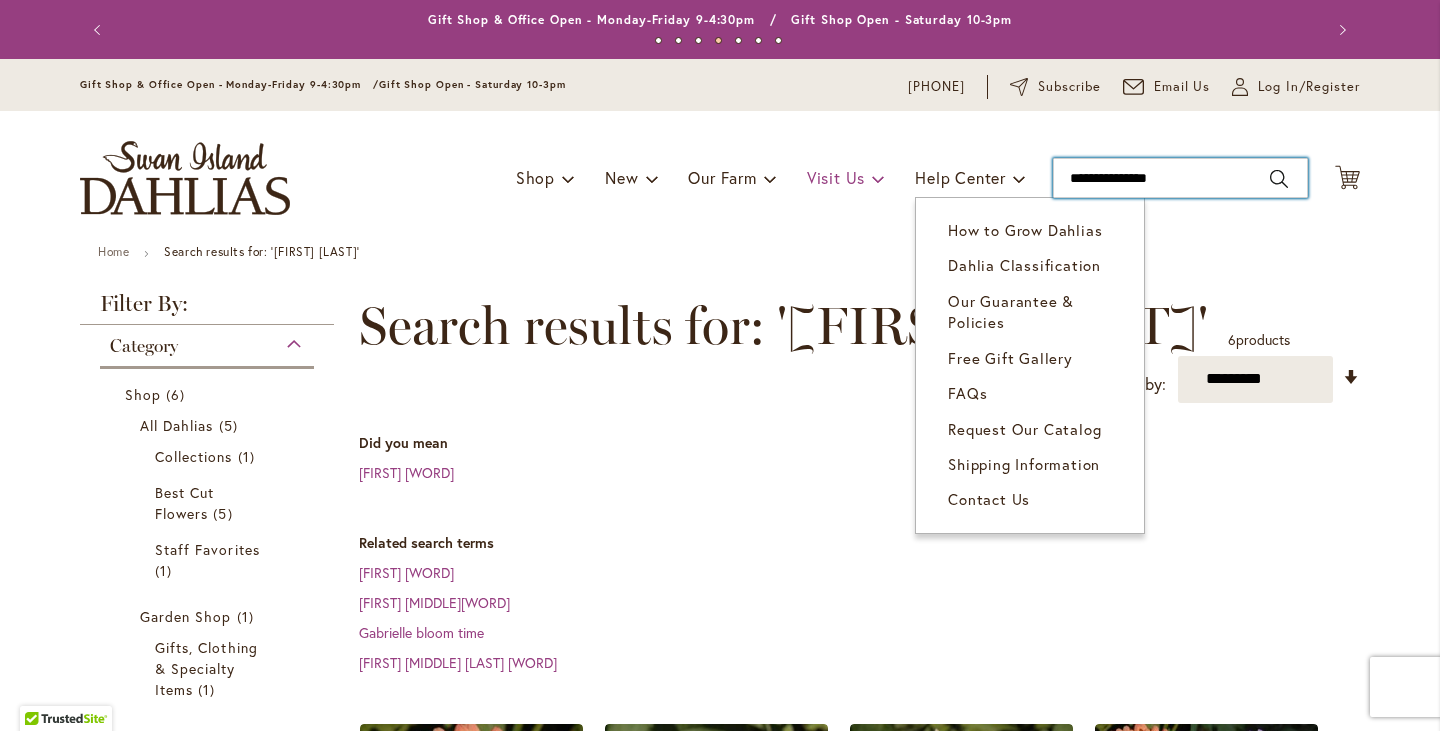 drag, startPoint x: 1128, startPoint y: 176, endPoint x: 865, endPoint y: 180, distance: 263.03043 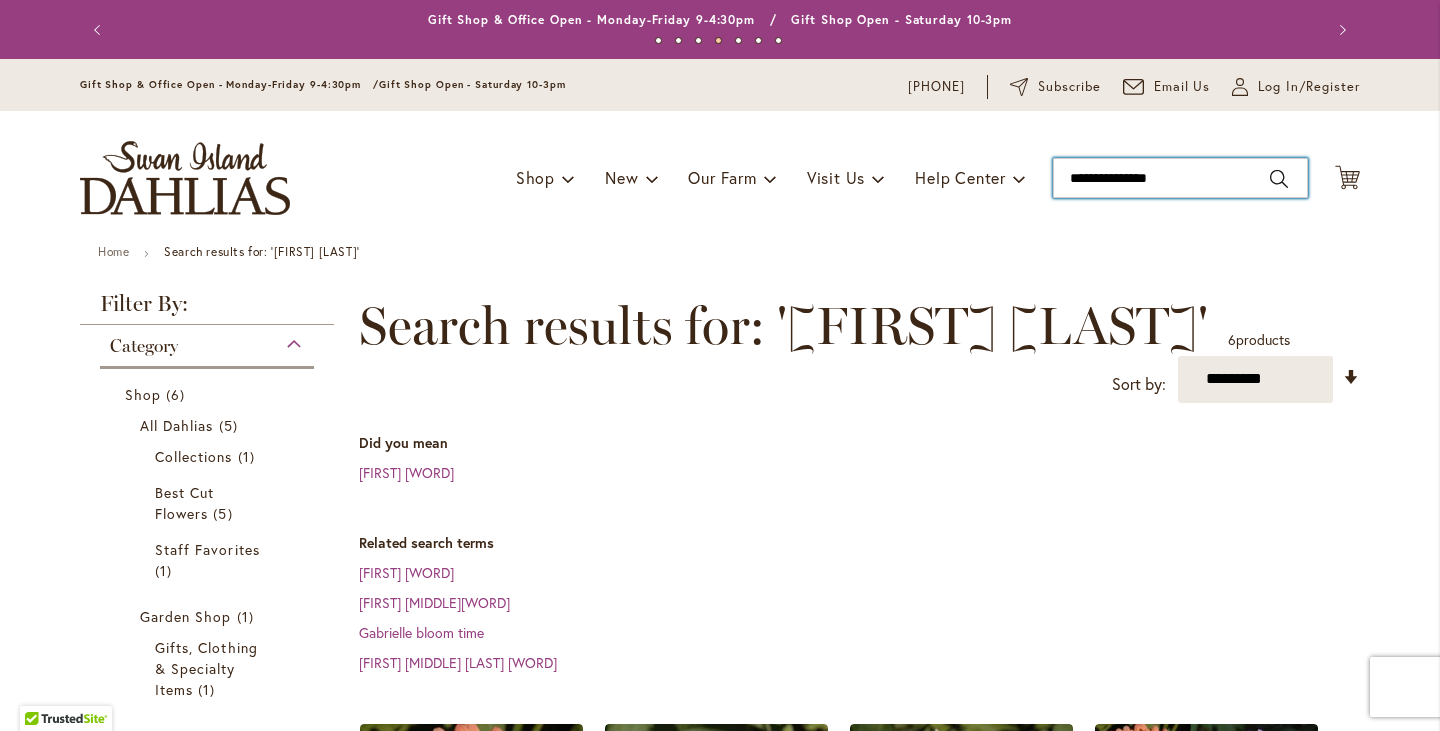 click on "**********" at bounding box center (1180, 178) 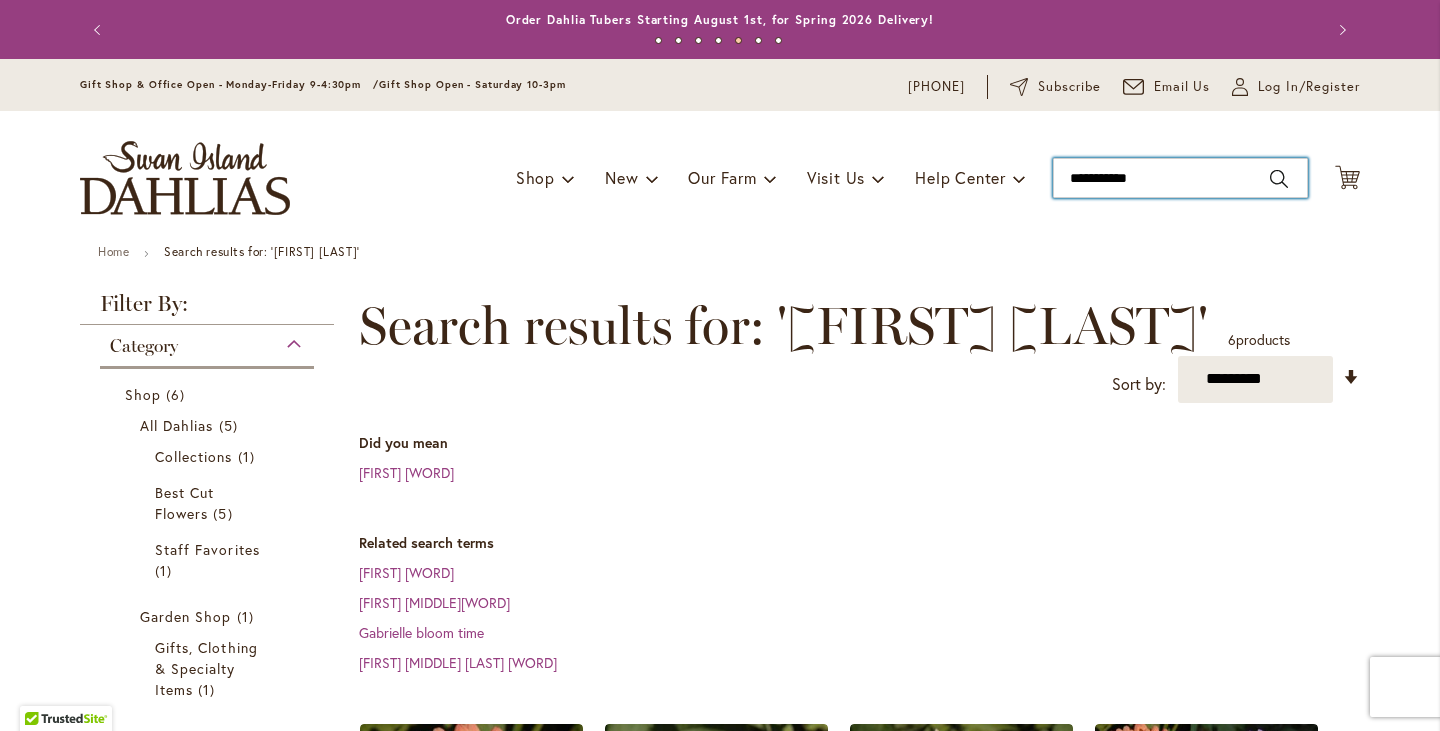 type on "**********" 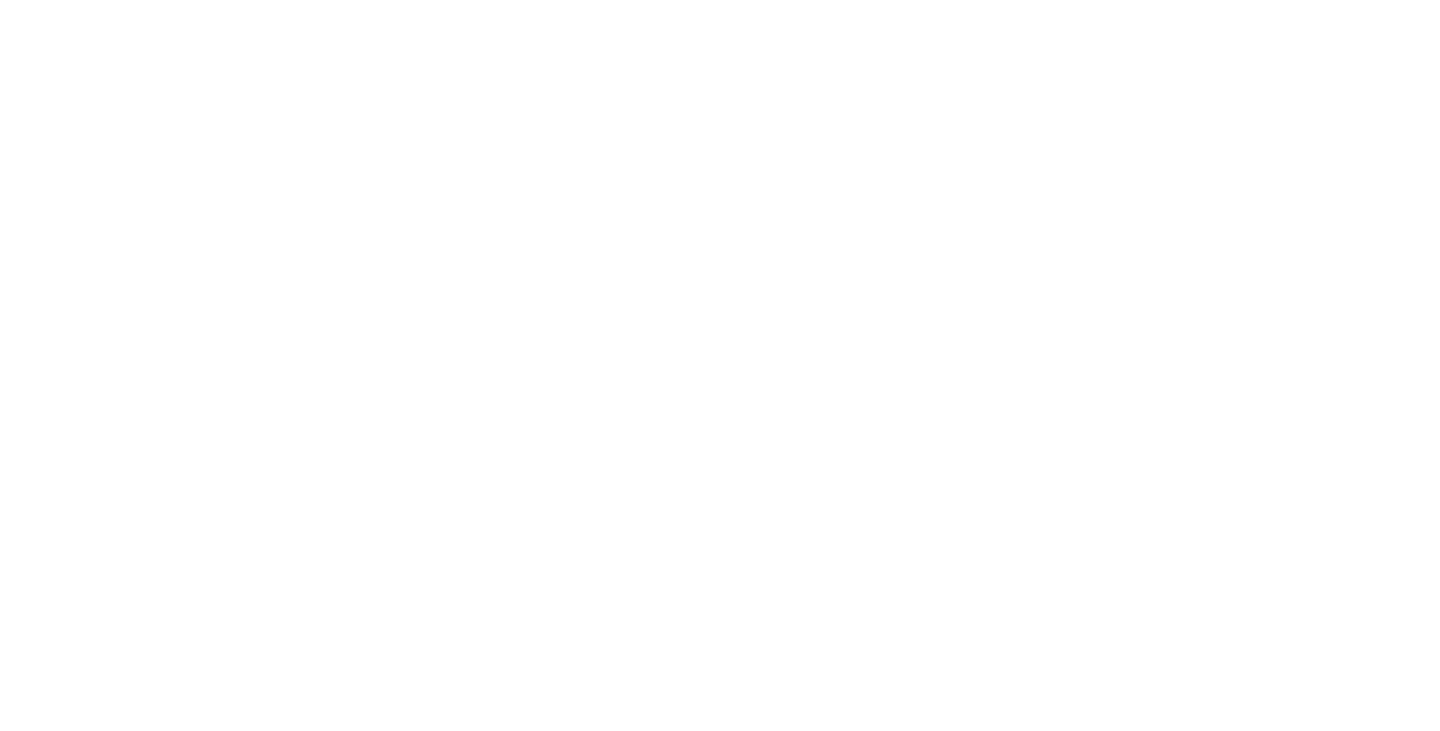 scroll, scrollTop: 0, scrollLeft: 0, axis: both 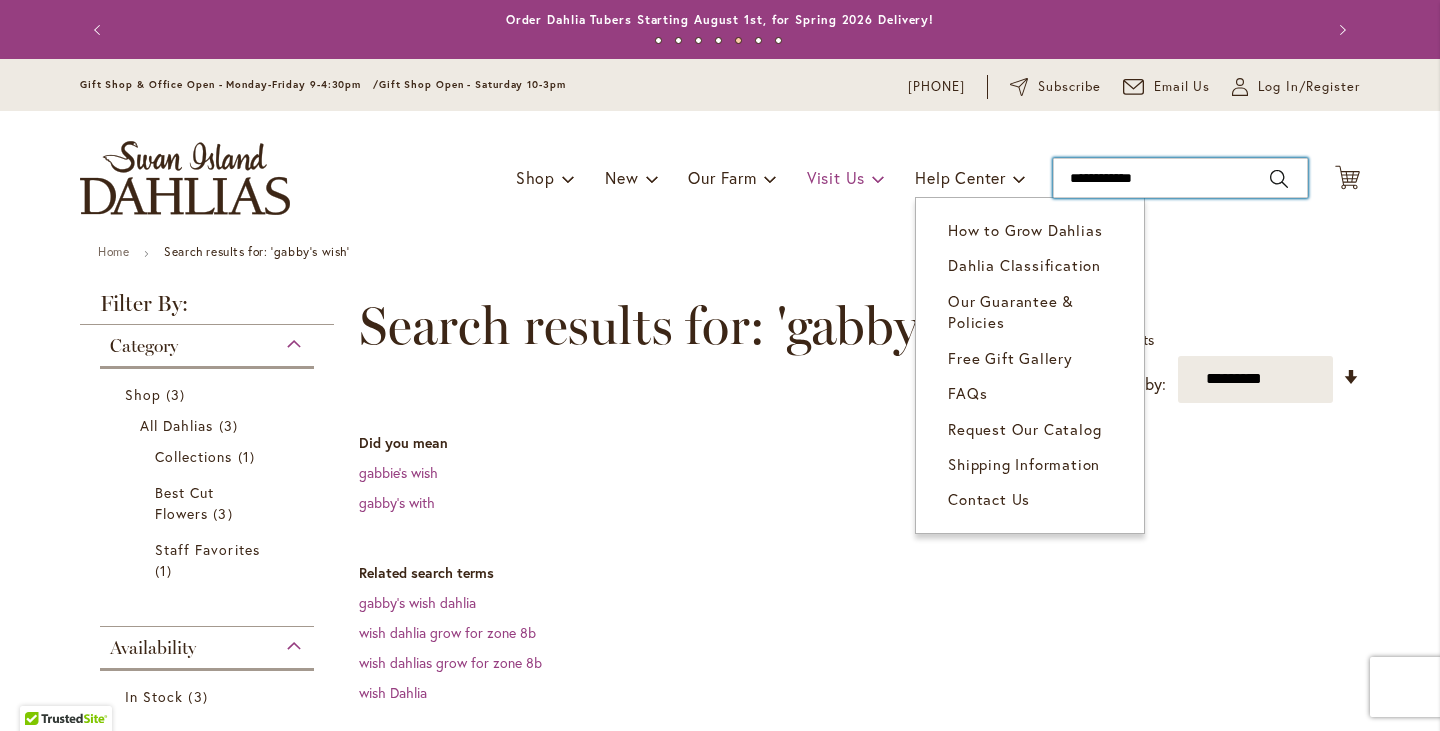 drag, startPoint x: 1196, startPoint y: 173, endPoint x: 814, endPoint y: 189, distance: 382.33493 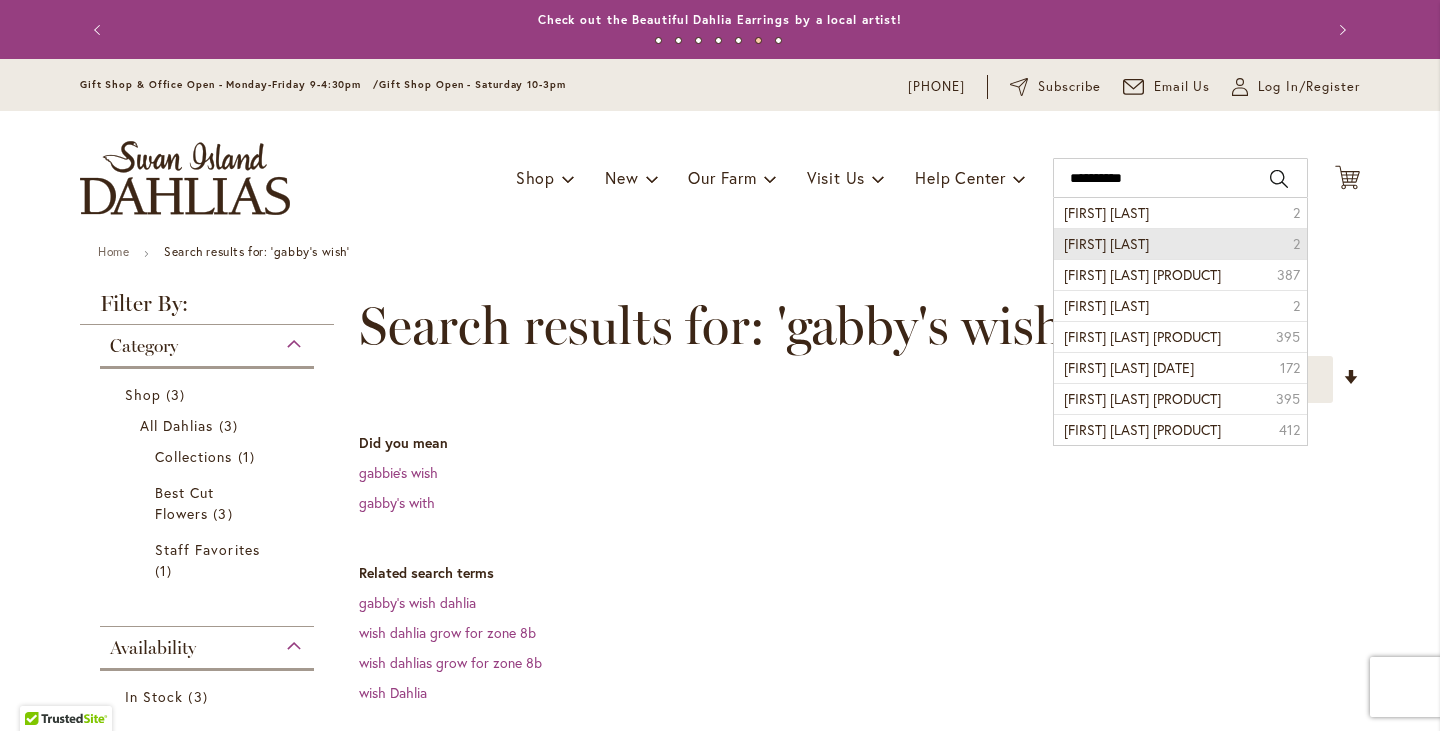 click on "[FIRST] [LAST]" at bounding box center (1106, 243) 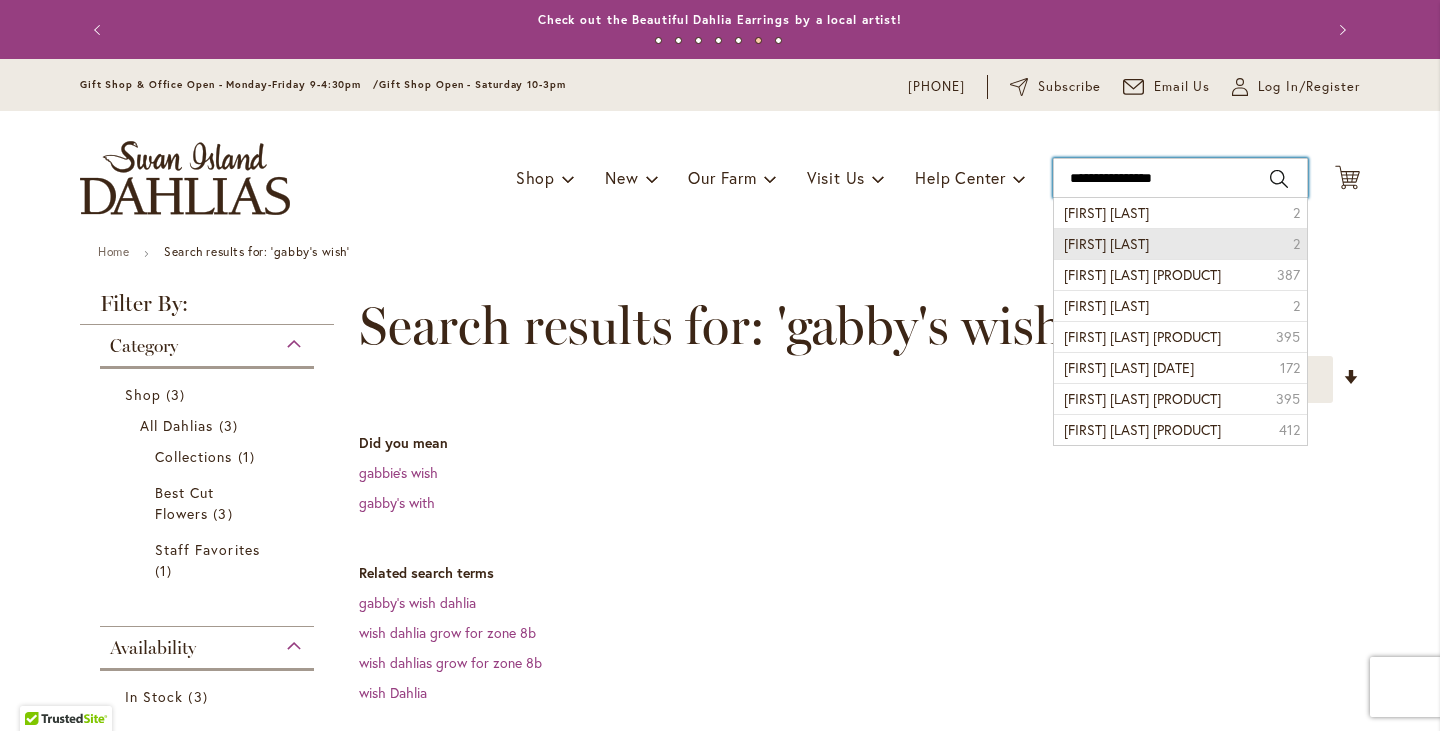 type on "**********" 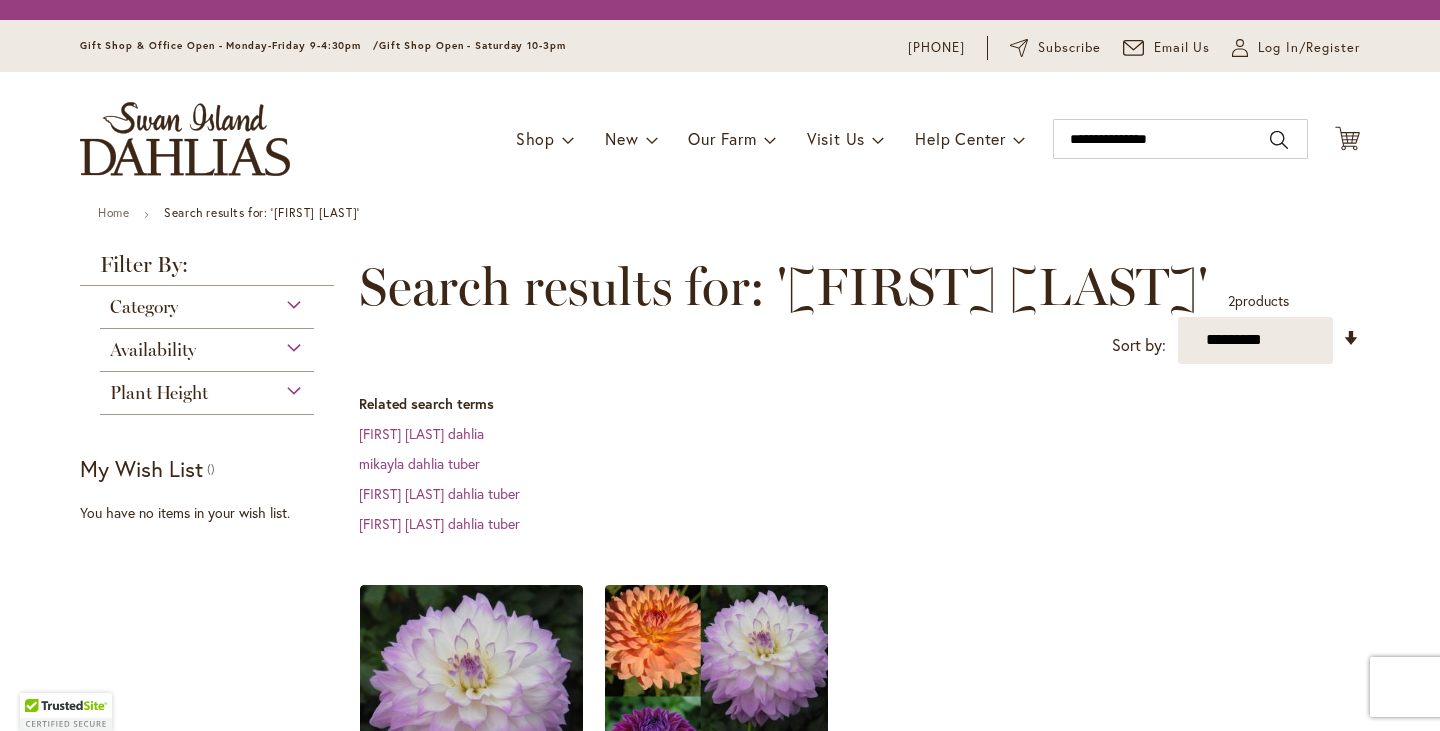 scroll, scrollTop: 0, scrollLeft: 0, axis: both 